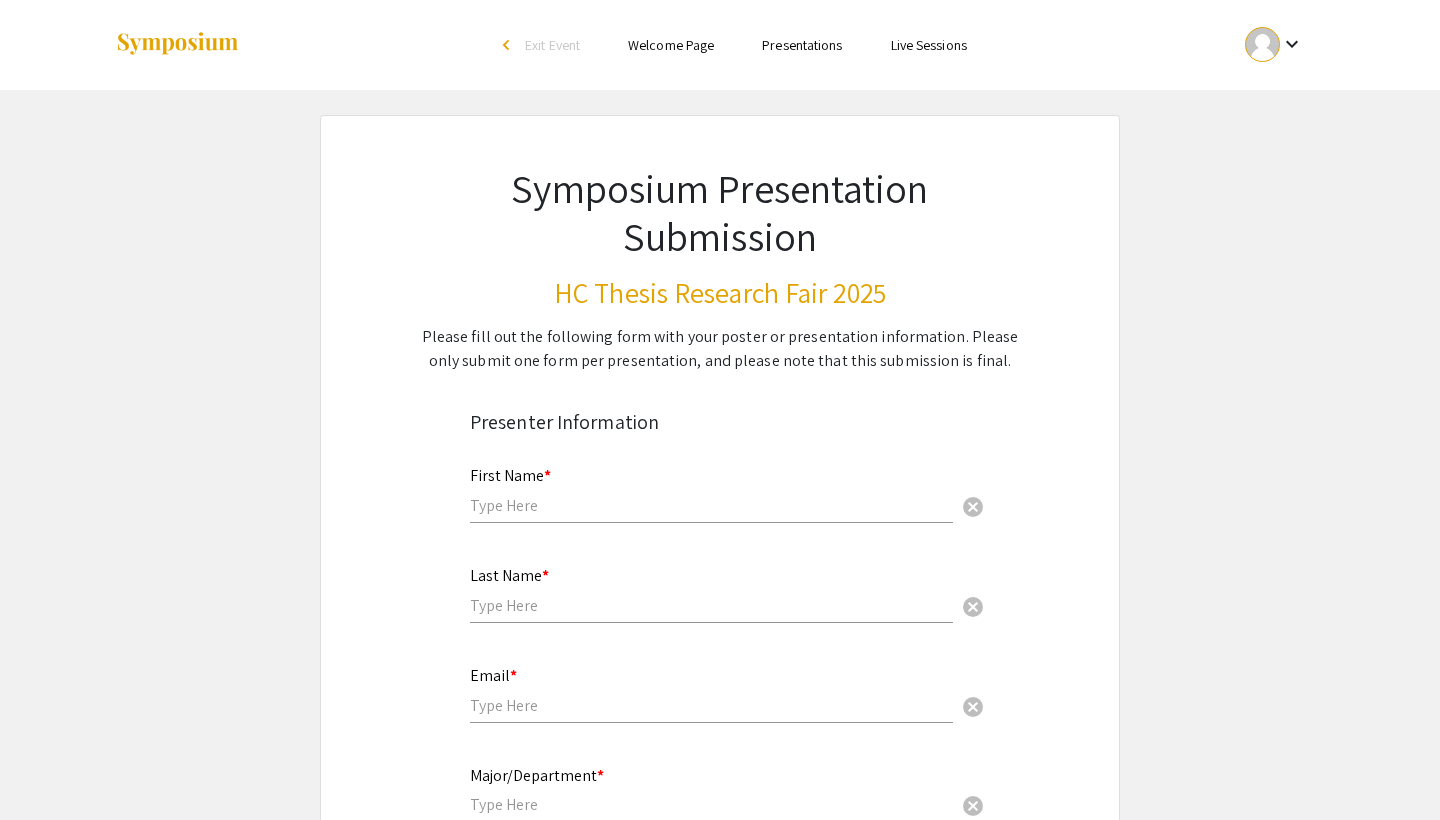 scroll, scrollTop: 0, scrollLeft: 0, axis: both 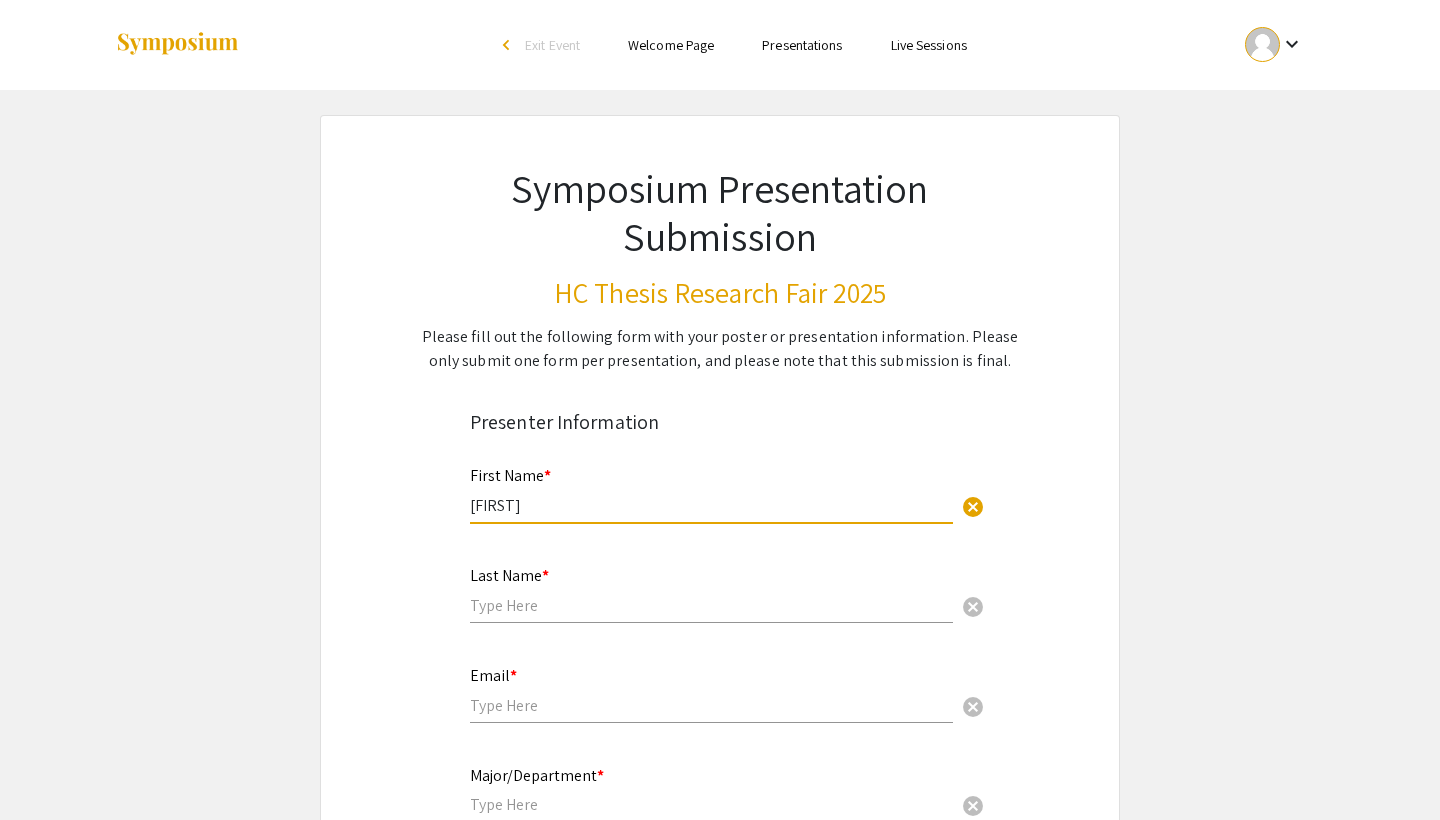 type on "[FIRST]" 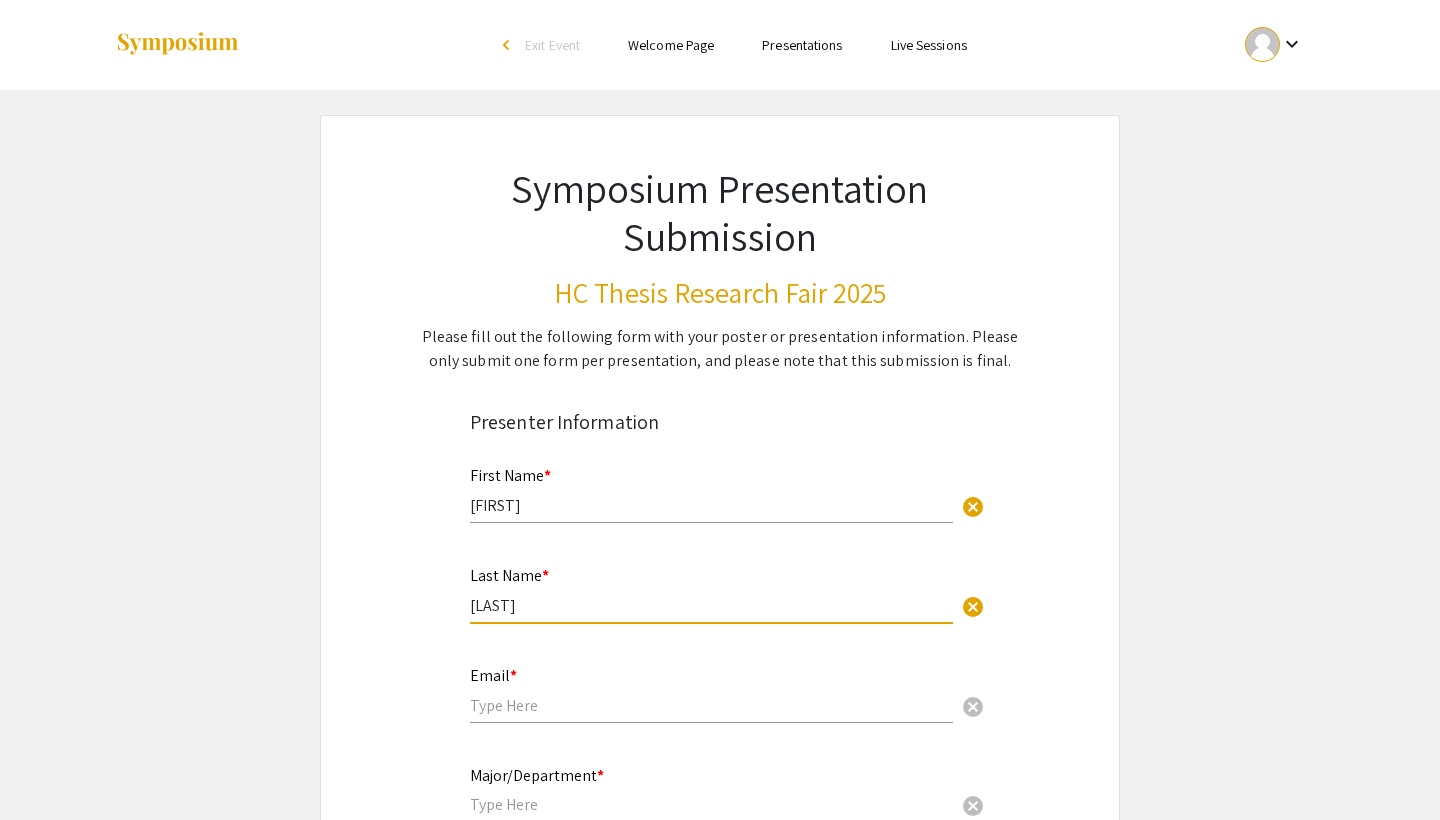 type on "[LAST]" 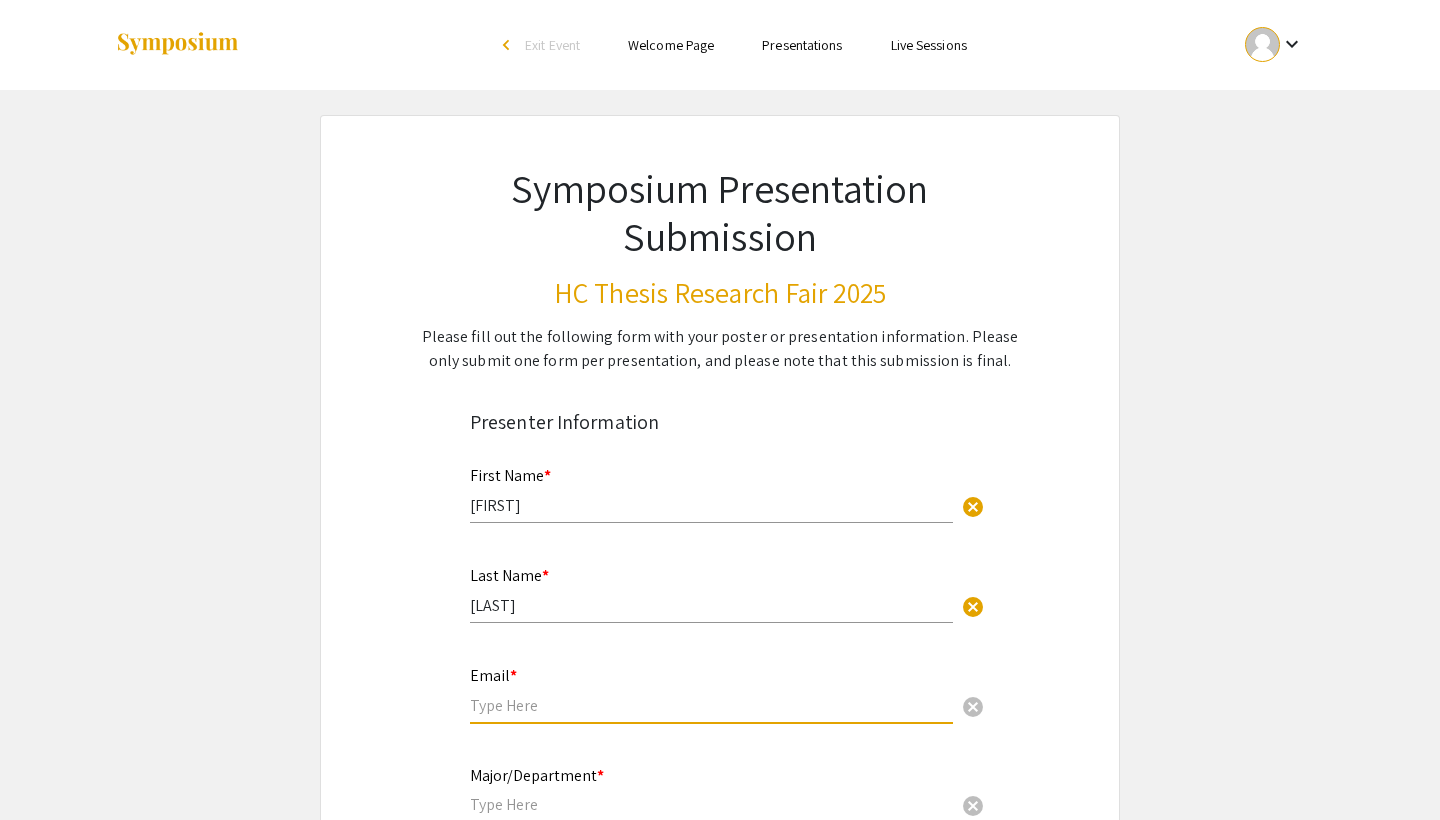 click on "Email * cancel" at bounding box center [711, 685] 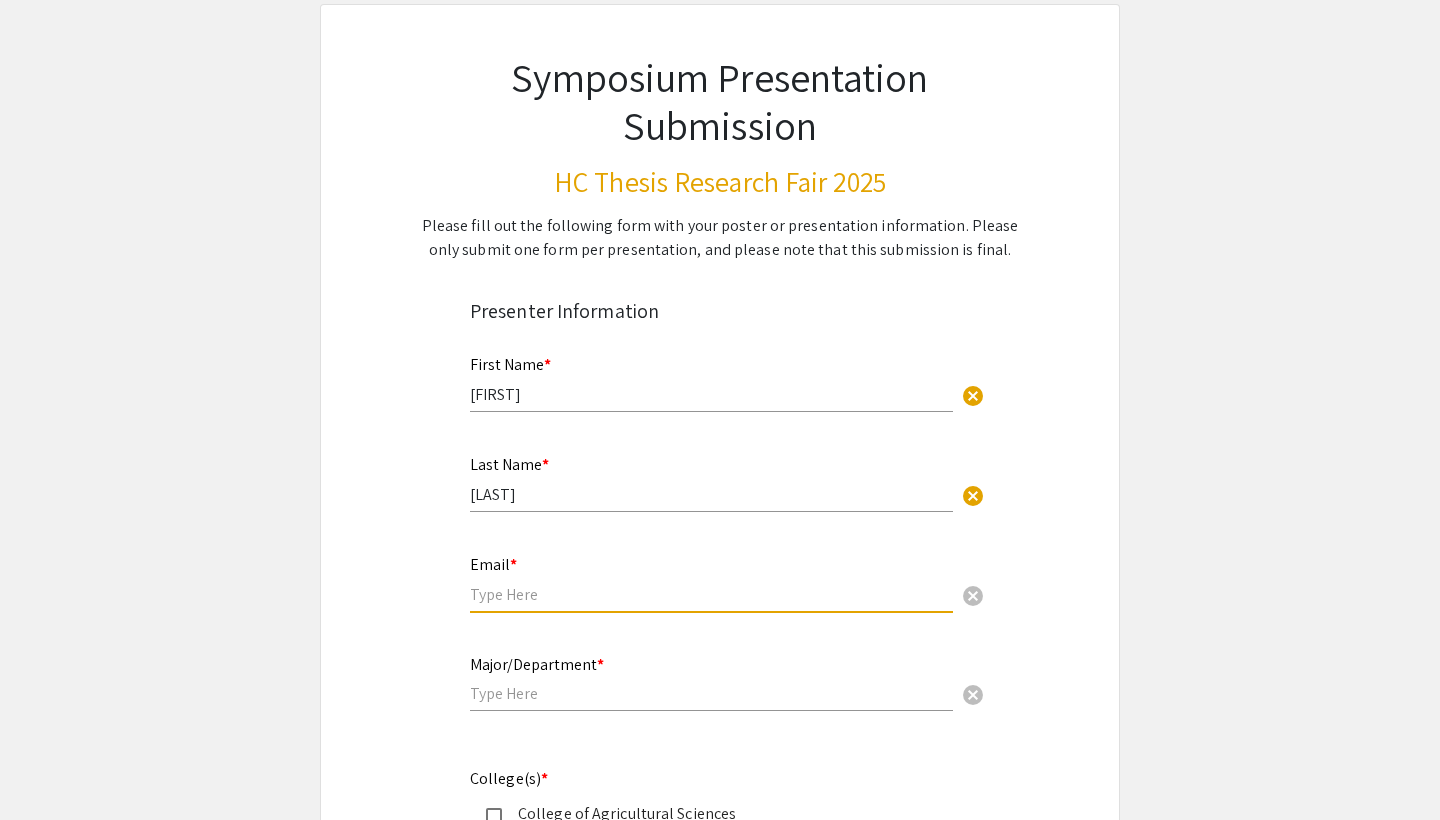 click at bounding box center (711, 594) 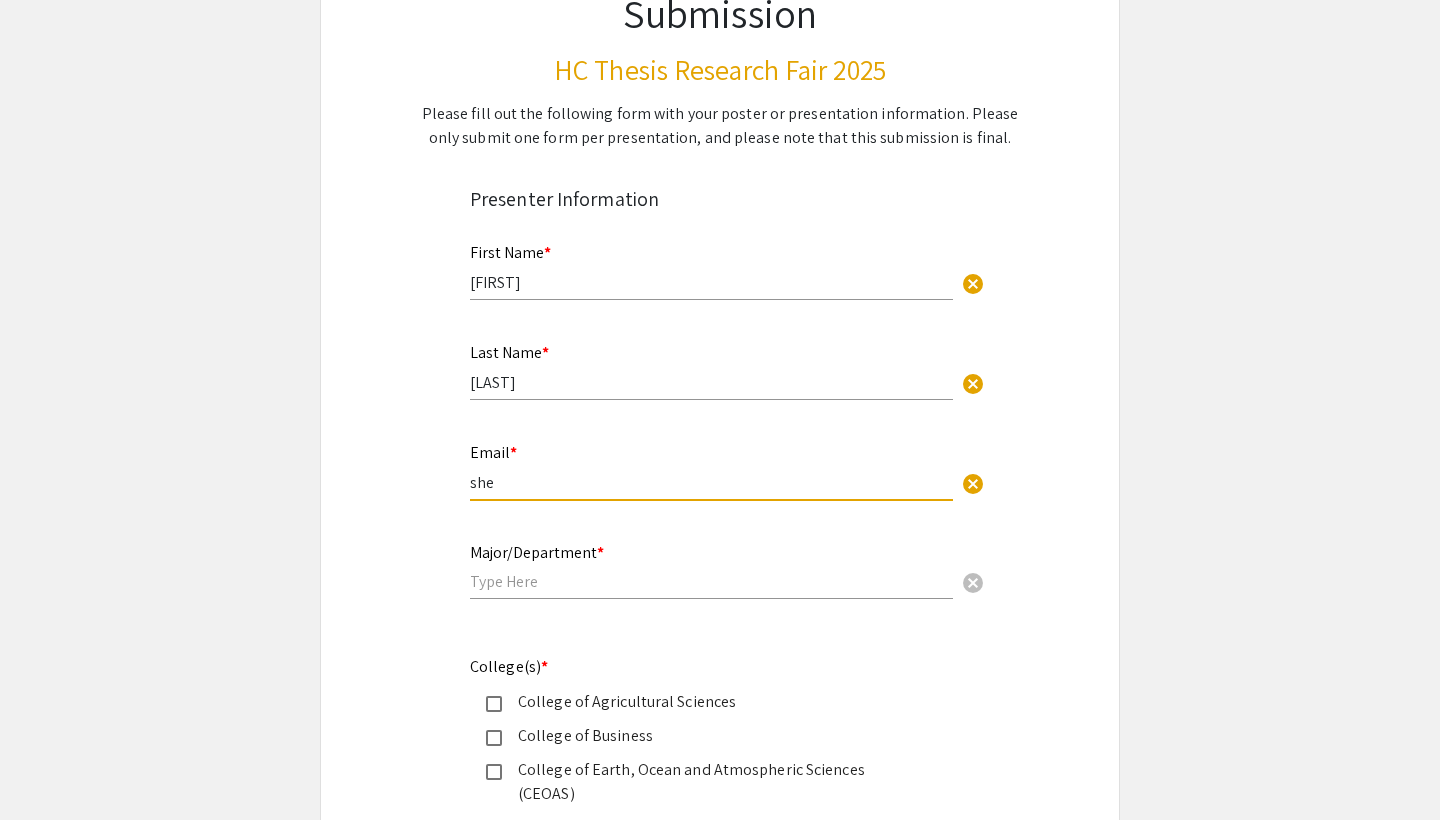 scroll, scrollTop: 231, scrollLeft: 0, axis: vertical 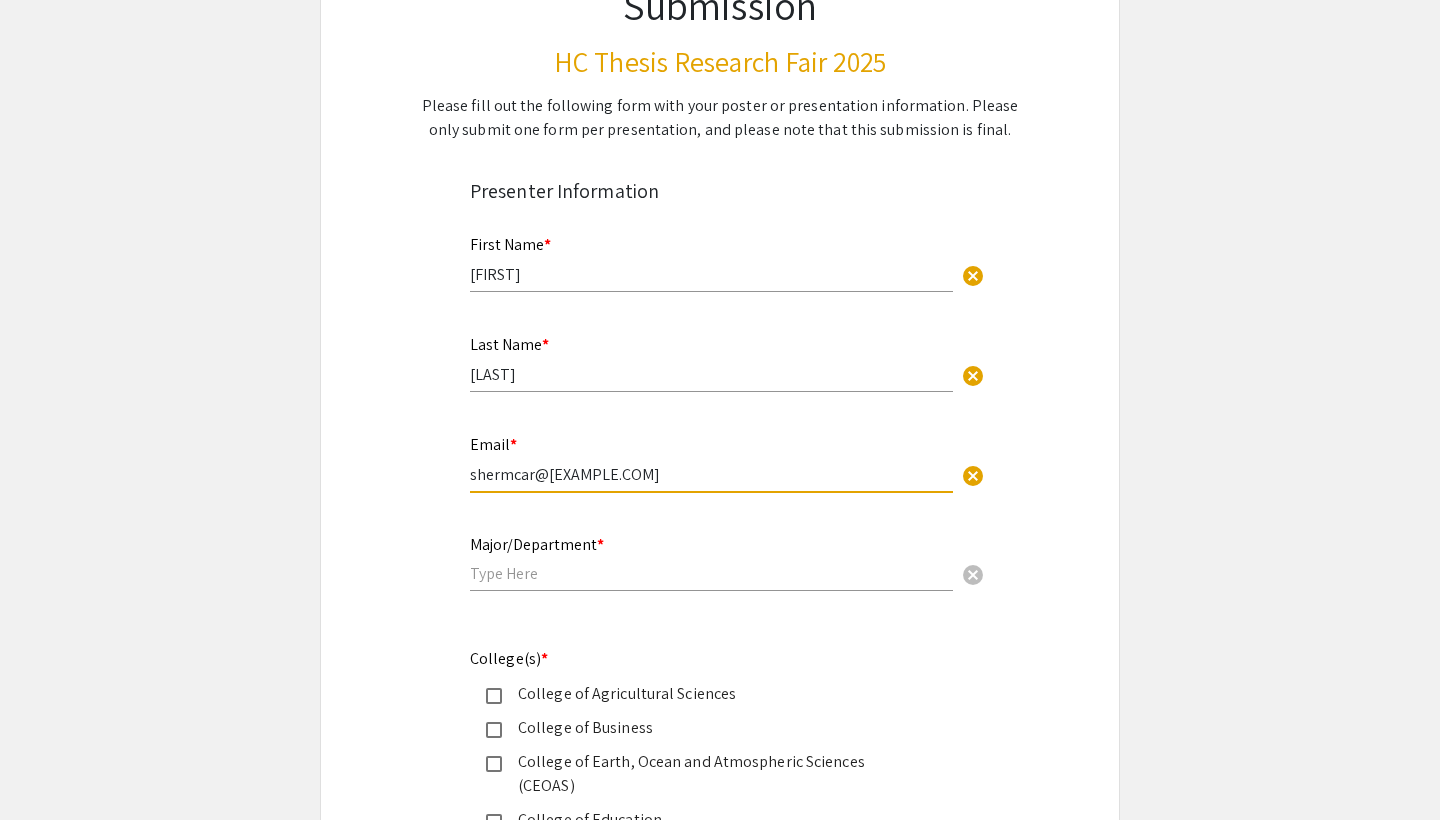 type on "shermcar@oregonstate.edu" 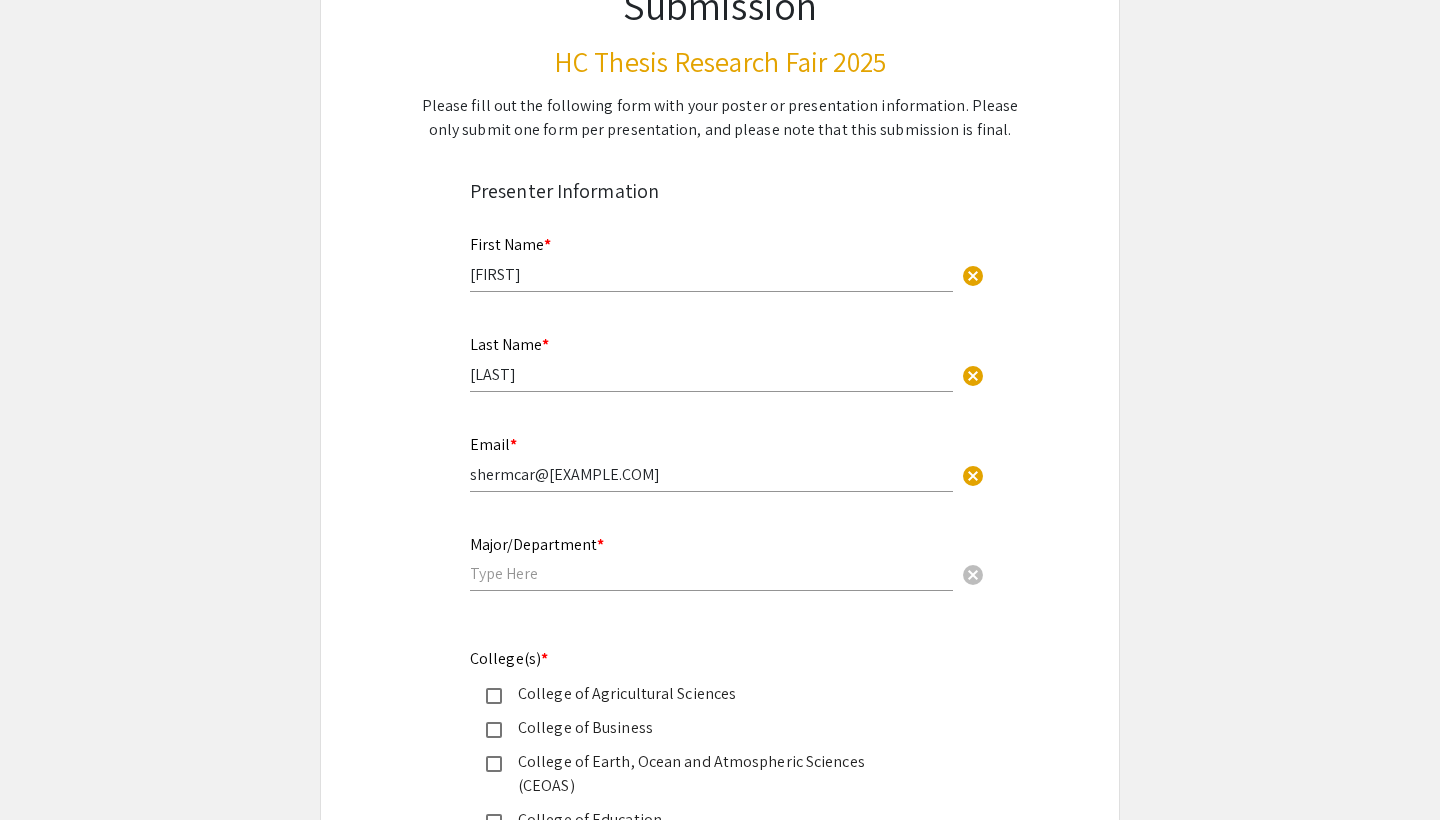 click at bounding box center (711, 573) 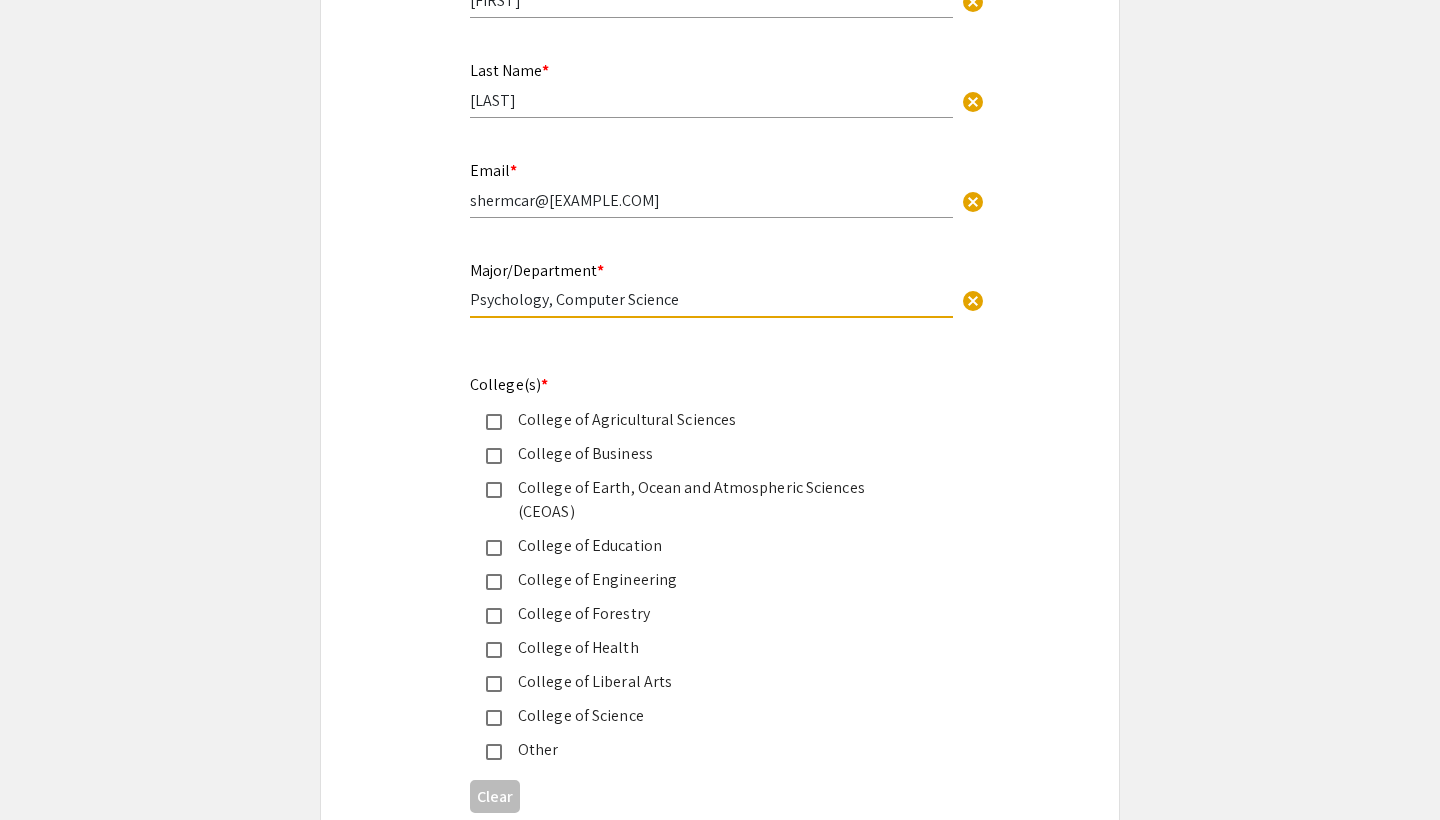 scroll, scrollTop: 575, scrollLeft: 0, axis: vertical 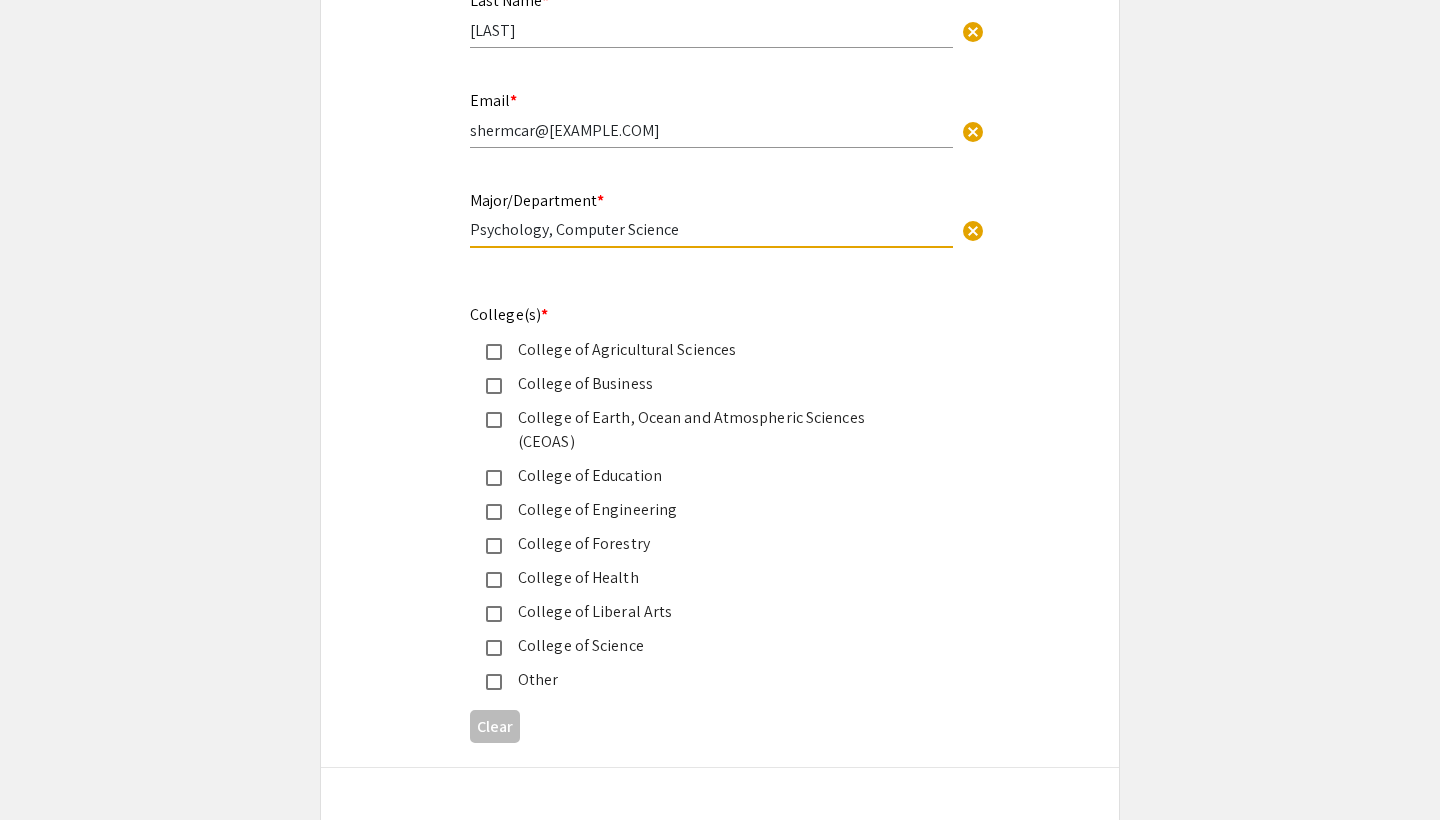 type on "Psychology, Computer Science" 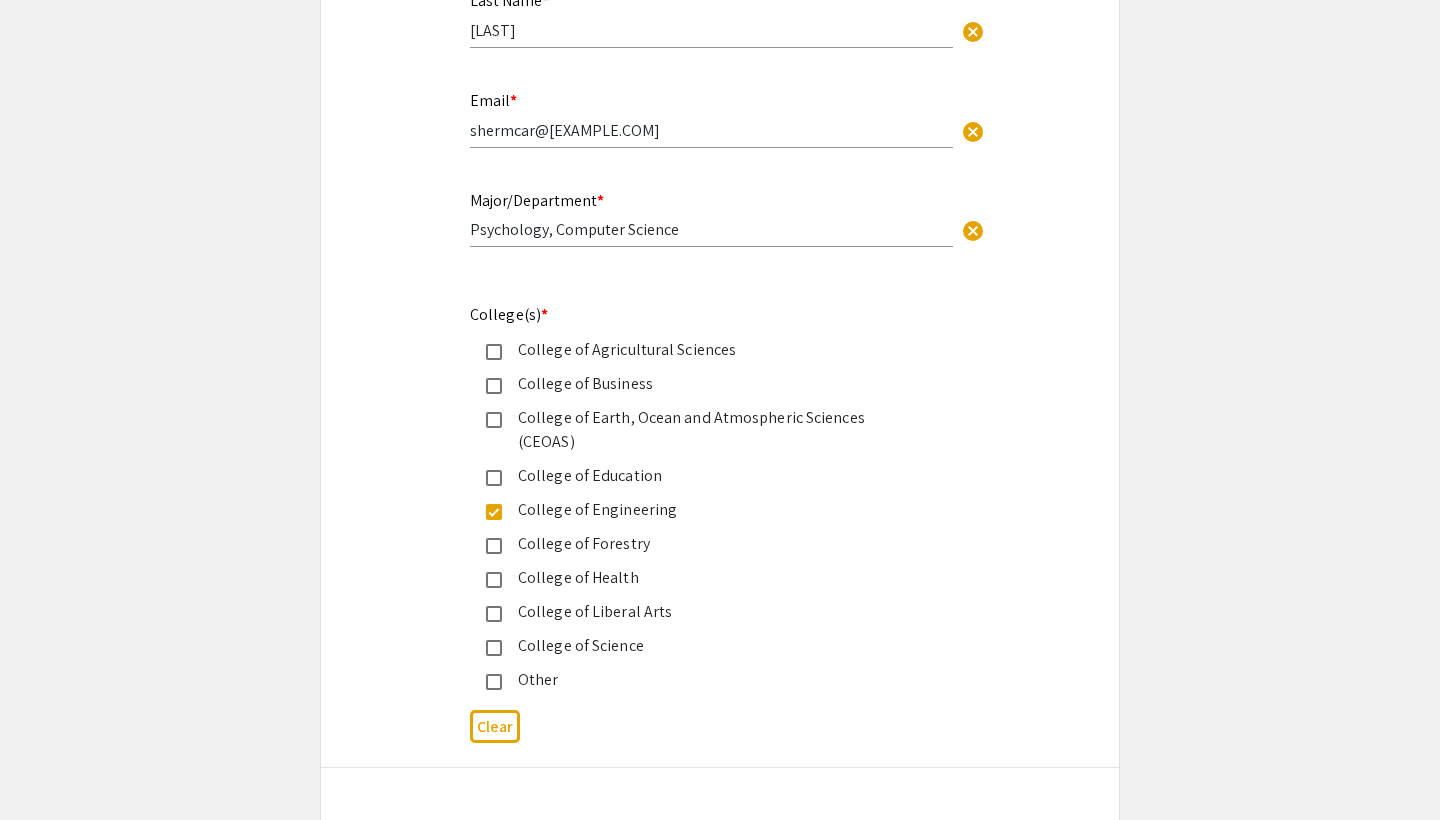 click on "College of Agricultural Sciences   College of Business   College of Earth, Ocean and Atmospheric Sciences (CEOAS)   College of Education   College of Engineering   College of Forestry   College of Health   College of Liberal Arts   College of Science   Other" at bounding box center [704, 515] 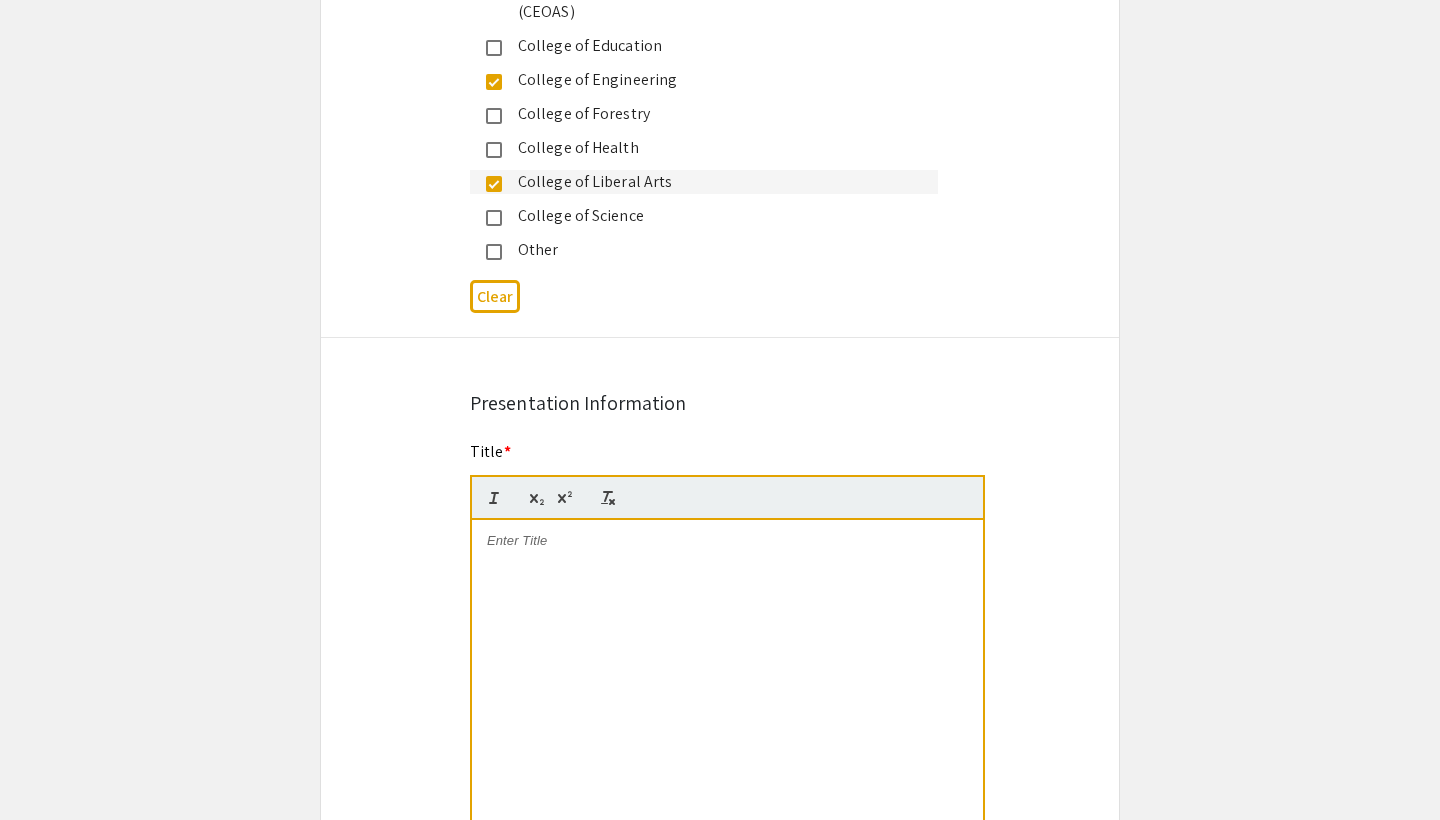 scroll, scrollTop: 1267, scrollLeft: 0, axis: vertical 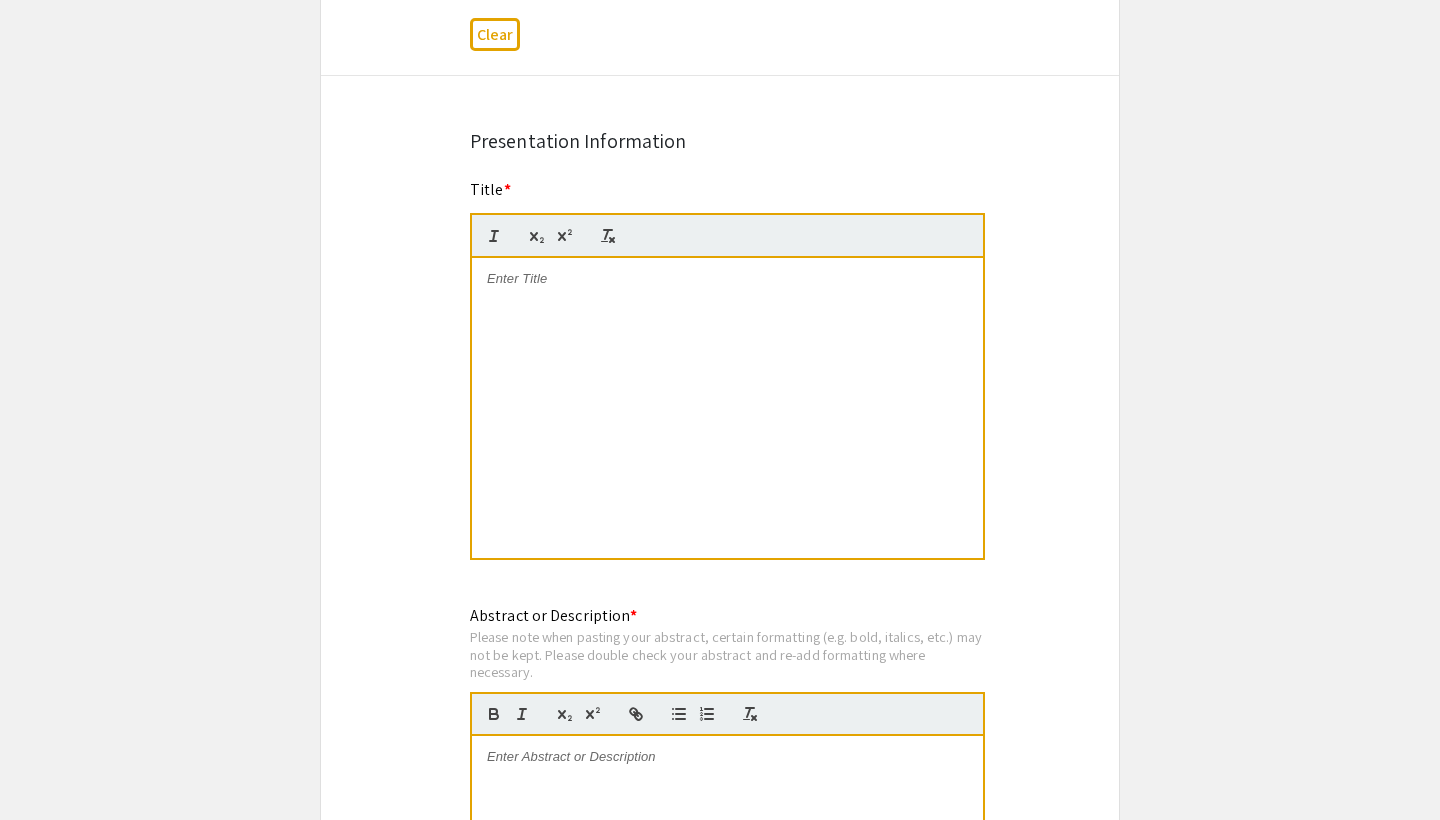 click at bounding box center [727, 408] 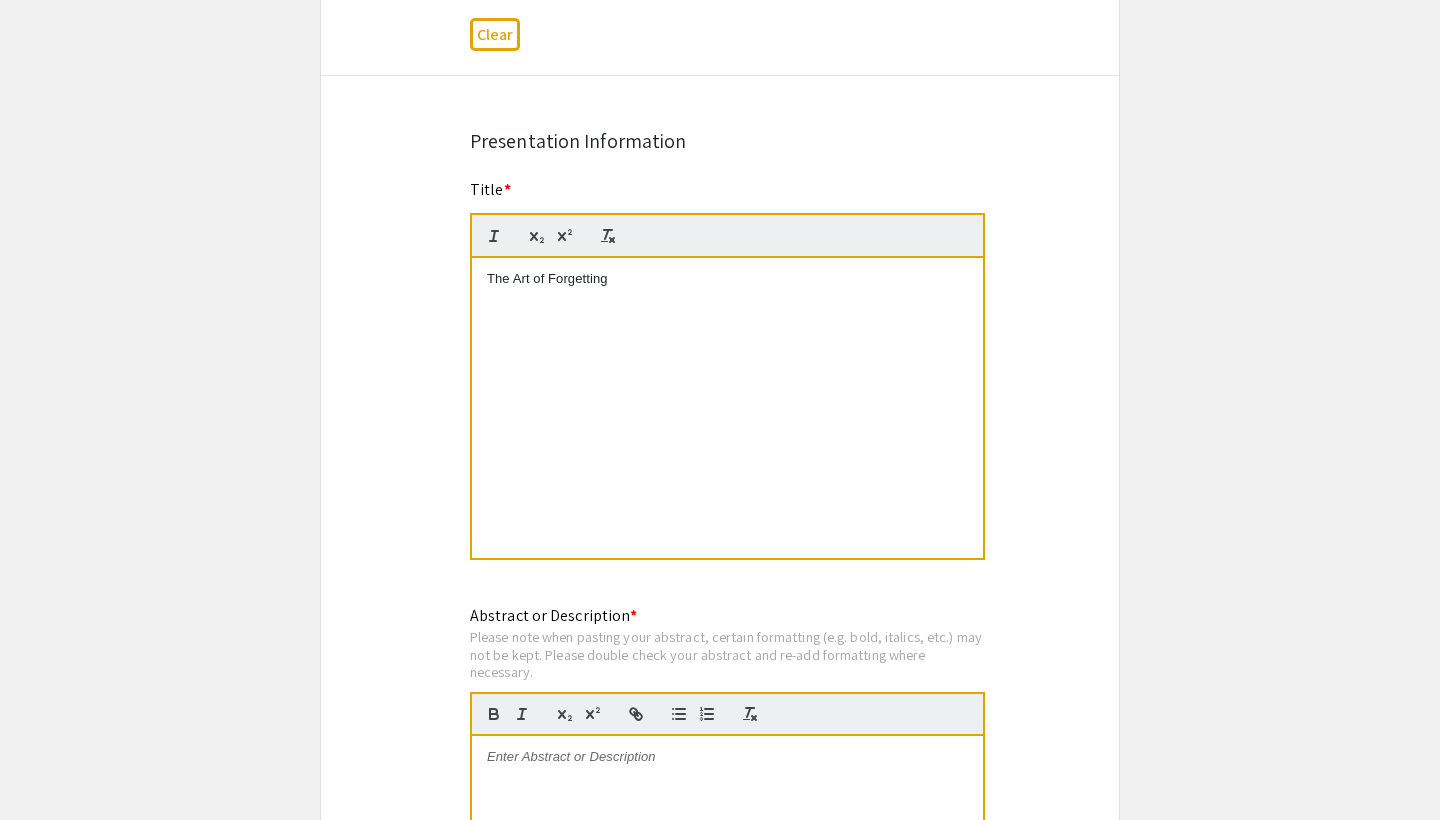 click on "Symposium Presentation Submission HC Thesis Research Fair 2025  Please fill out the following form with your poster or presentation information. Please only submit one form per presentation, and please note that this submission is final.   Presenter Information  First Name * Carly cancel This field is required. Last Name * Sherman cancel This field is required. Email * shermcar@oregonstate.edu cancel This field is required. Major/Department * Psychology, Computer Science cancel This field is required. College(s) *  College of Agricultural Sciences   College of Business   College of Earth, Ocean and Atmospheric Sciences (CEOAS)   College of Education   College of Engineering   College of Forestry   College of Health   College of Liberal Arts   College of Science   Other   Clear  Presentation Information Title *                                 The Art of Forgetting This field is required. Abstract or Description *                                                                             Mentor cancel * cancel" 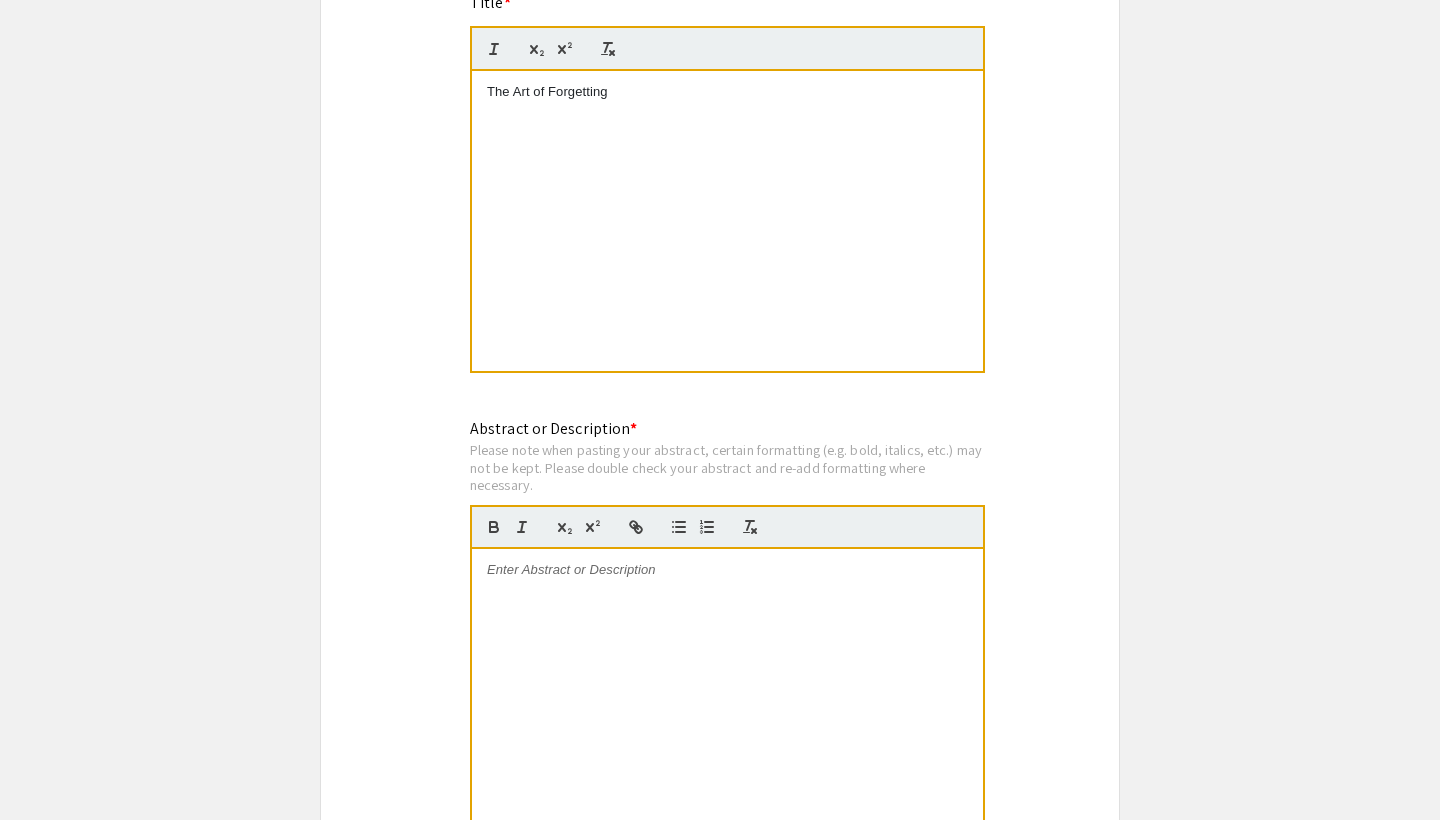 scroll, scrollTop: 1551, scrollLeft: 0, axis: vertical 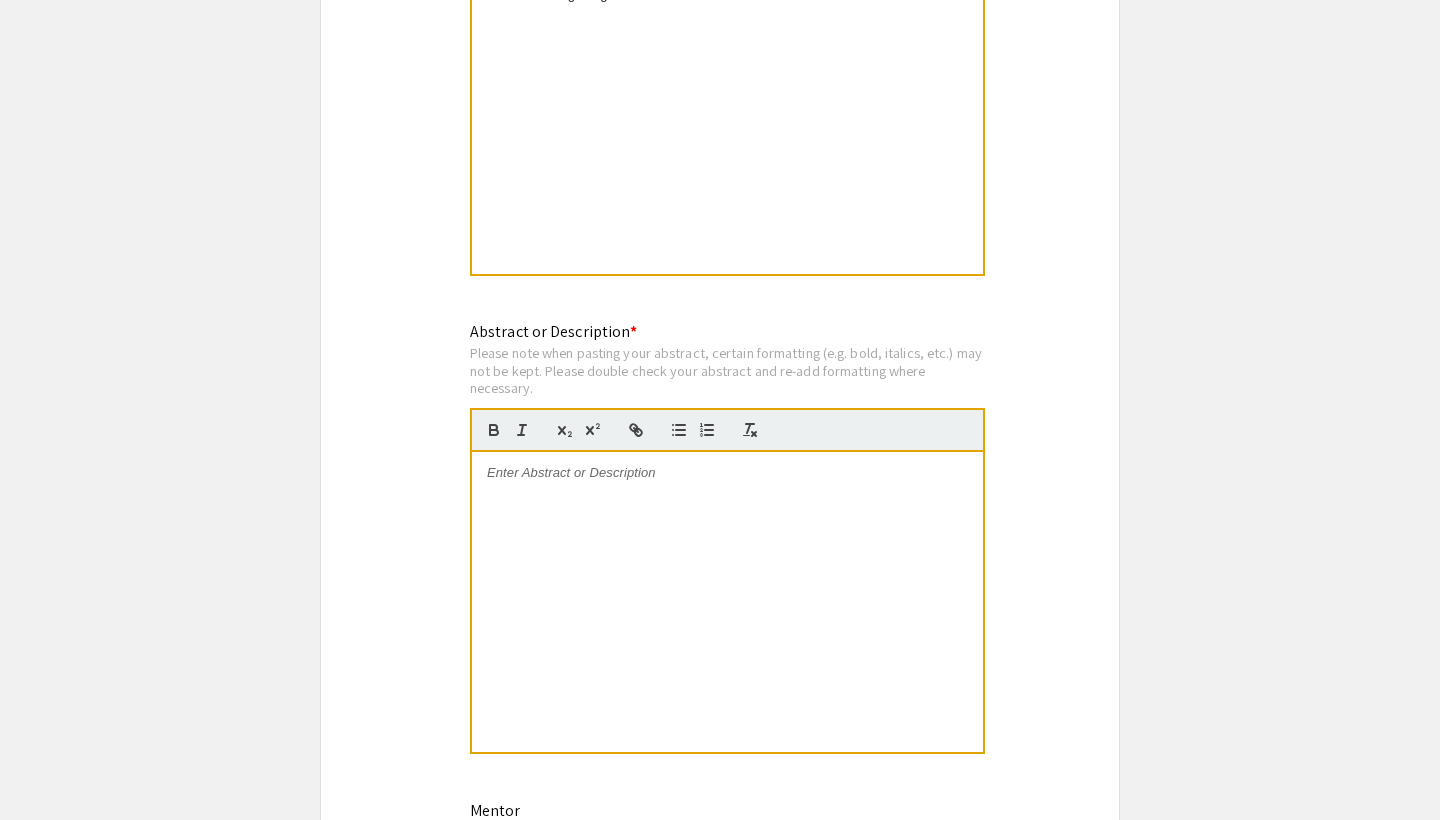 click at bounding box center (727, 602) 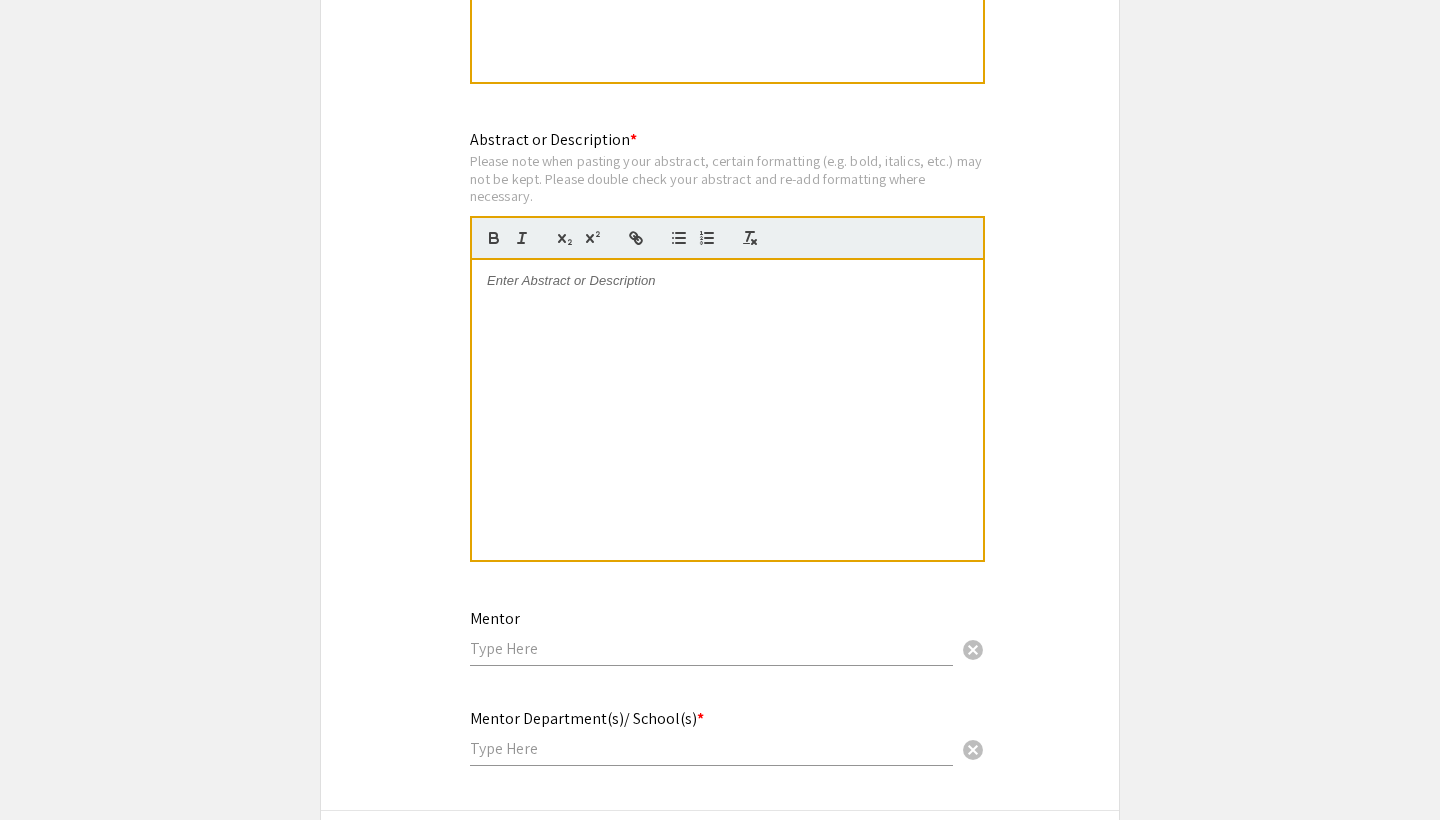 scroll, scrollTop: 1745, scrollLeft: 0, axis: vertical 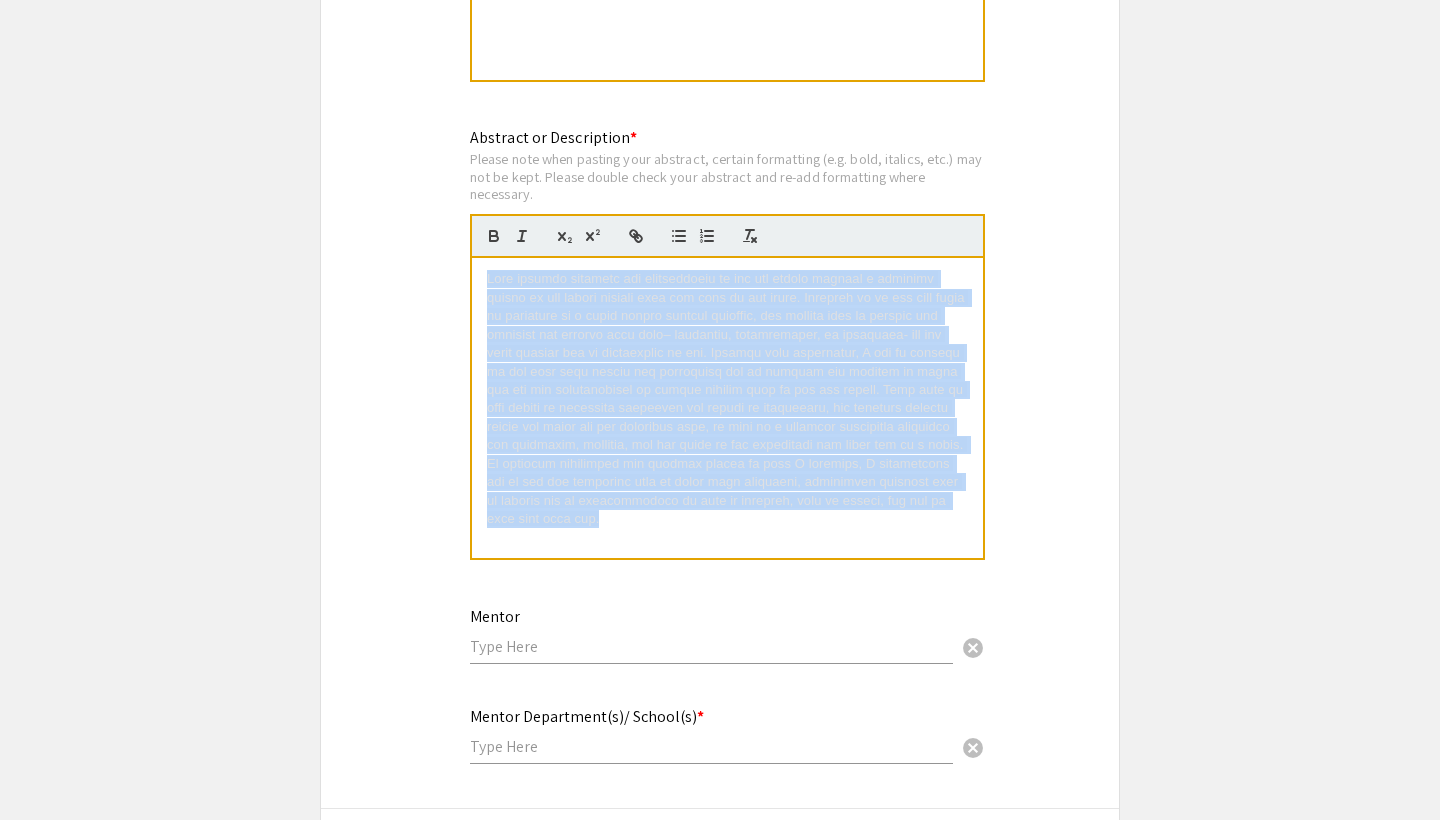 drag, startPoint x: 665, startPoint y: 506, endPoint x: 444, endPoint y: 127, distance: 438.7277 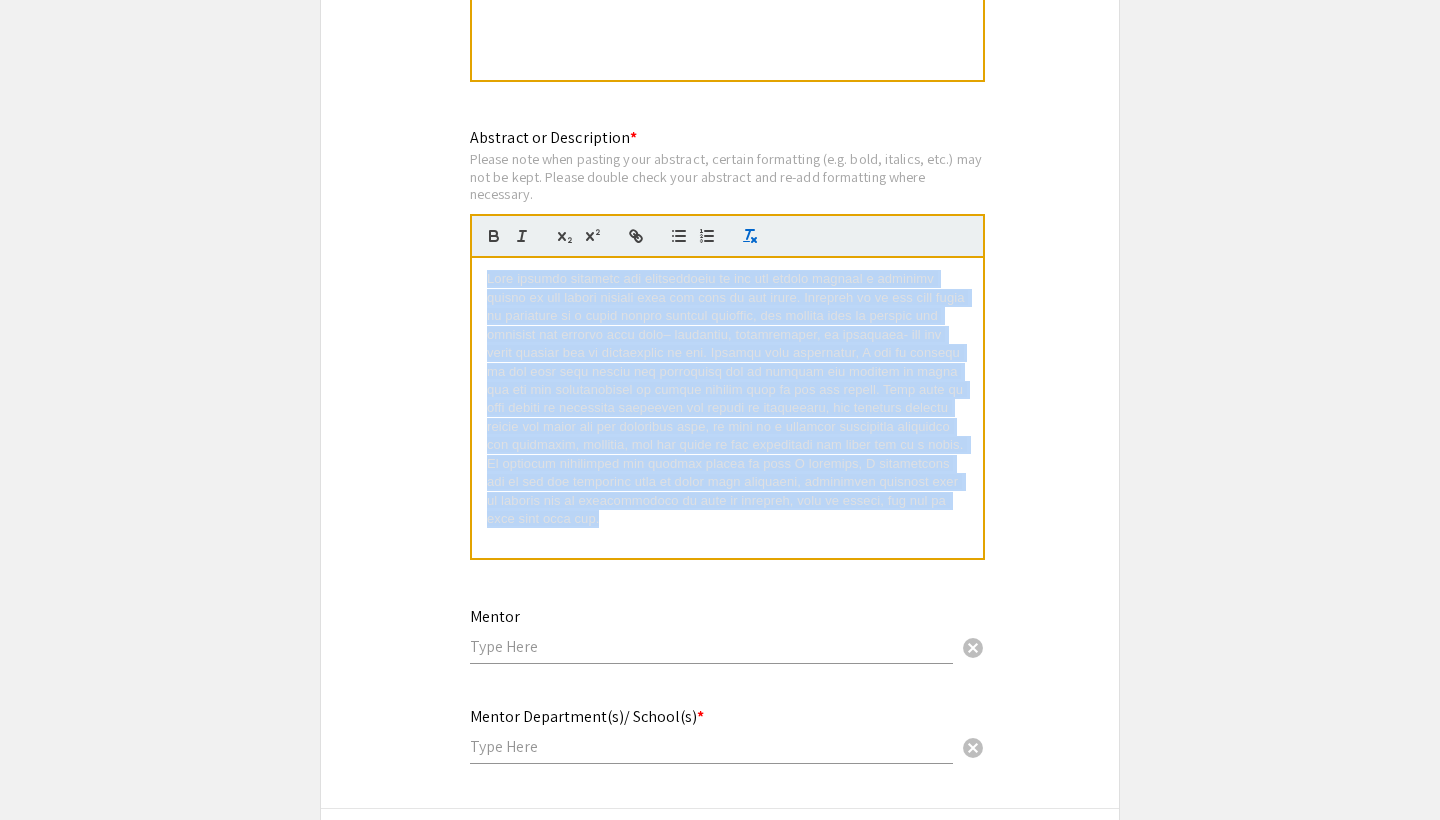 click 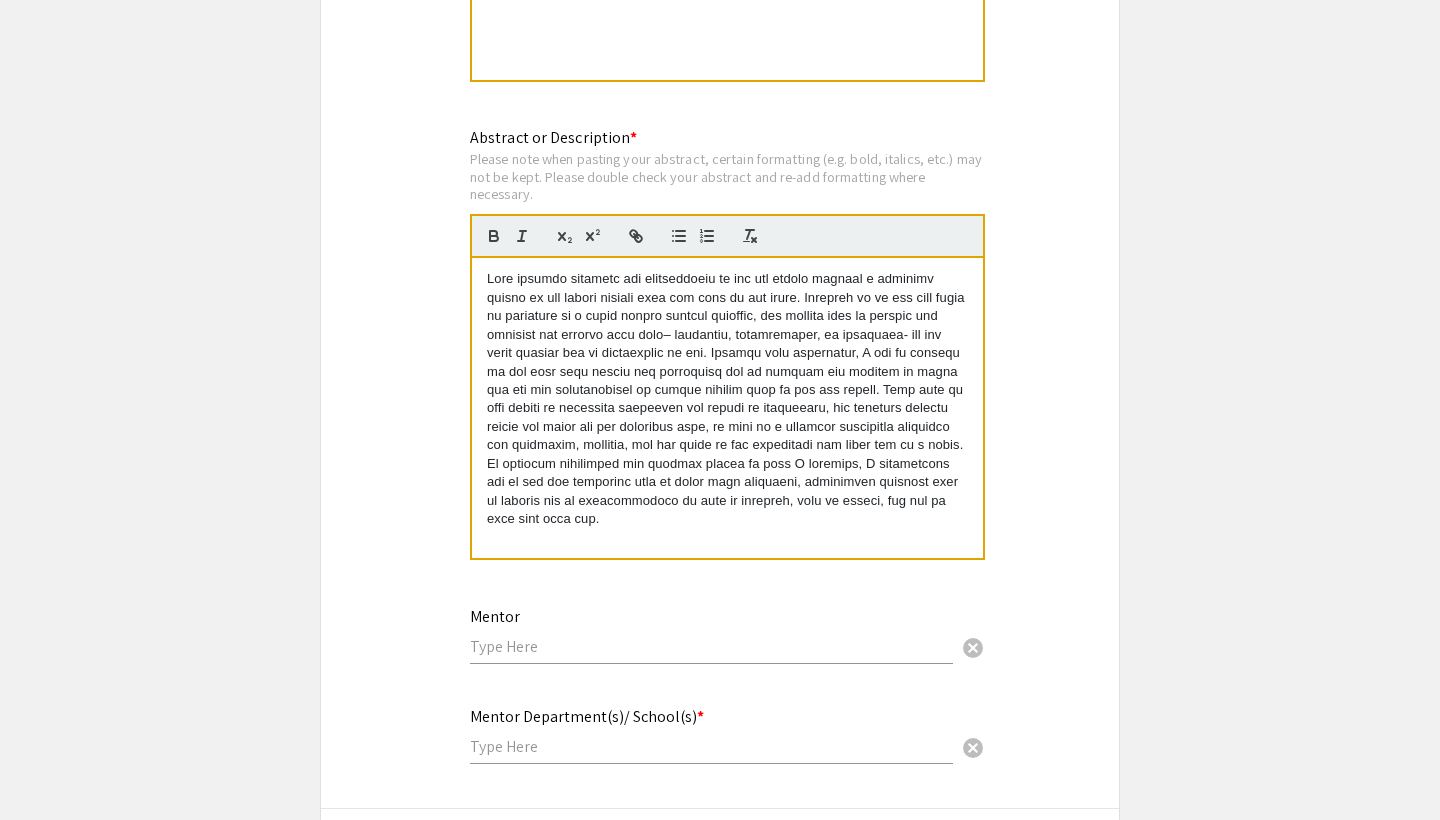 click at bounding box center (727, 399) 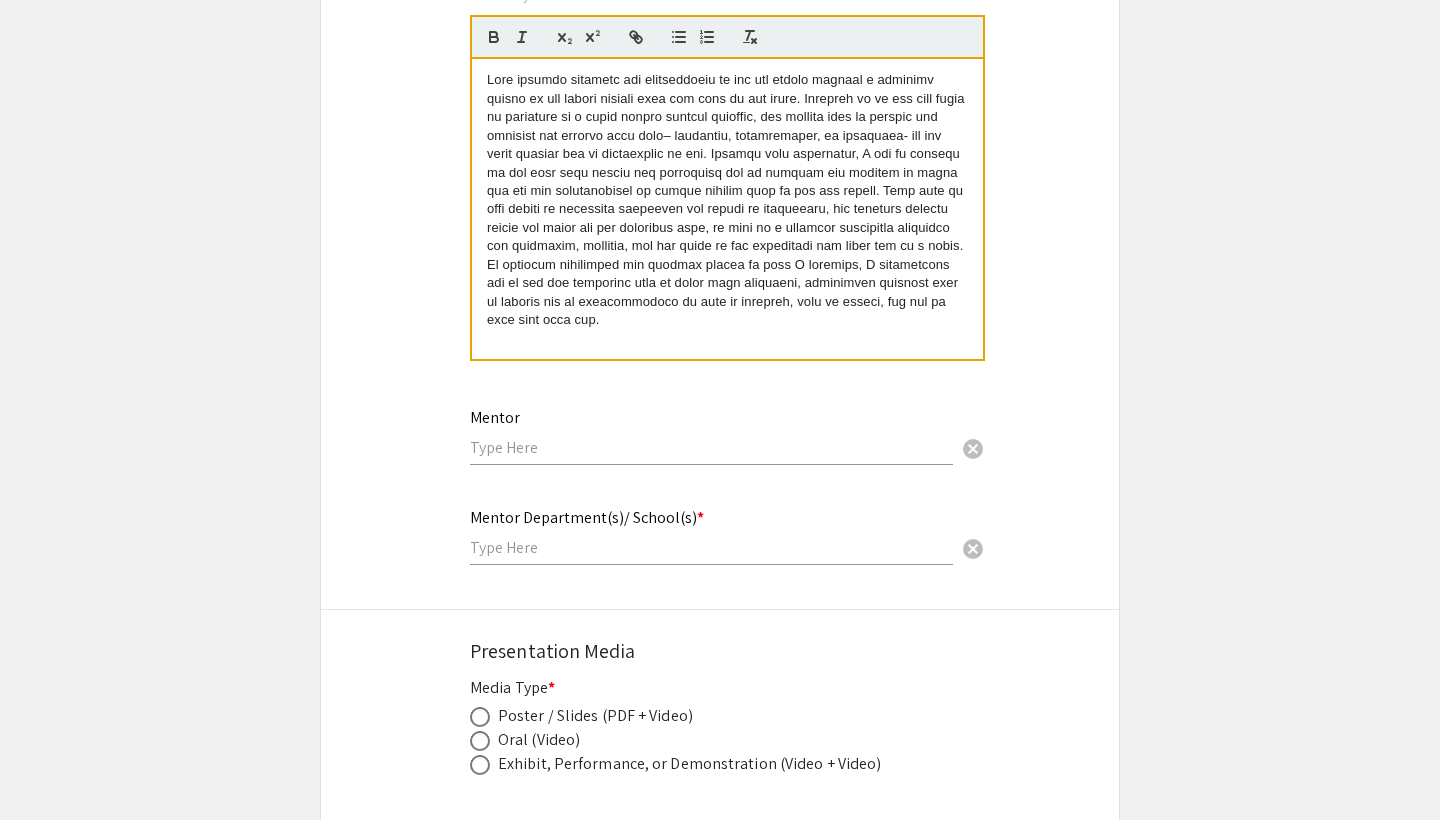 scroll, scrollTop: 1978, scrollLeft: 0, axis: vertical 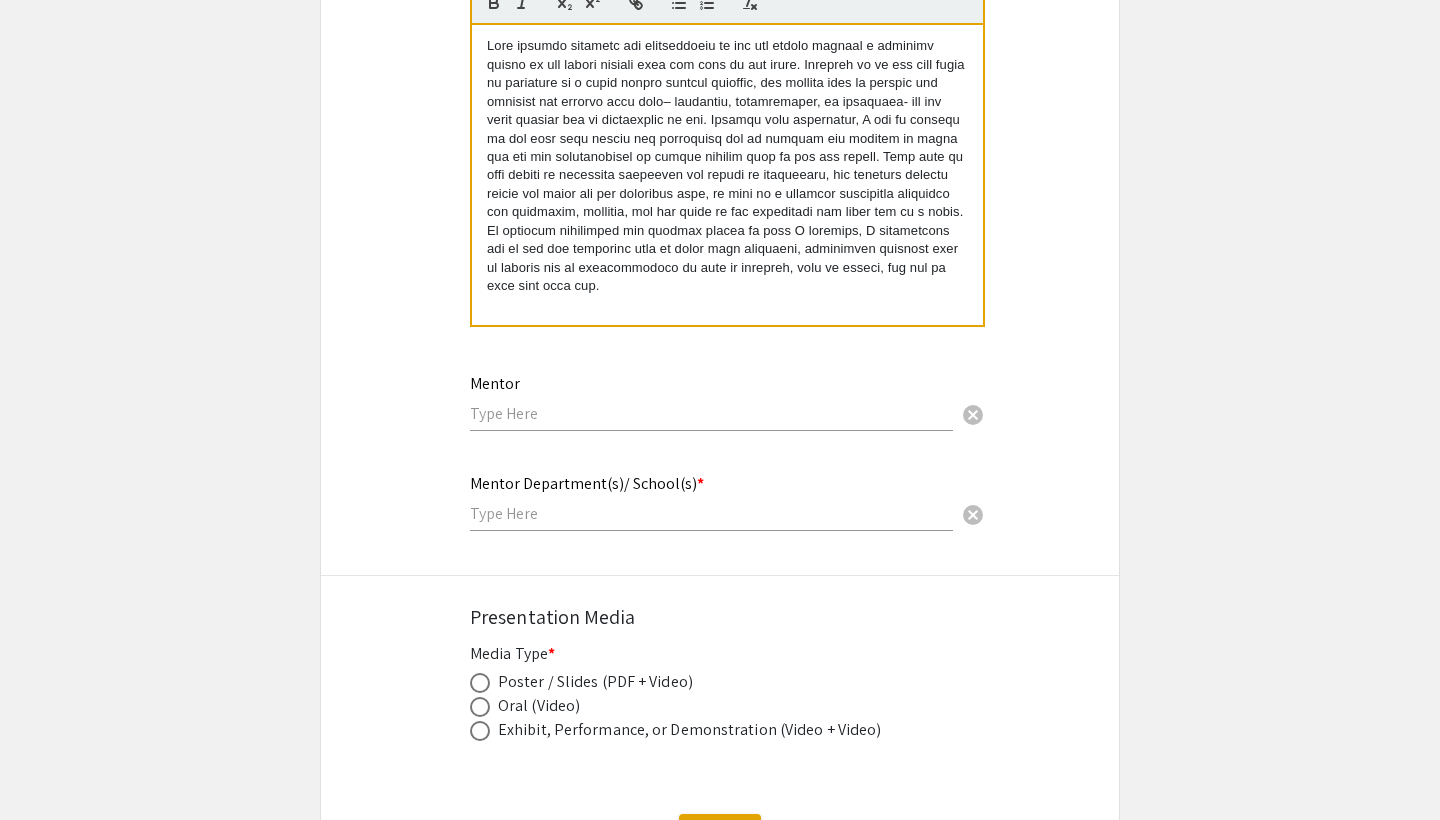 click at bounding box center [711, 413] 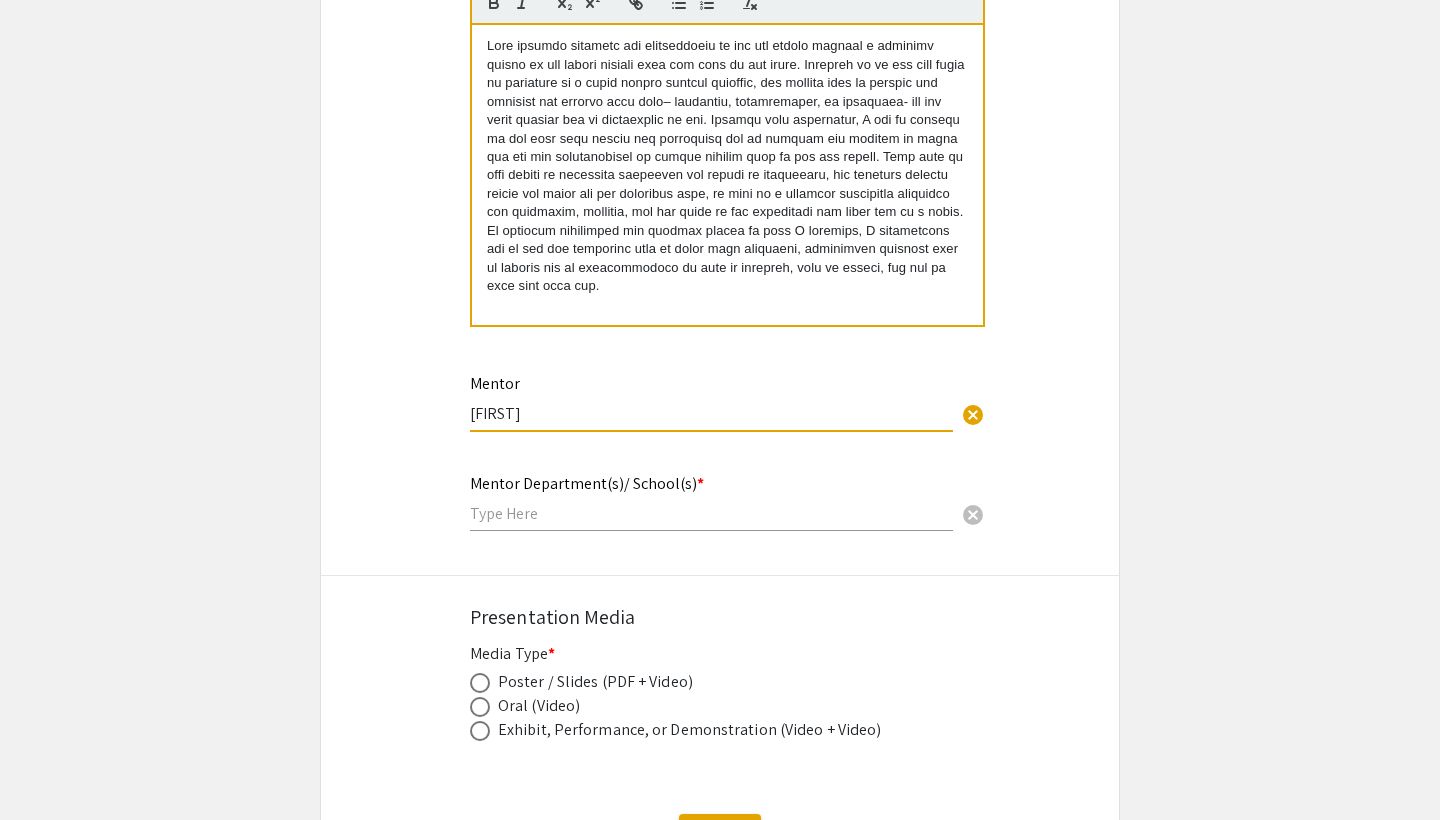 drag, startPoint x: 595, startPoint y: 394, endPoint x: 242, endPoint y: 292, distance: 367.44116 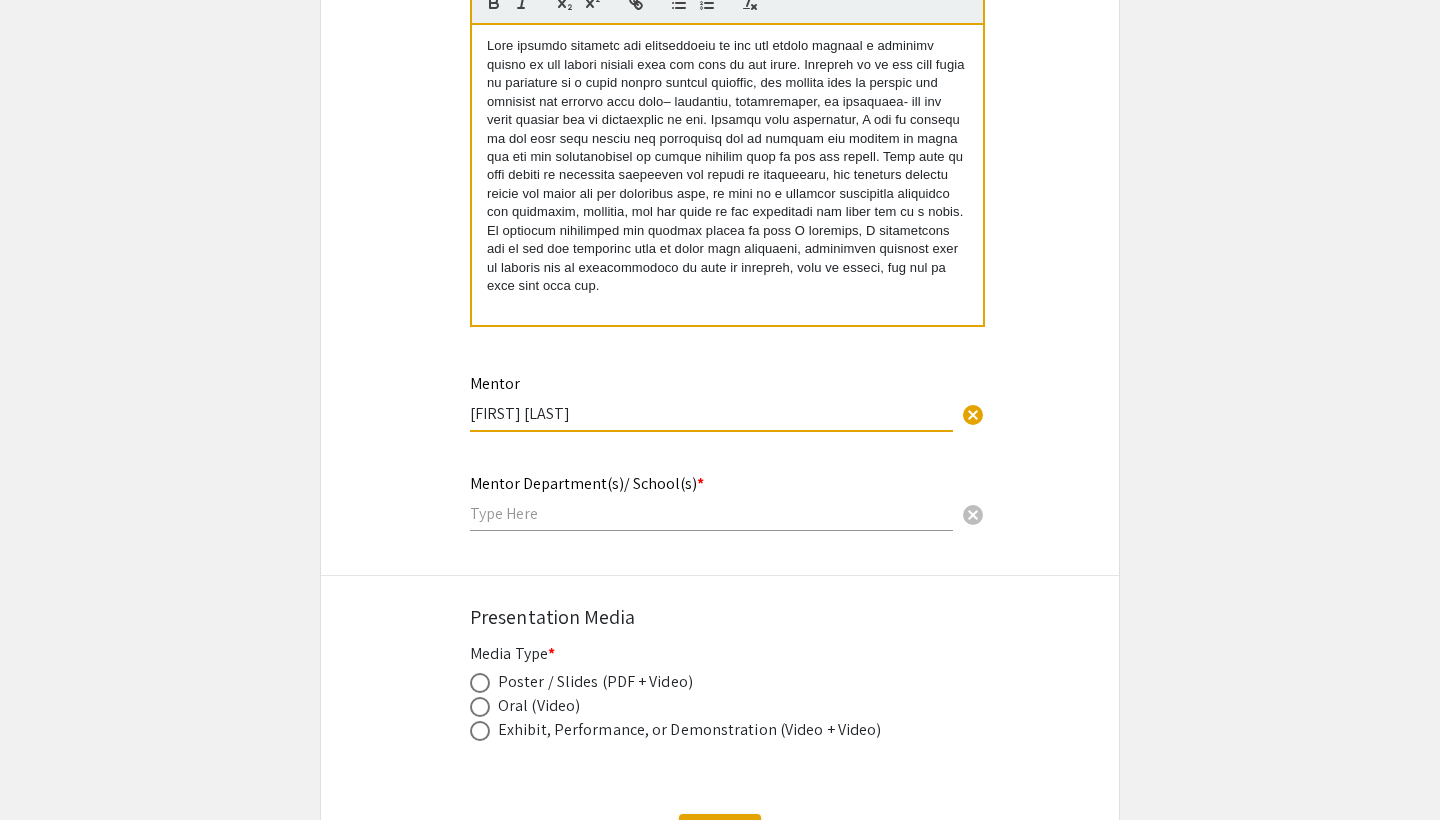 type on "[FIRST] [LAST]" 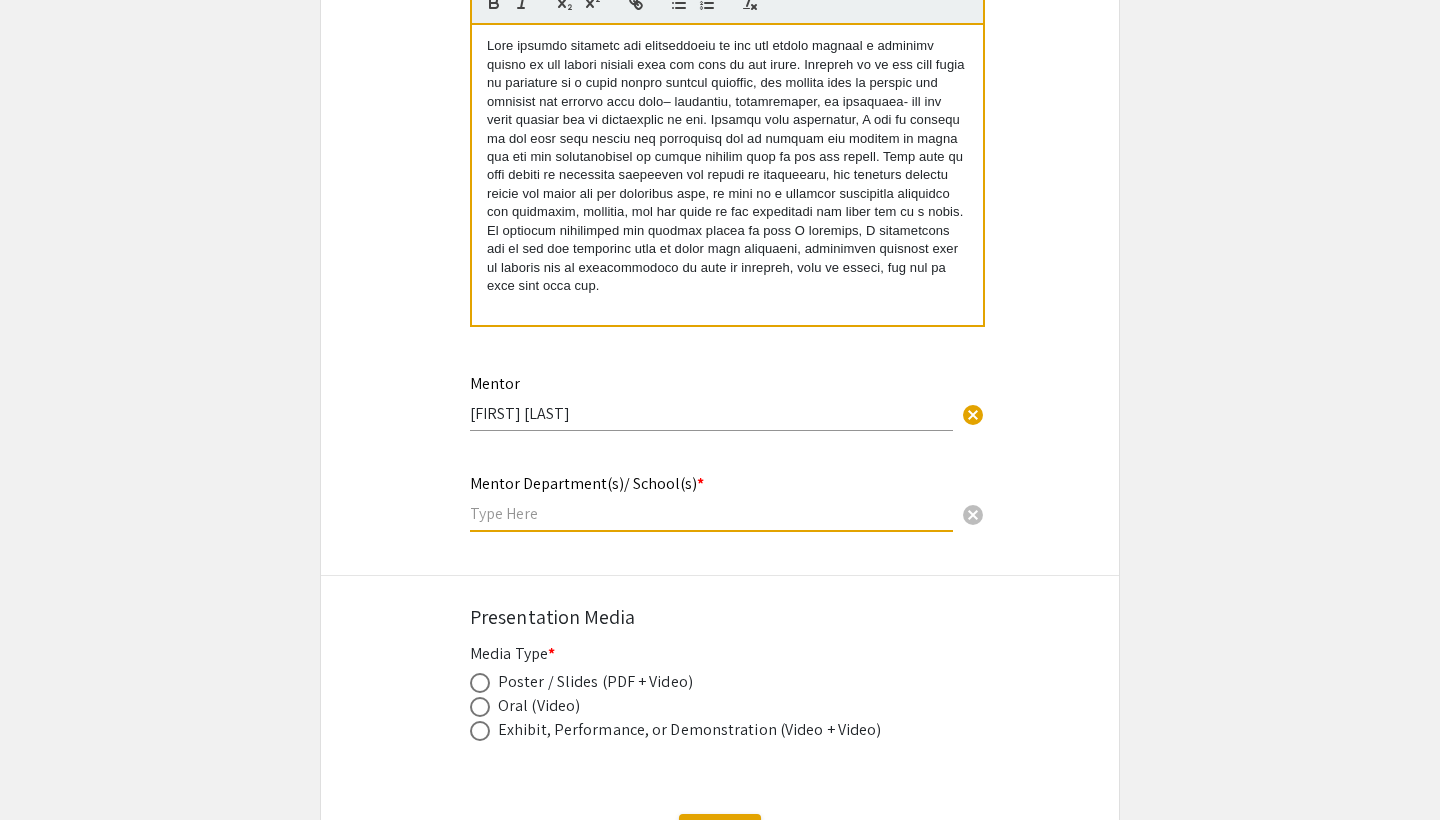 paste on "School of Visual, Performing and Design Arts" 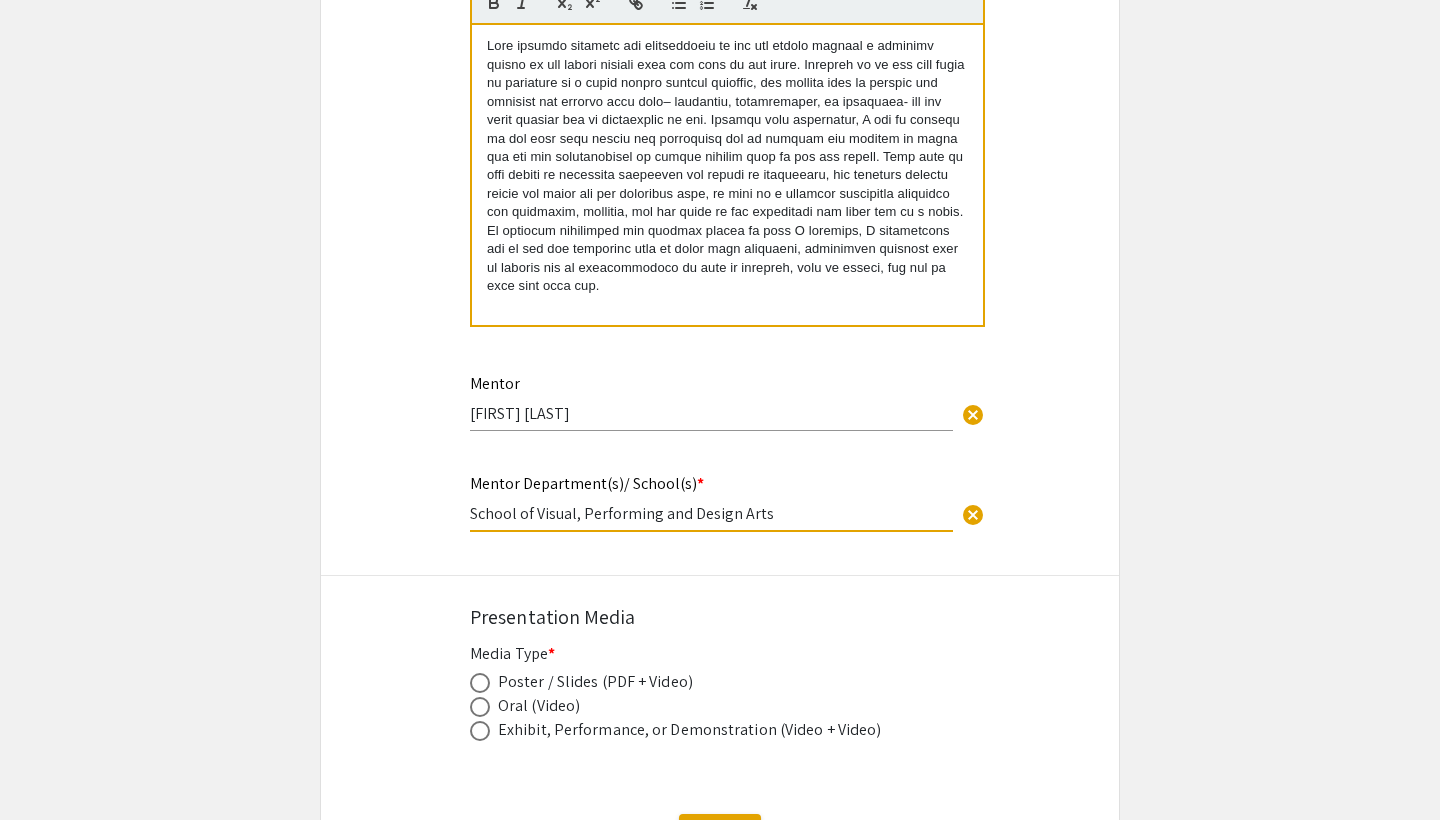 type on "School of Visual, Performing and Design Arts" 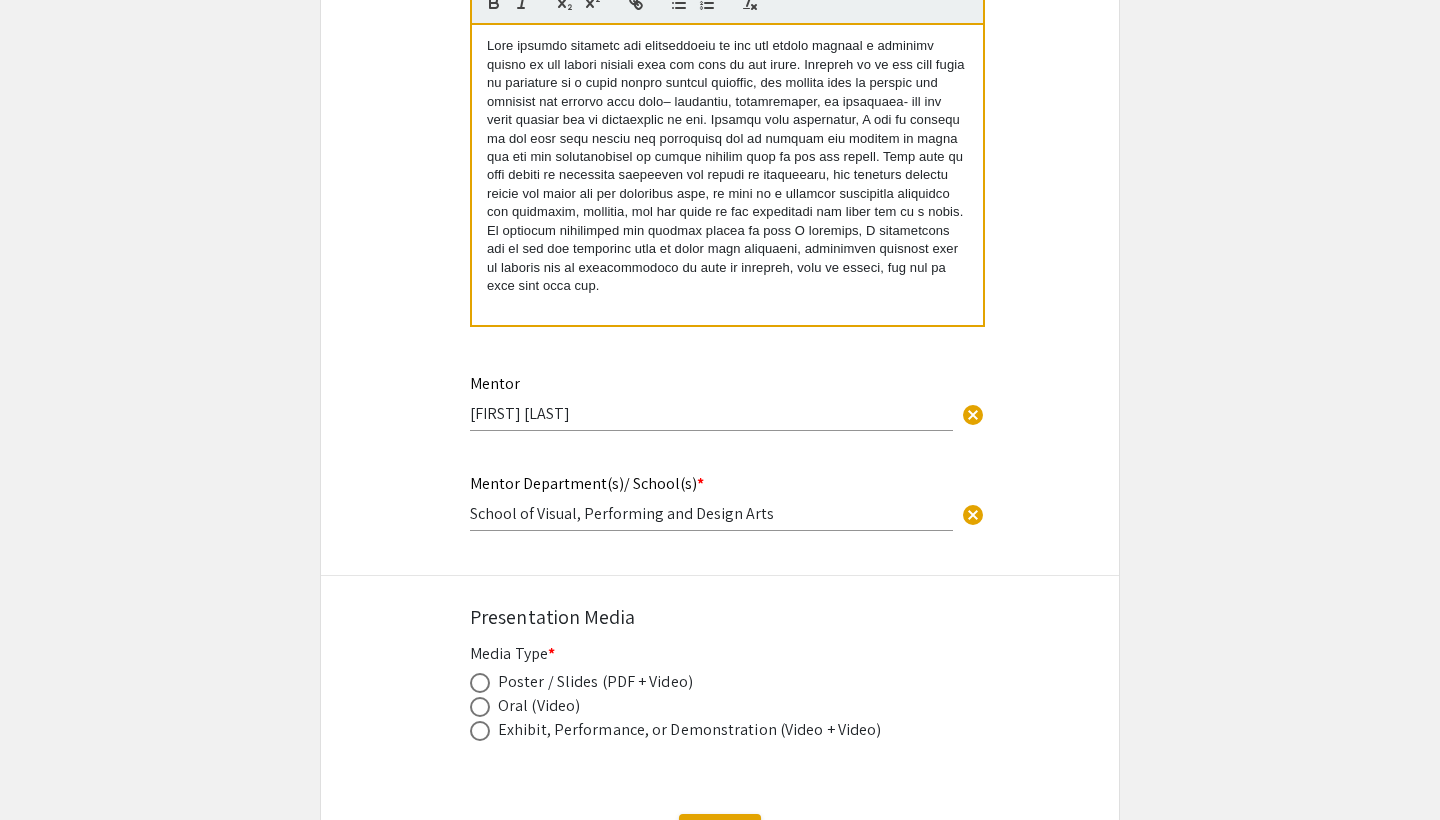 click on "Poster / Slides (PDF + Video)" 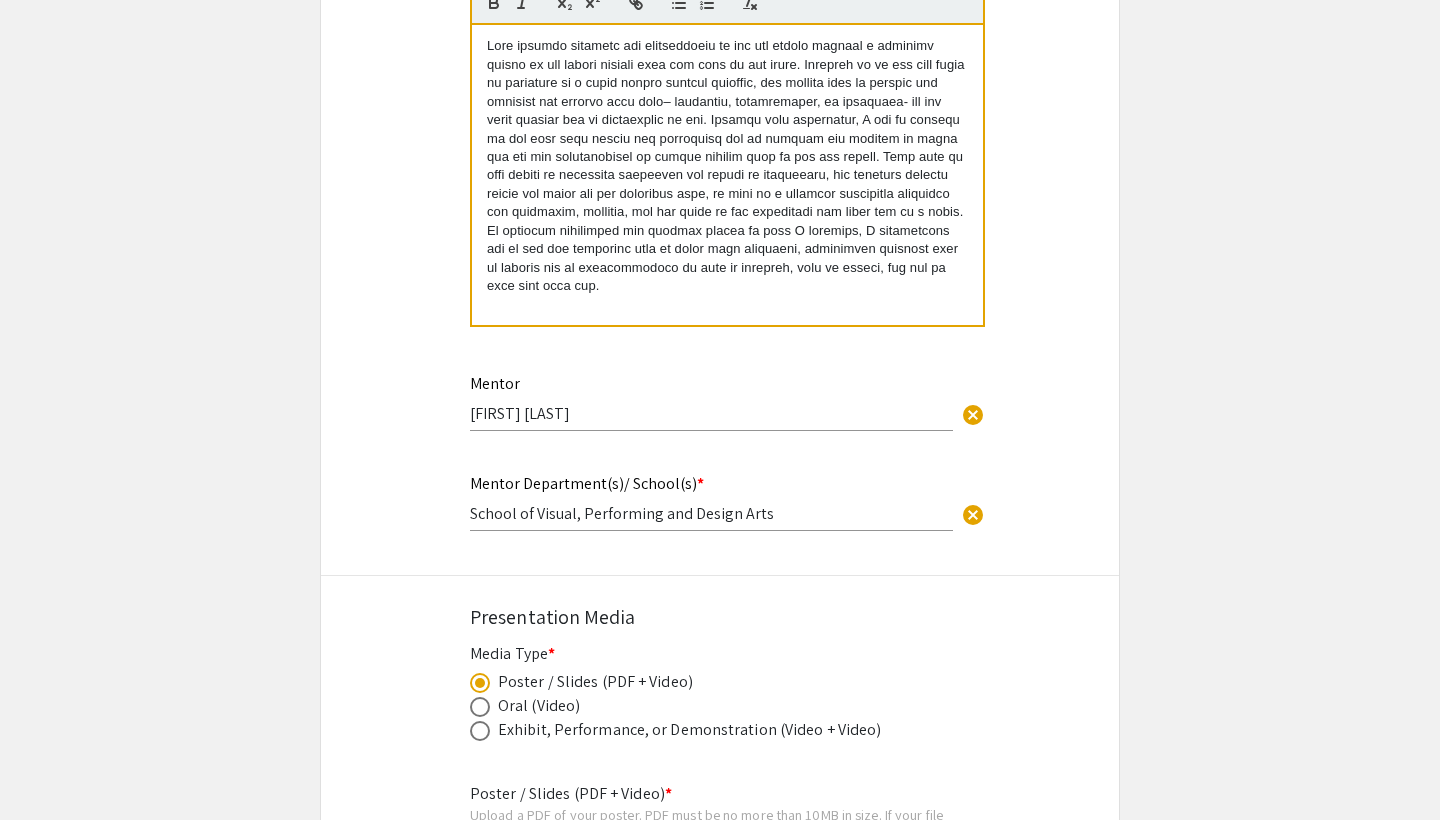 scroll, scrollTop: 2175, scrollLeft: 0, axis: vertical 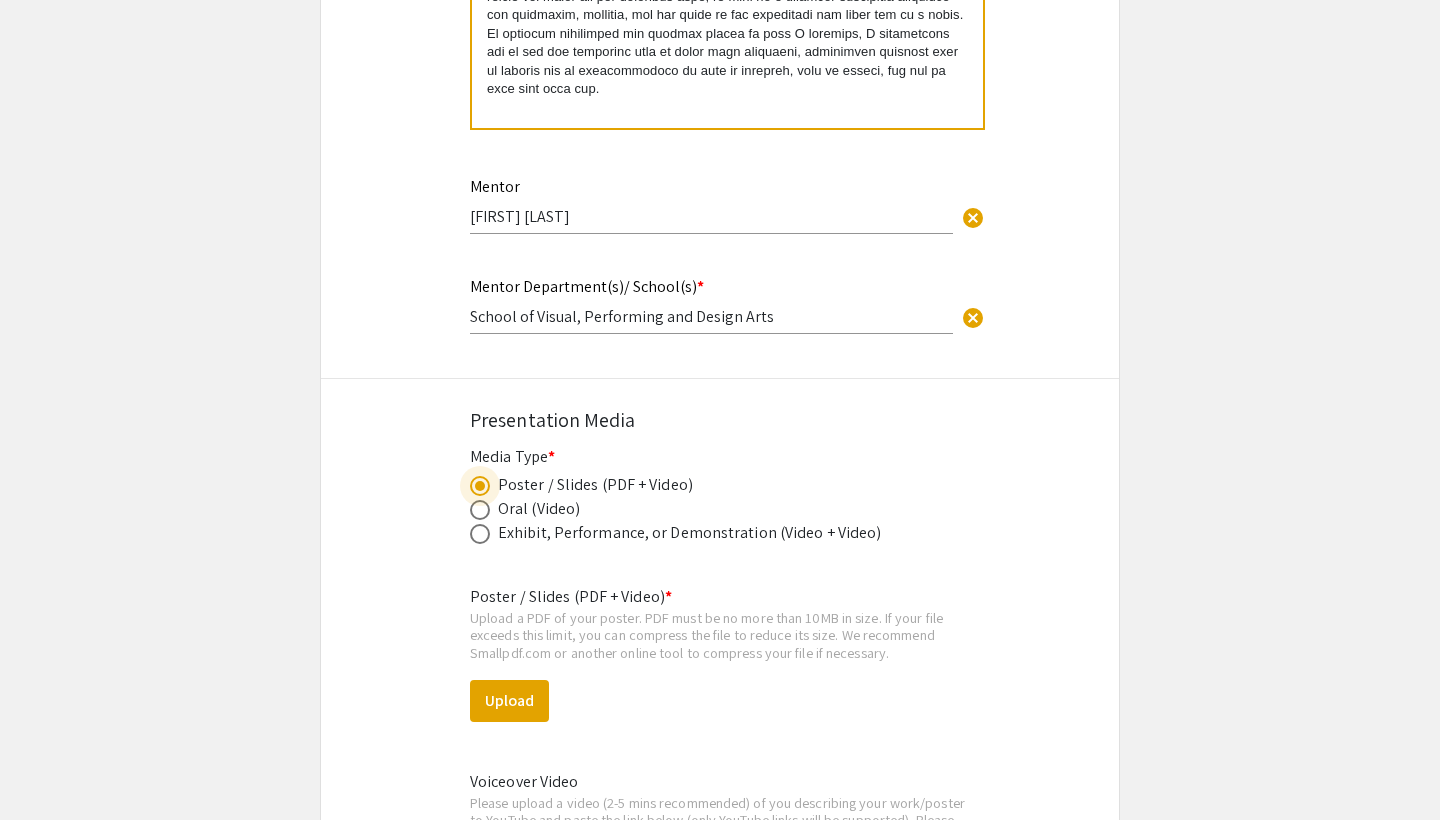 click on "Oral (Video)" 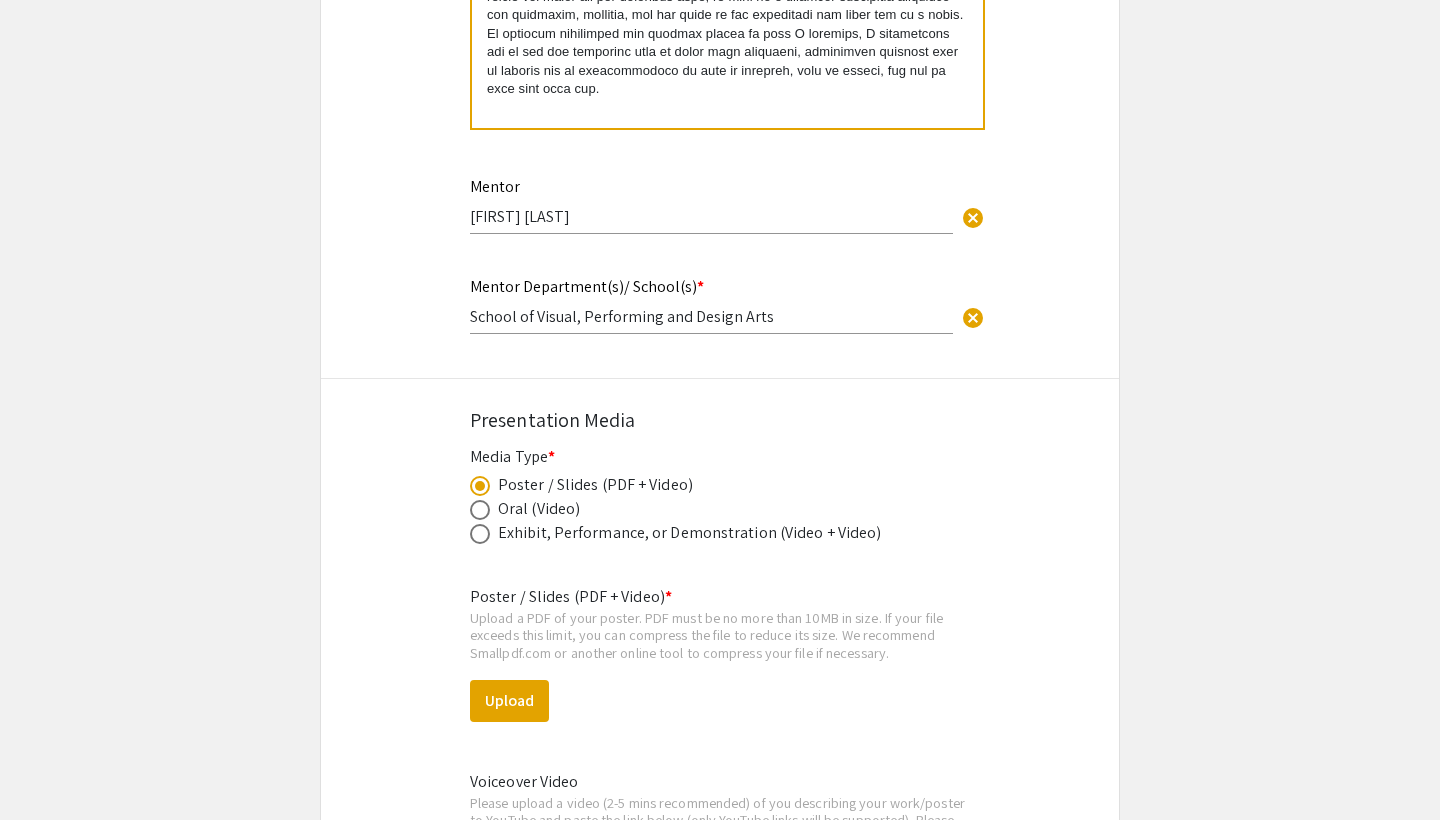 click at bounding box center [484, 510] 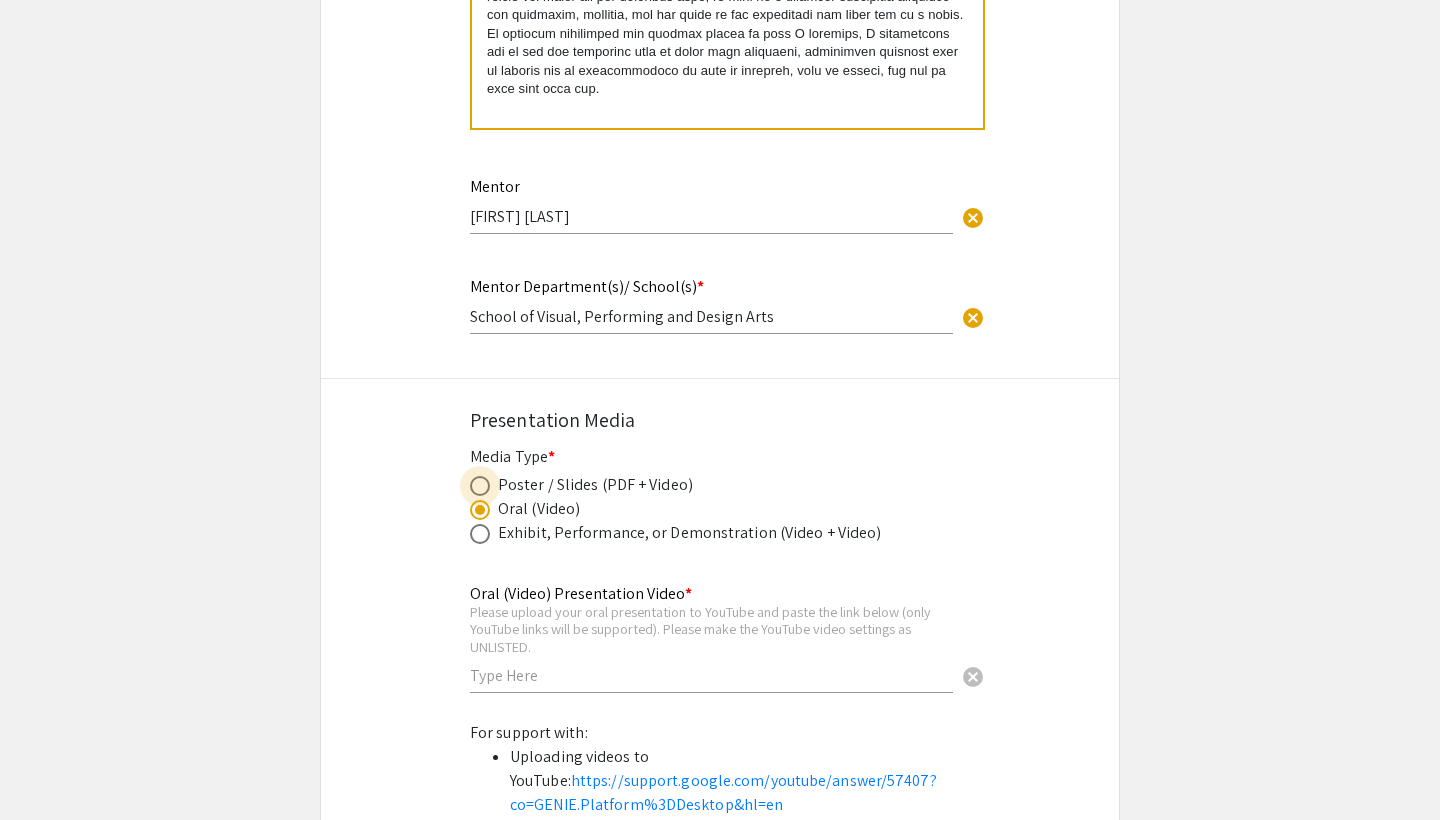 click at bounding box center (480, 486) 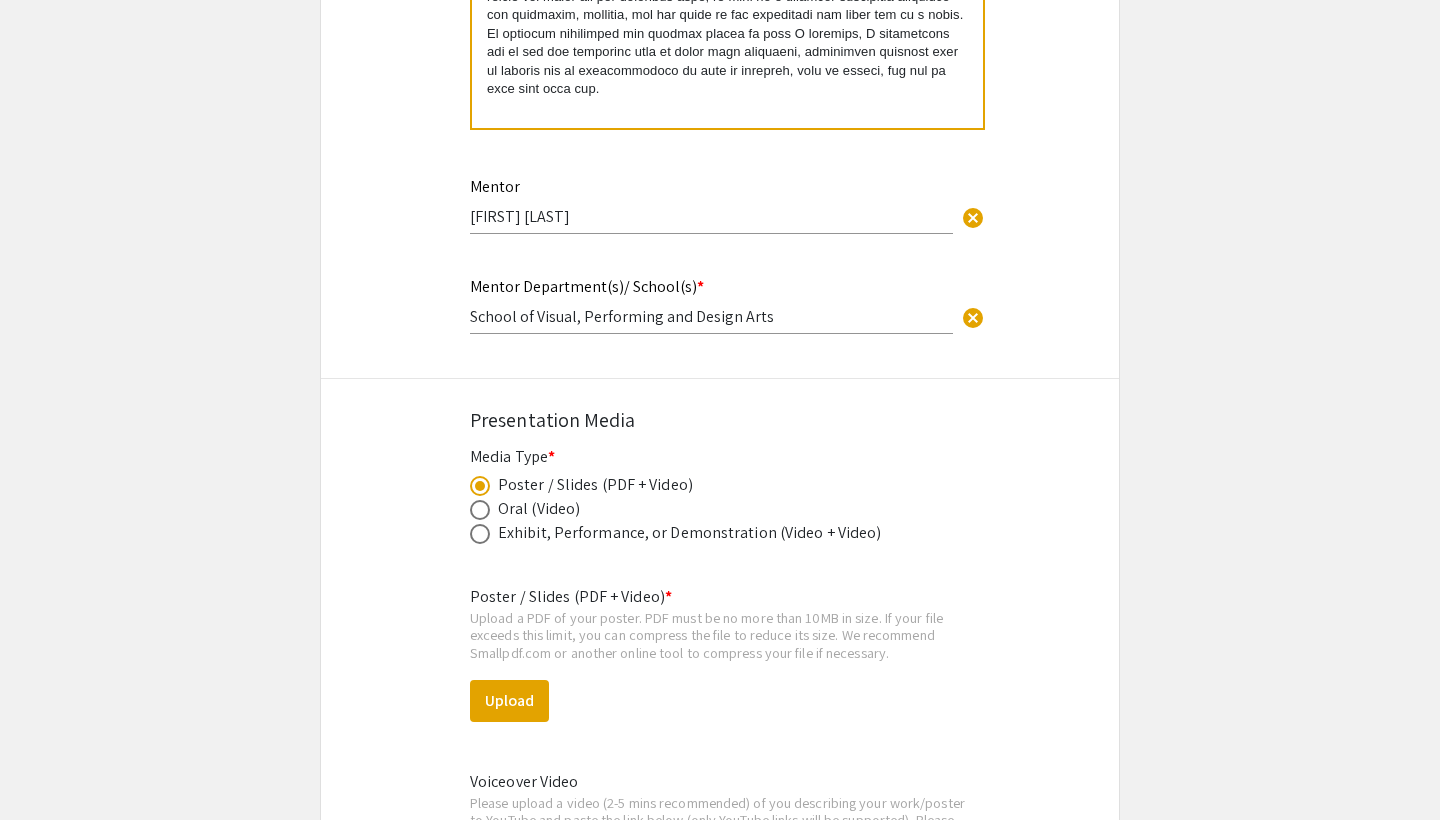 click on "Oral (Video)" 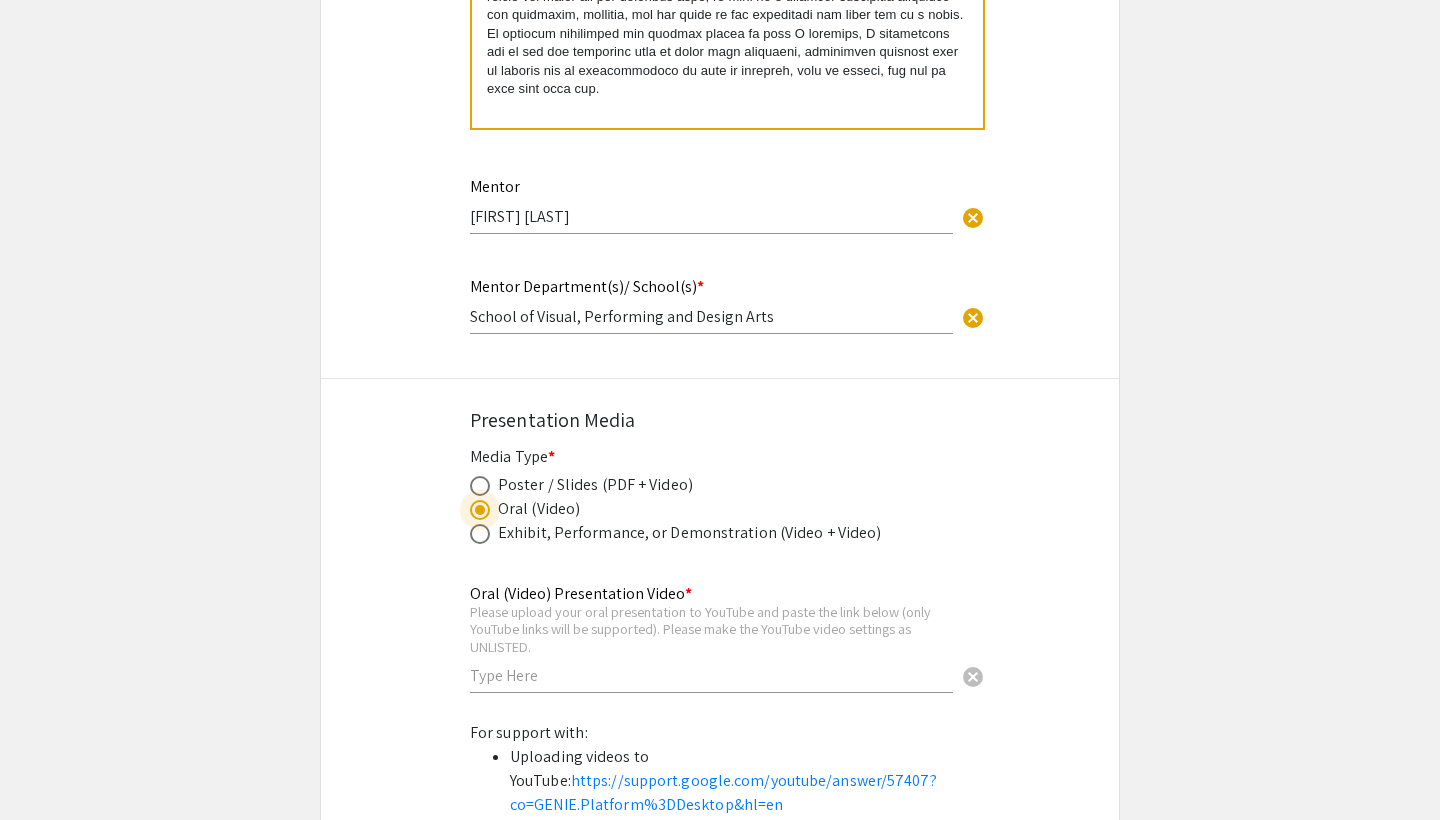click at bounding box center [480, 534] 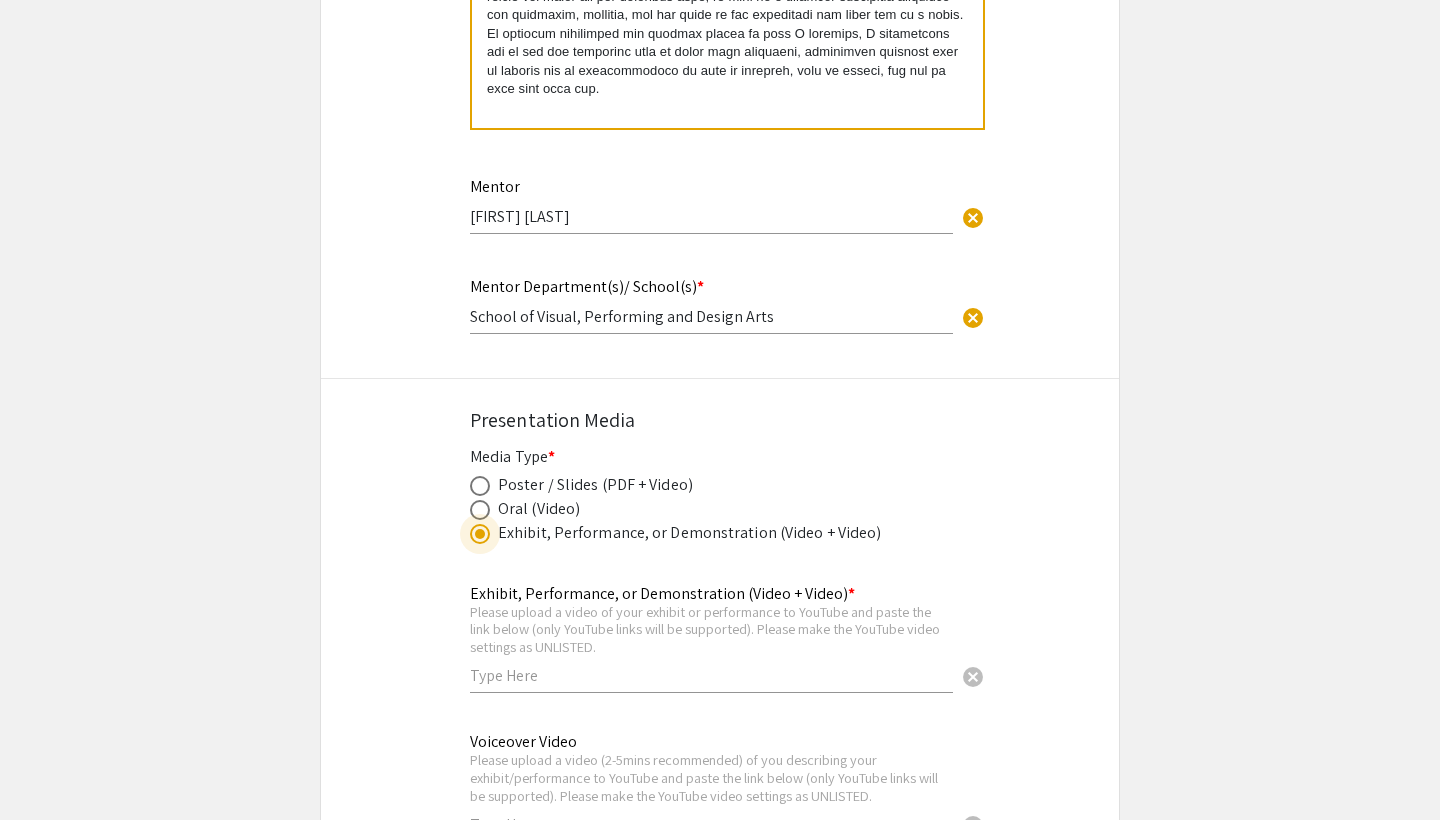 click at bounding box center [480, 510] 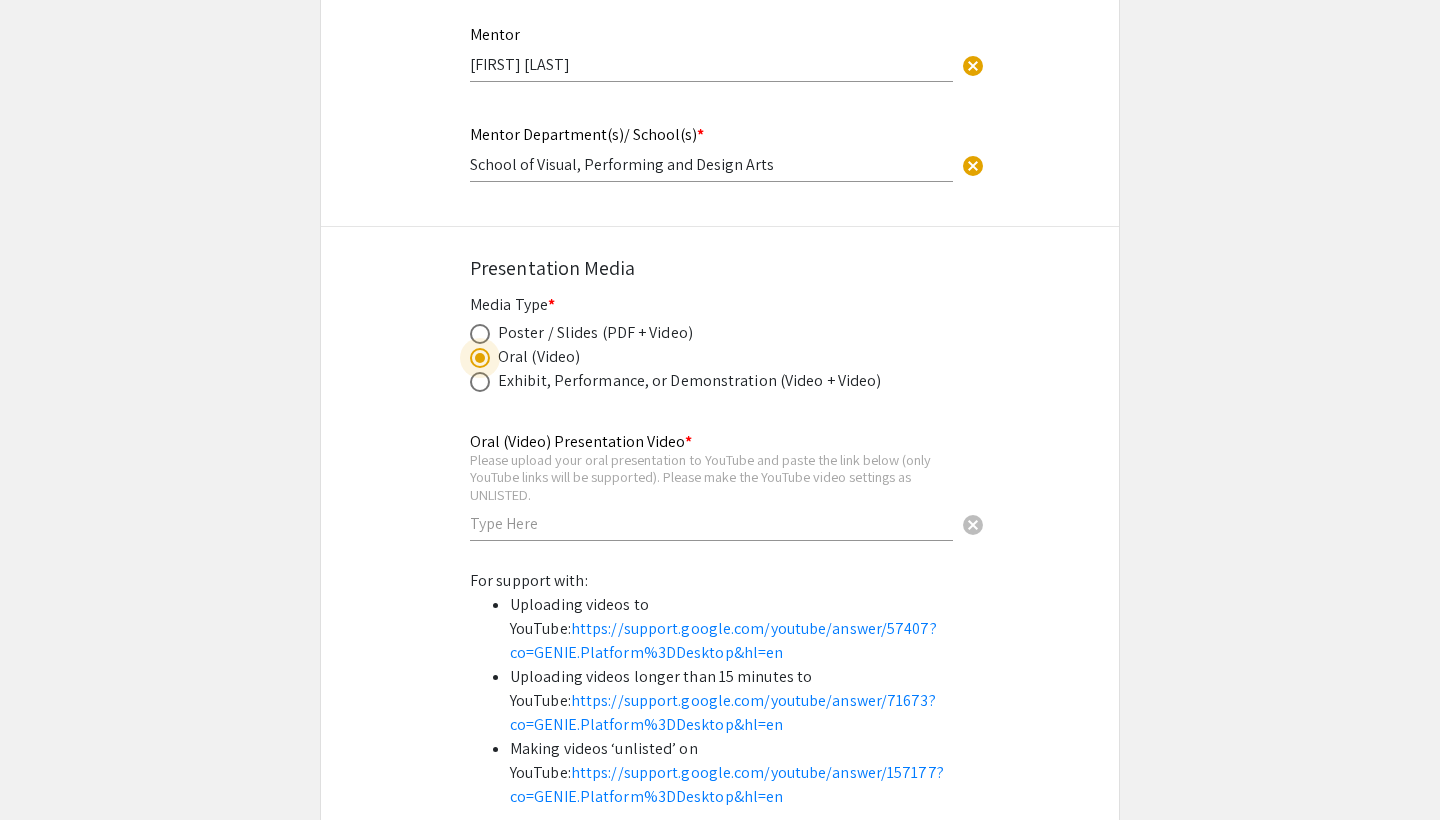 scroll, scrollTop: 2300, scrollLeft: 0, axis: vertical 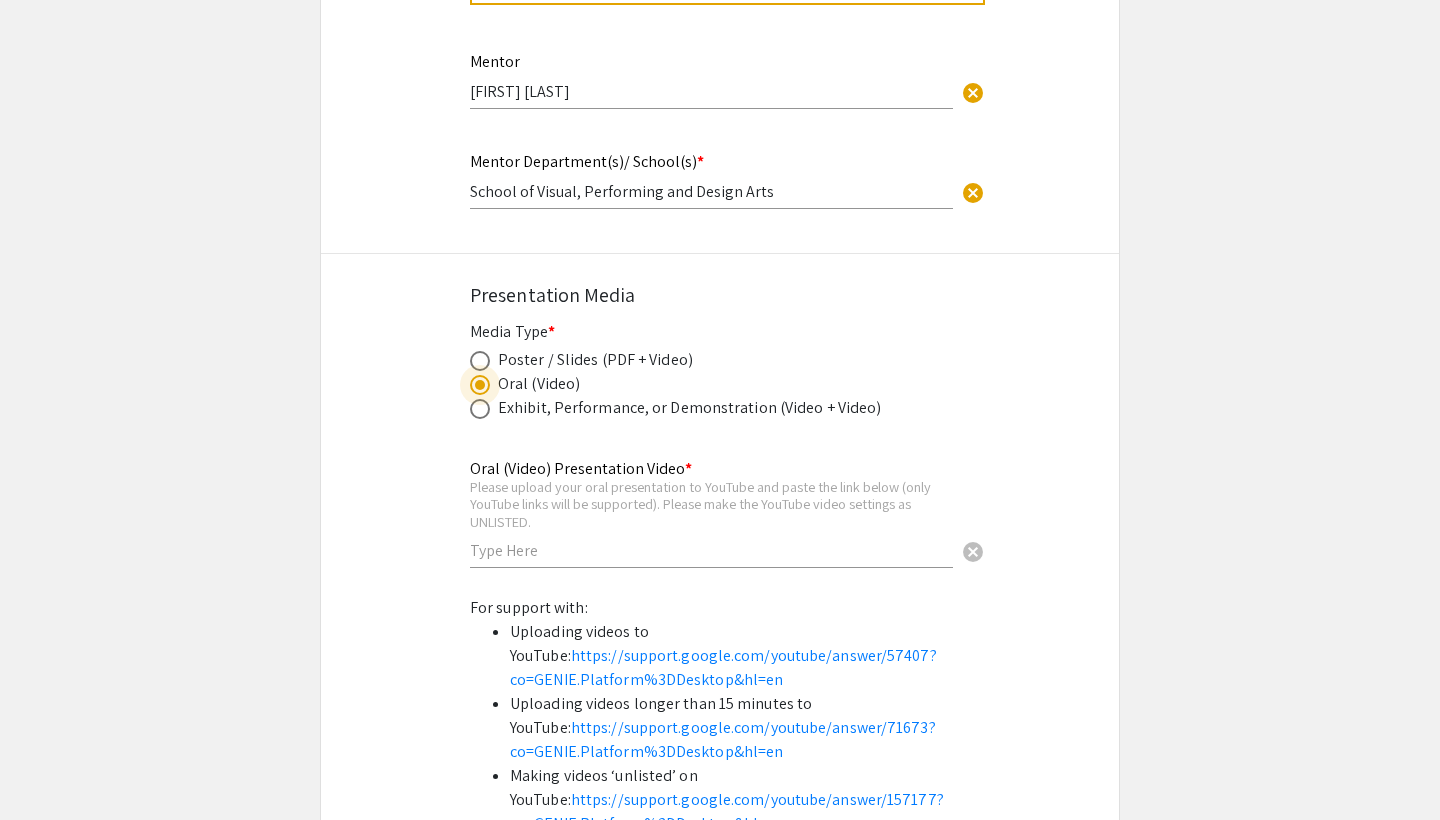click at bounding box center [484, 361] 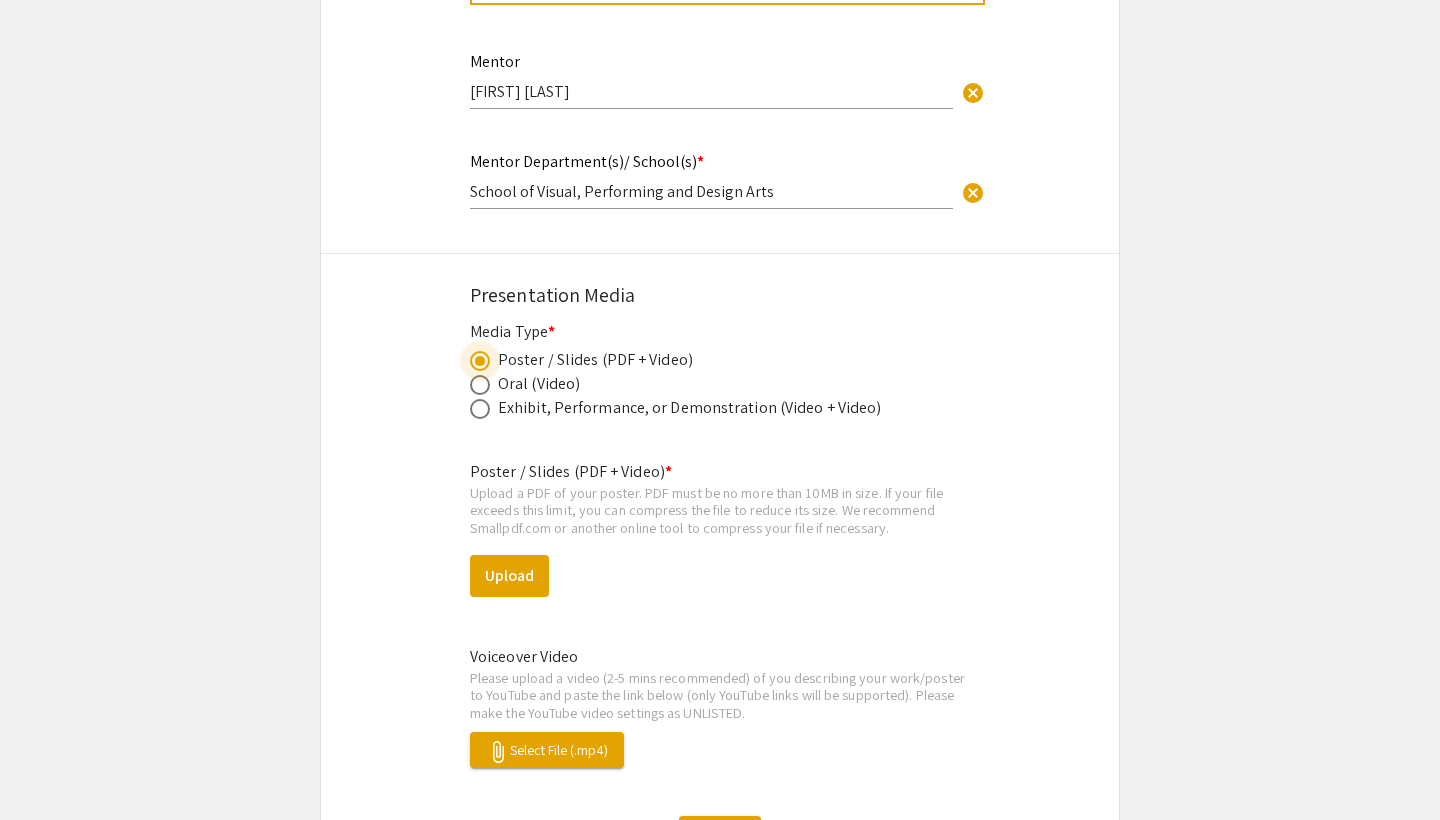 click at bounding box center (480, 385) 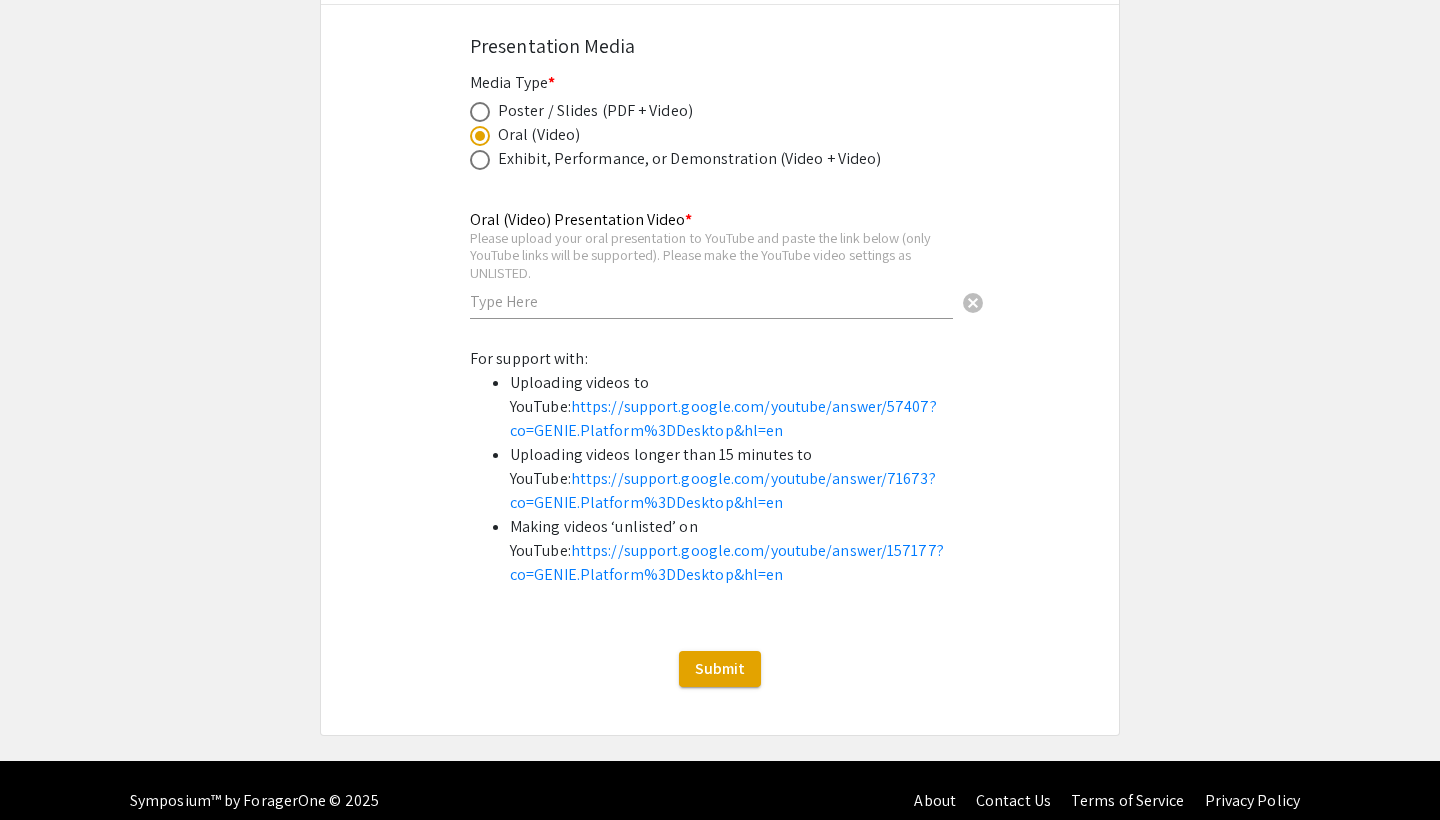 scroll, scrollTop: 2548, scrollLeft: 0, axis: vertical 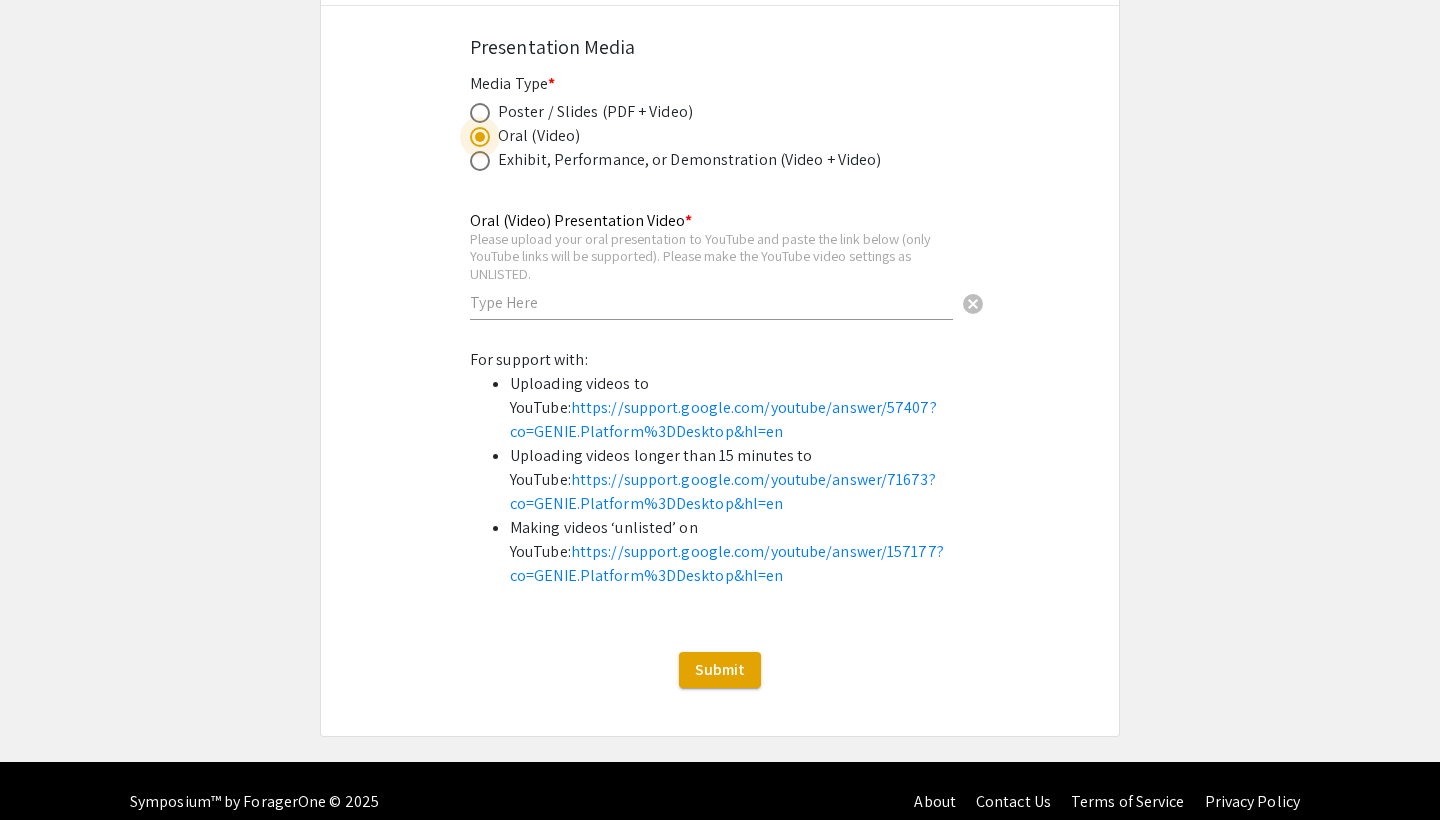 click on "Exhibit, Performance, or Demonstration (Video + Video)" 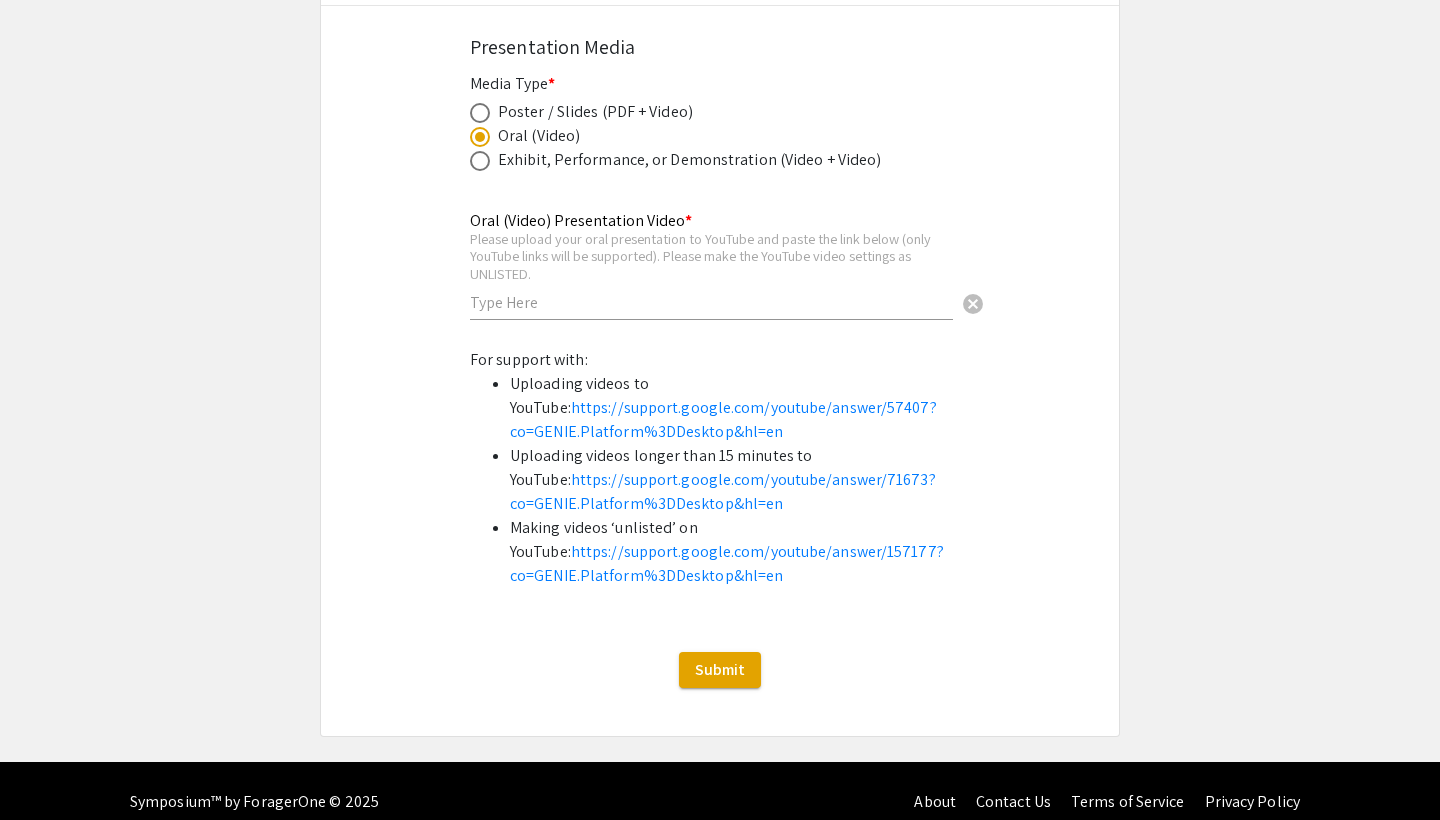 click at bounding box center [480, 161] 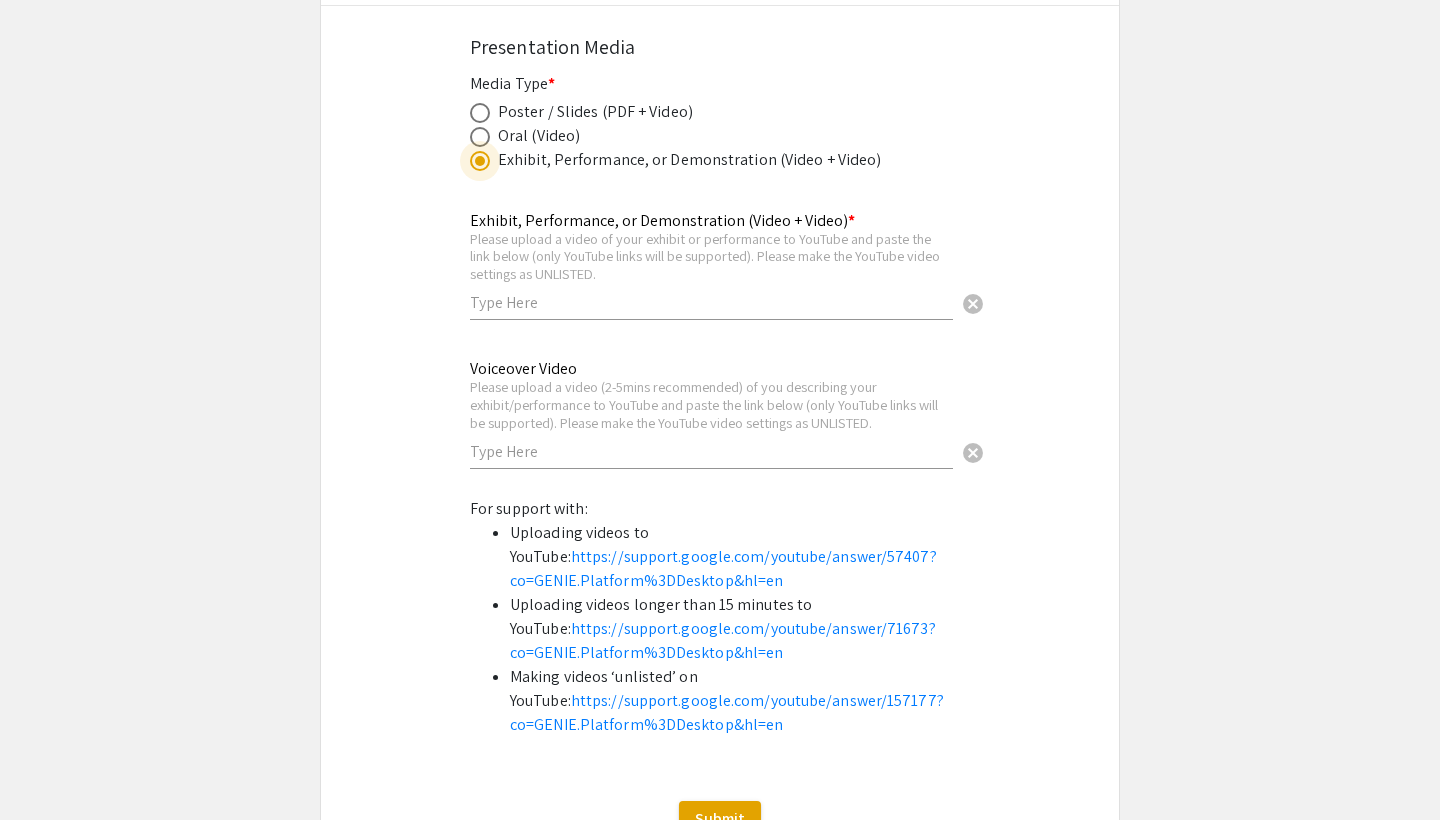 click at bounding box center [484, 113] 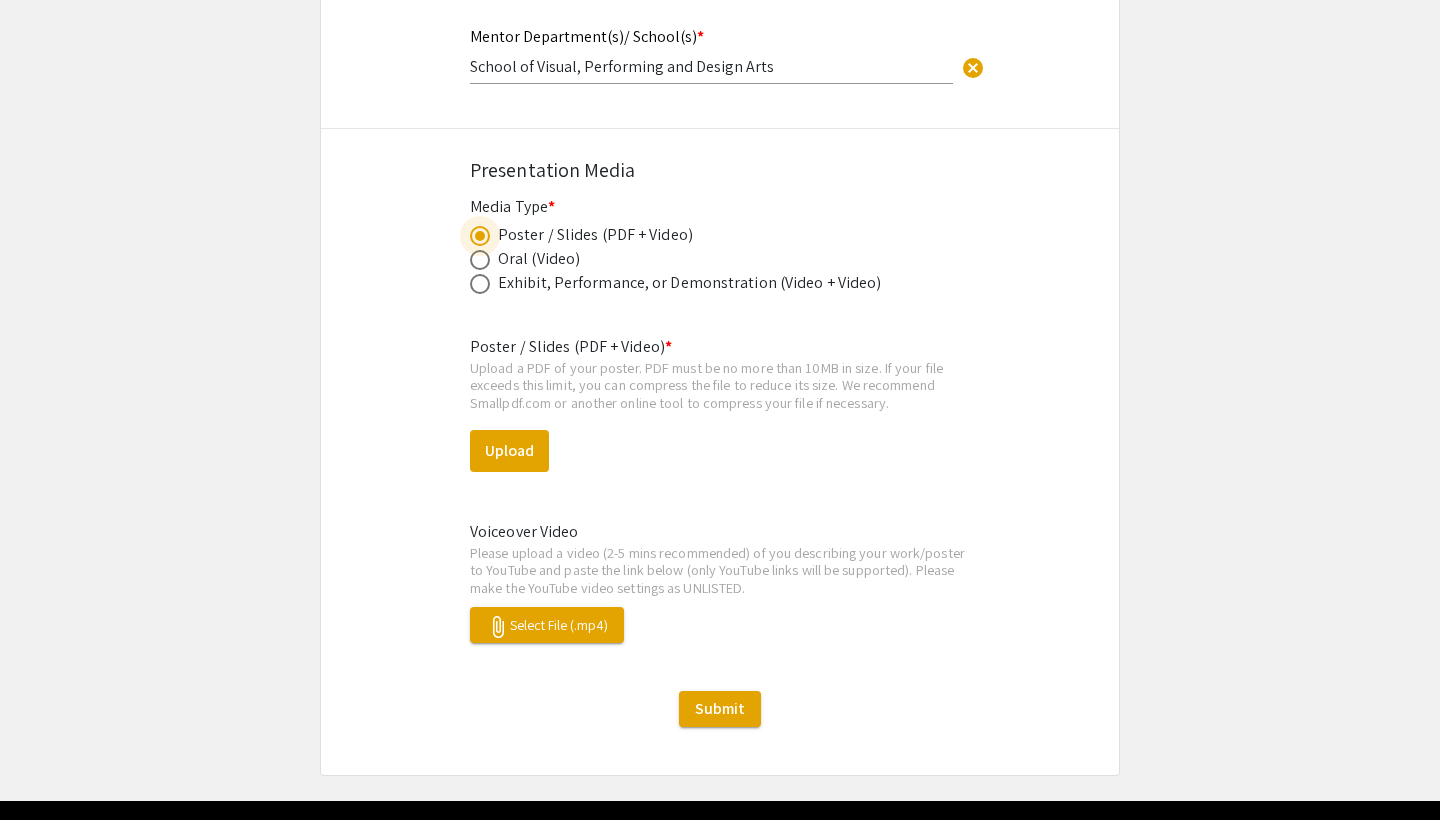 scroll, scrollTop: 2420, scrollLeft: 0, axis: vertical 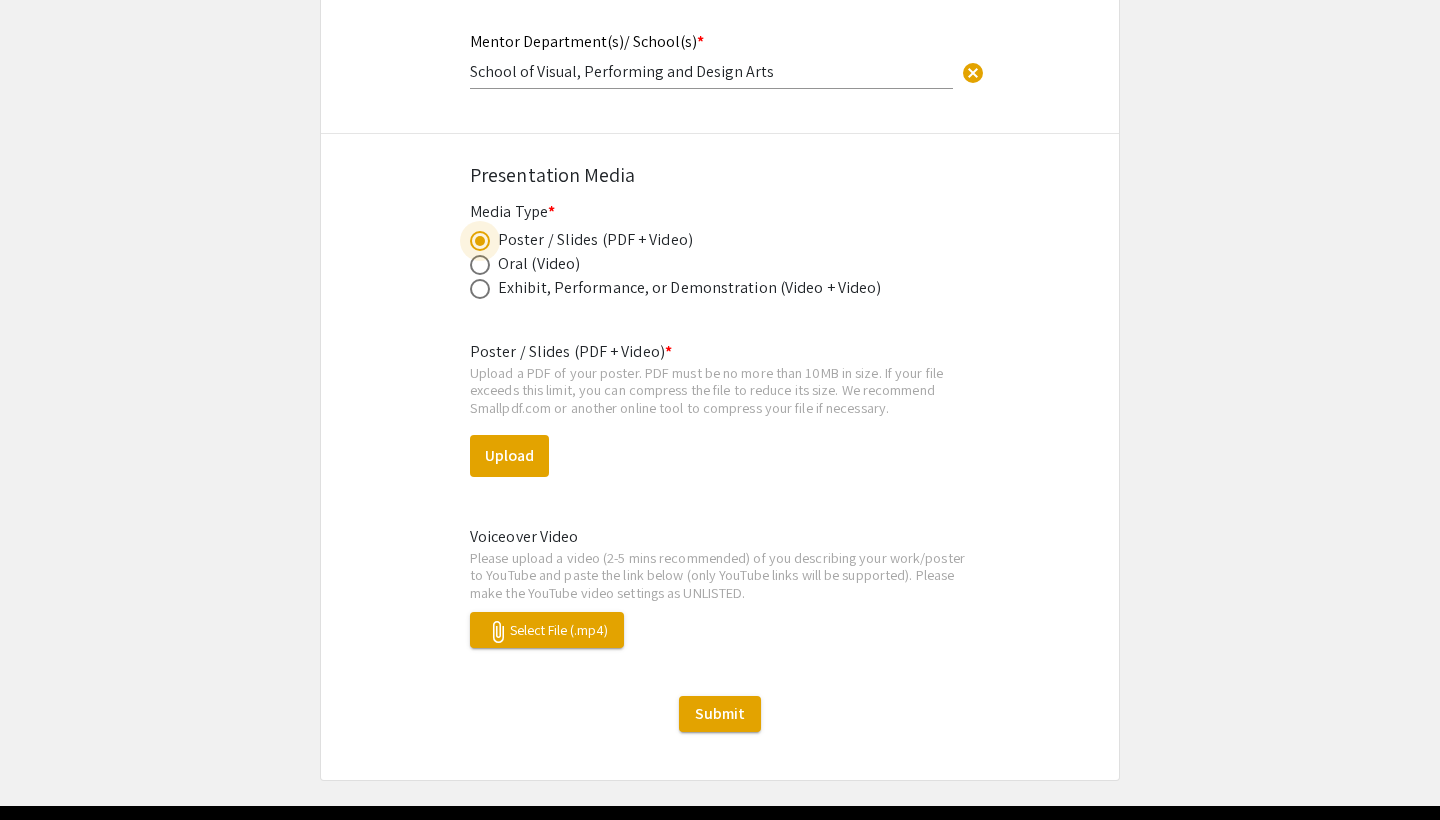 click at bounding box center (480, 265) 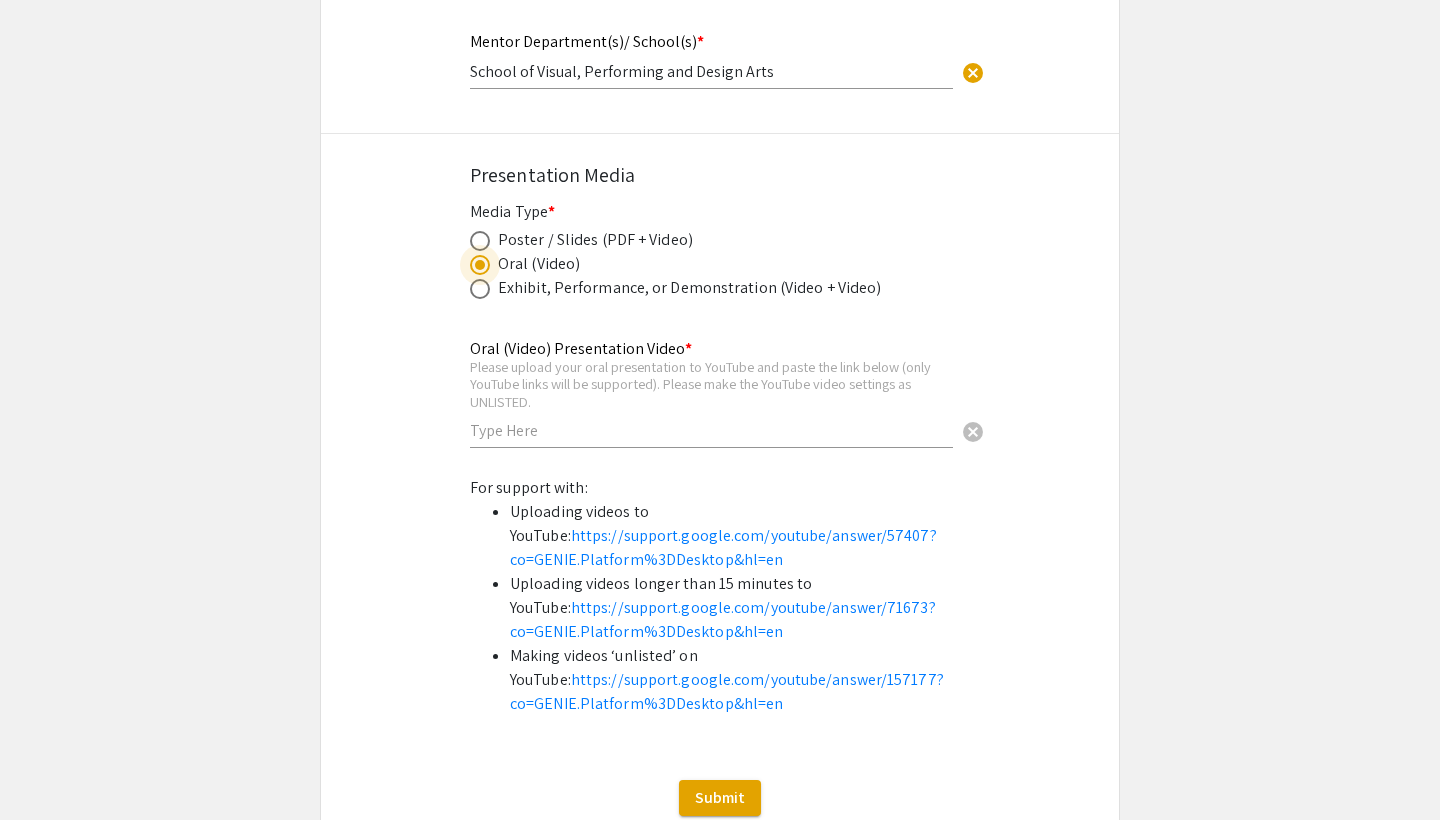 click at bounding box center (480, 289) 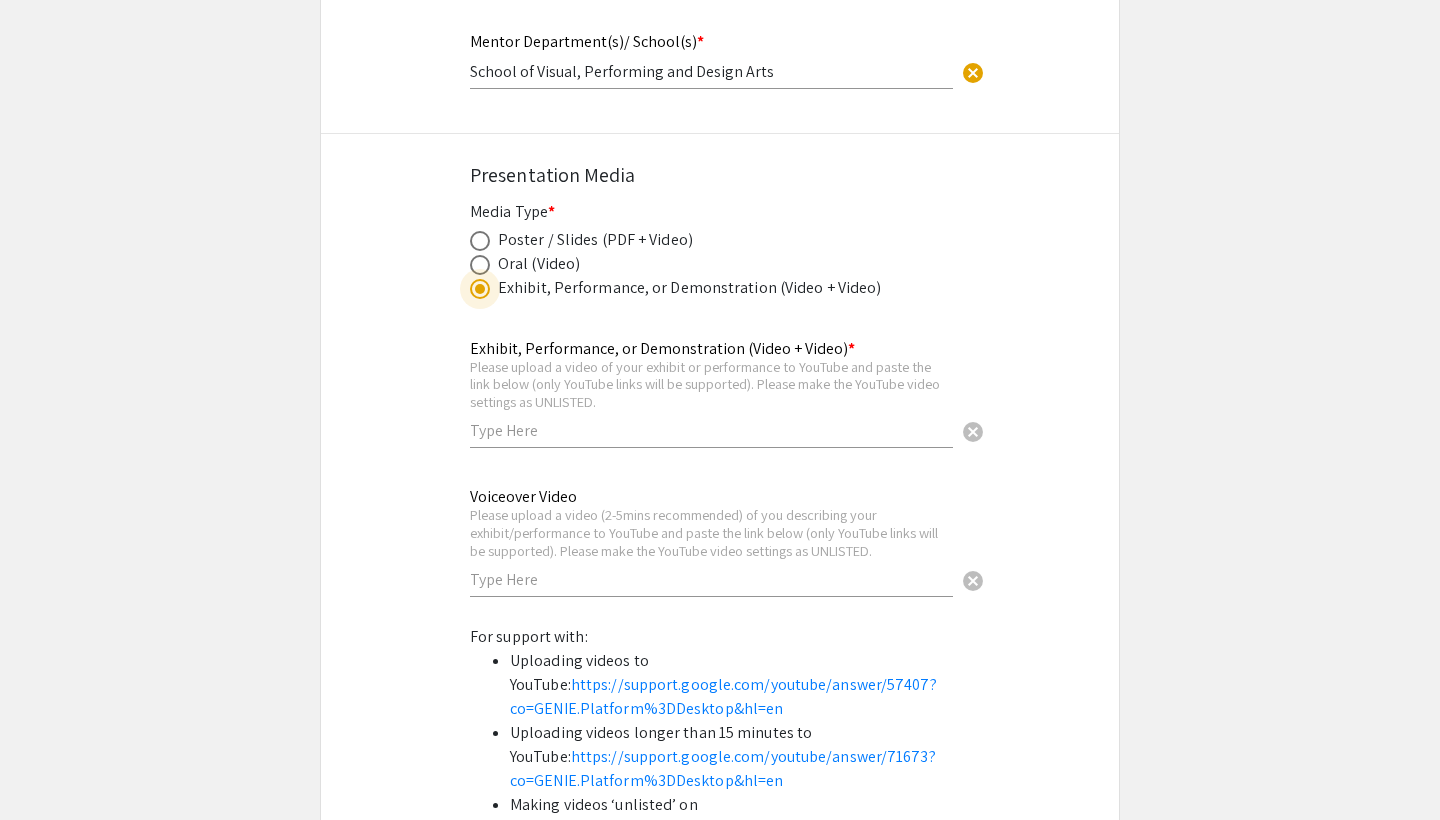 click on "Media Type *" at bounding box center [512, 211] 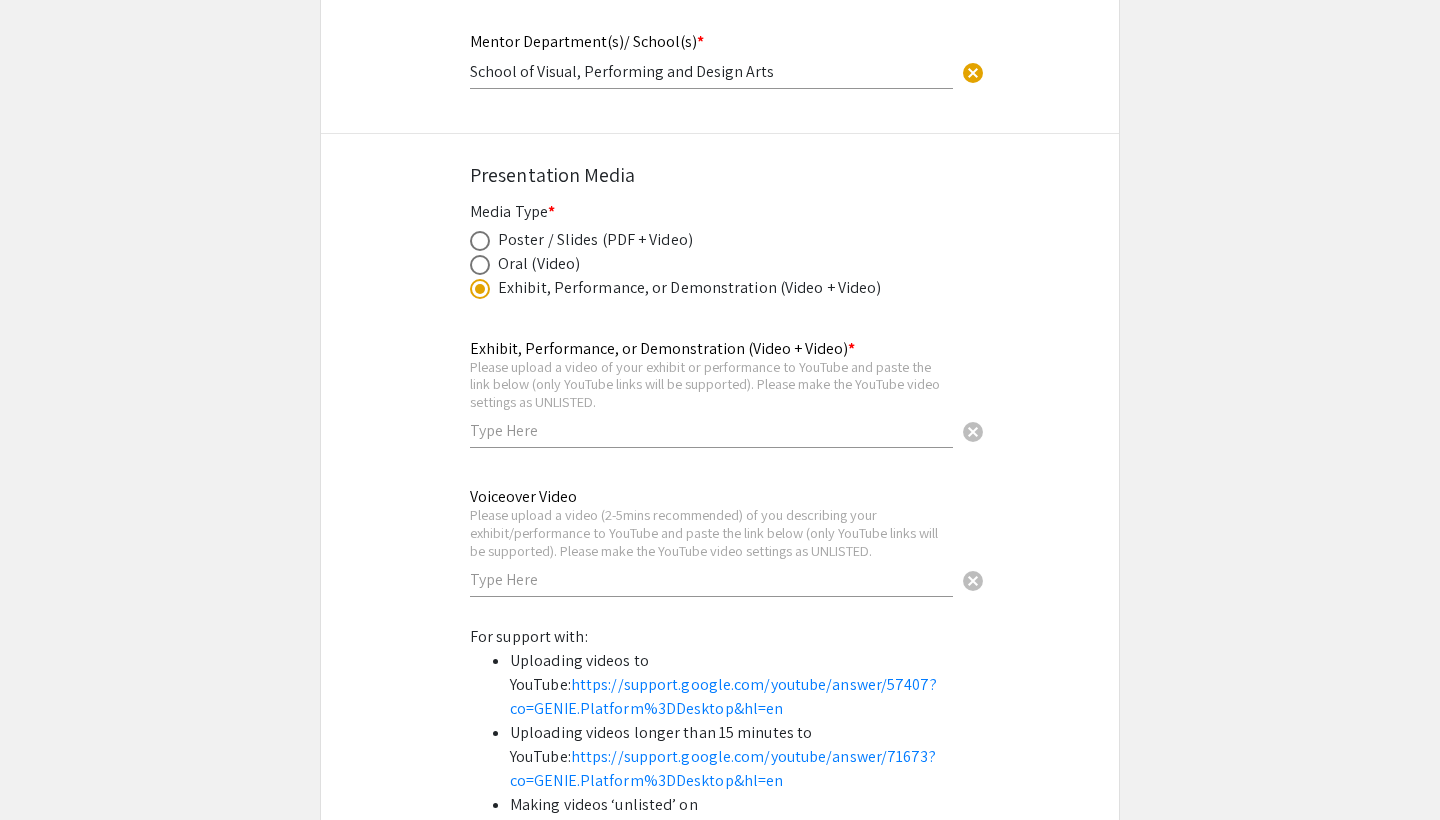 click at bounding box center (480, 241) 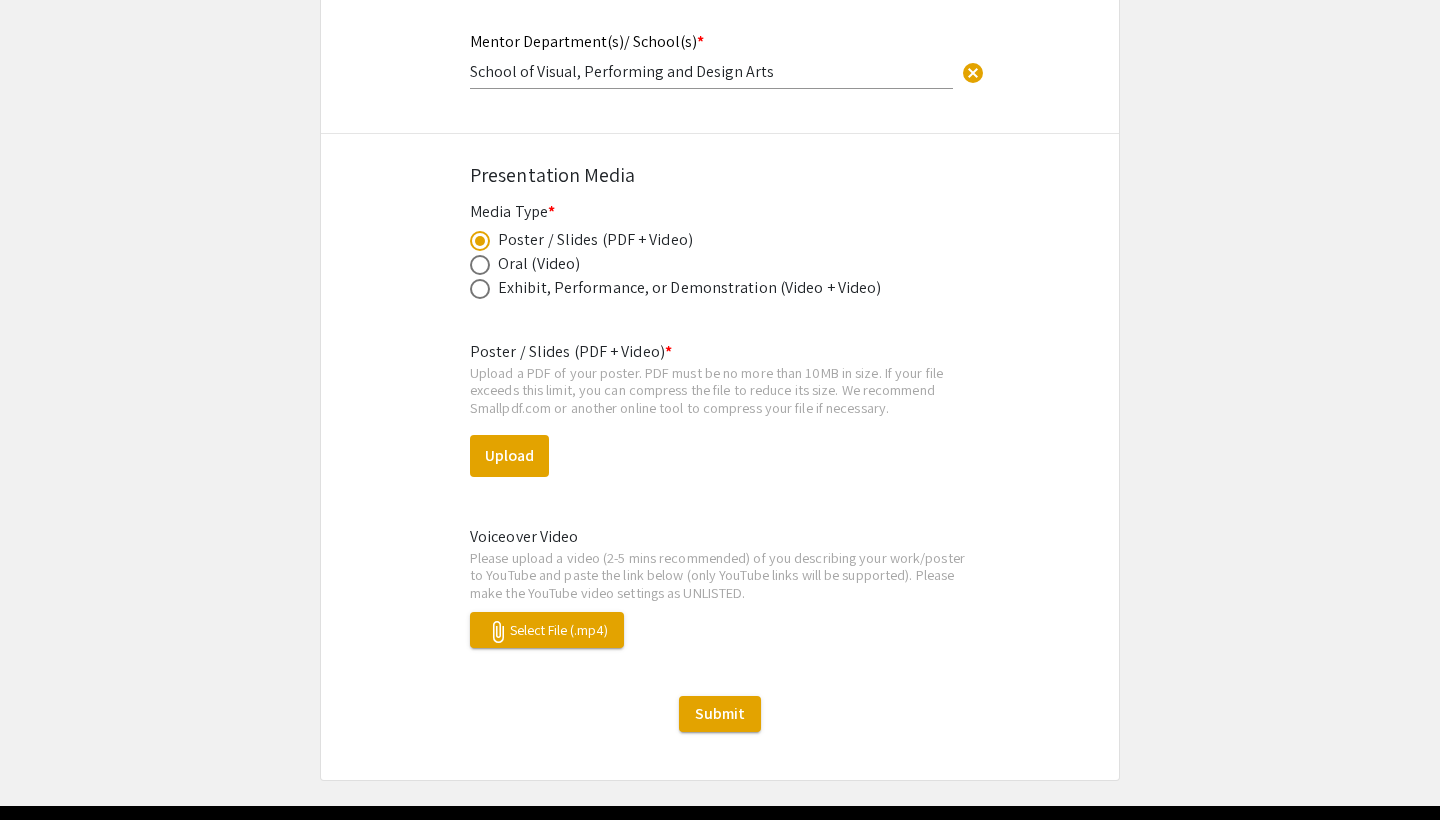 click on "Exhibit, Performance, or Demonstration (Video + Video)" 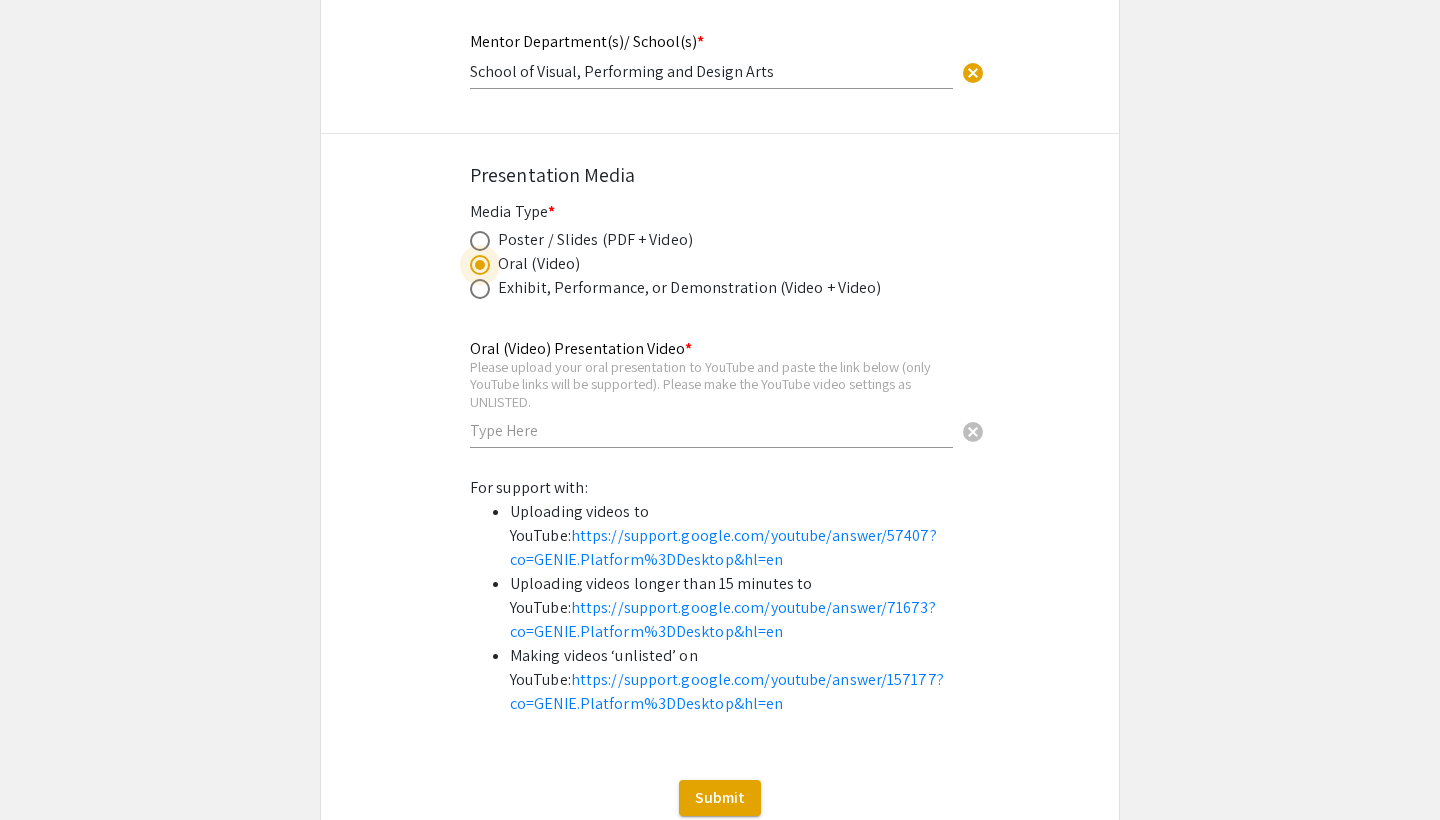 click at bounding box center [480, 289] 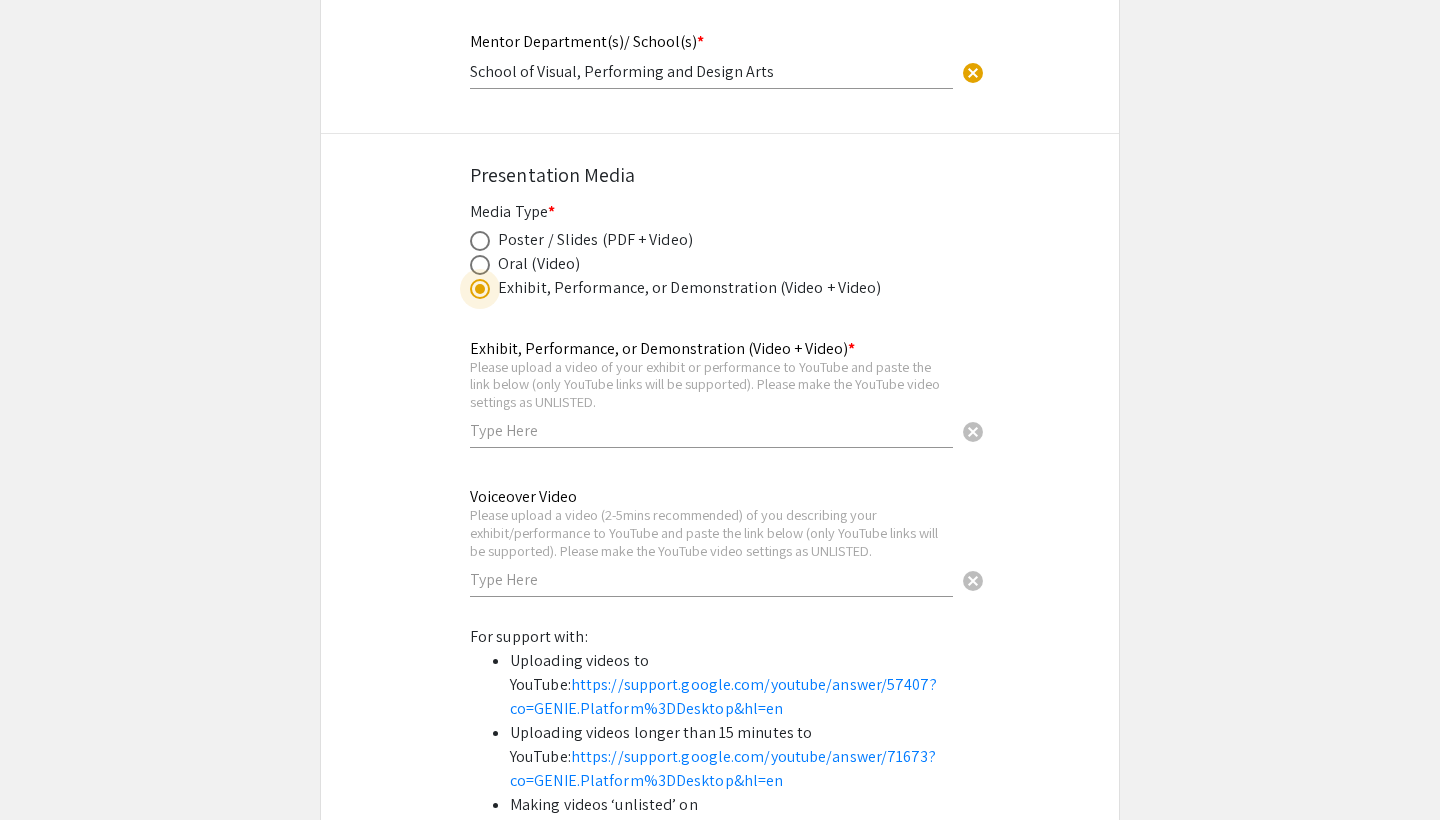 click at bounding box center [480, 241] 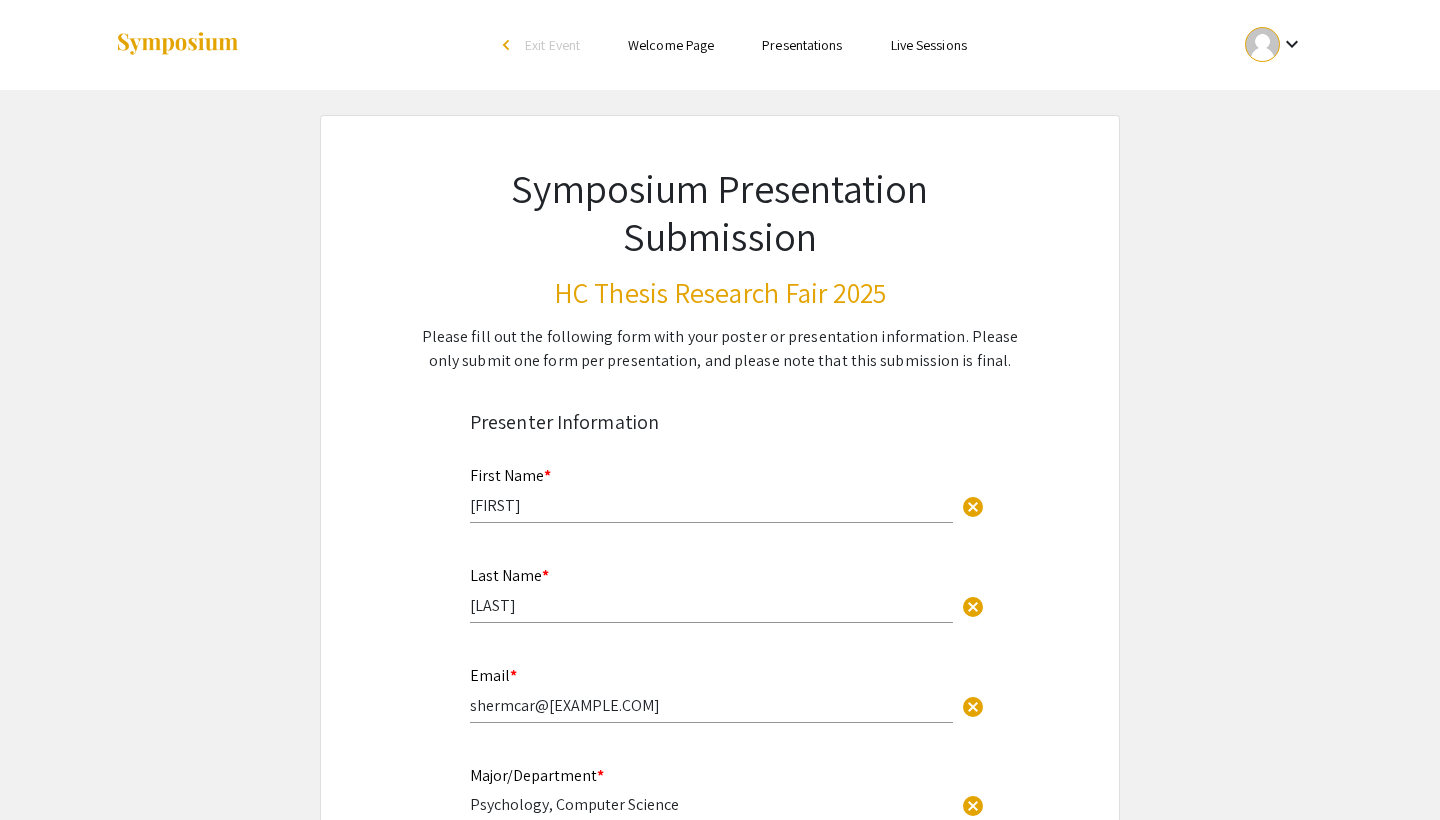 scroll, scrollTop: 0, scrollLeft: 0, axis: both 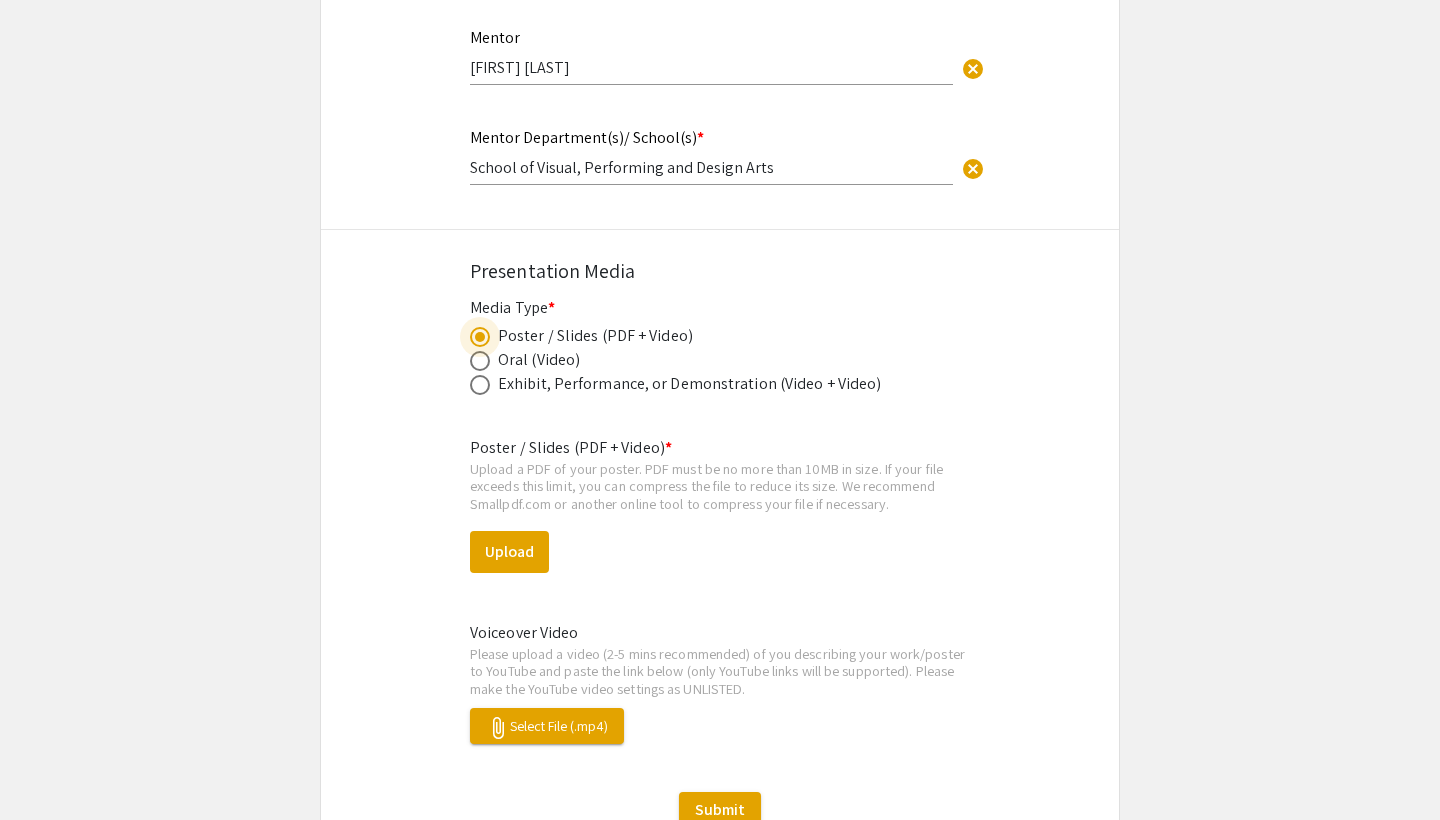 click on "Oral (Video)" 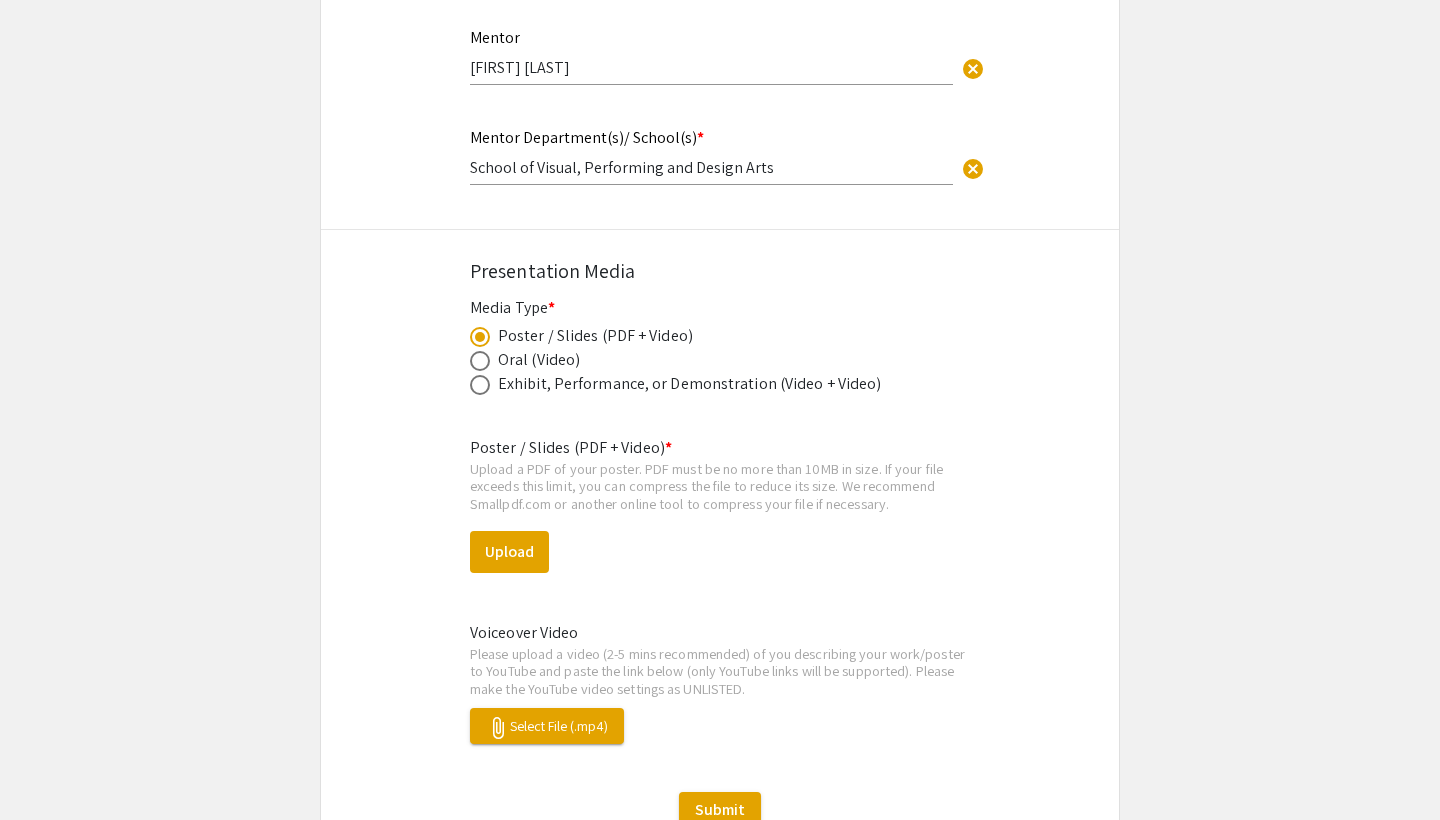 click at bounding box center (480, 361) 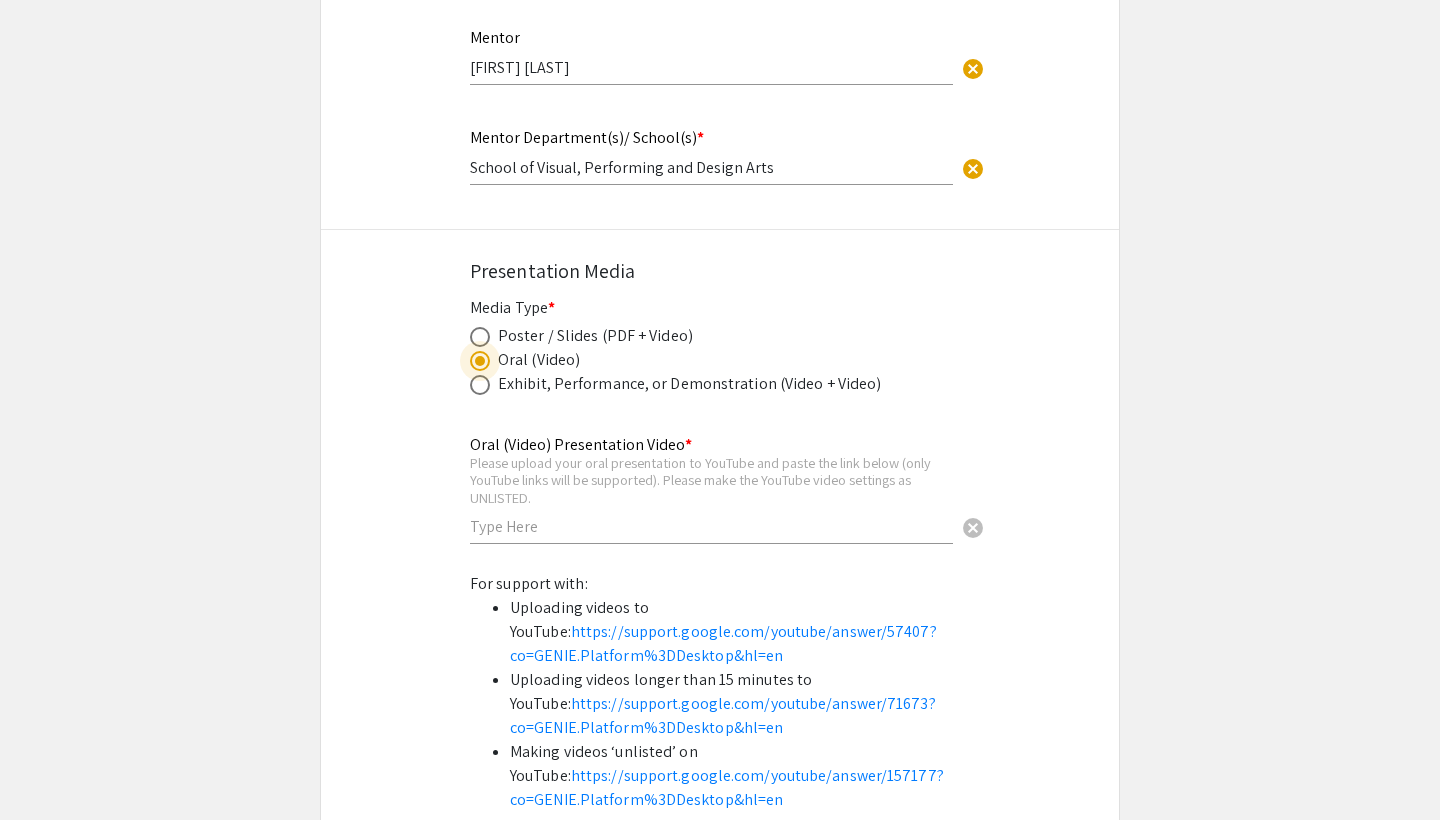 click on "Media Type *    Poster / Slides (PDF + Video)     Oral (Video)     Exhibit, Performance, or Demonstration (Video + Video)  This field is required." 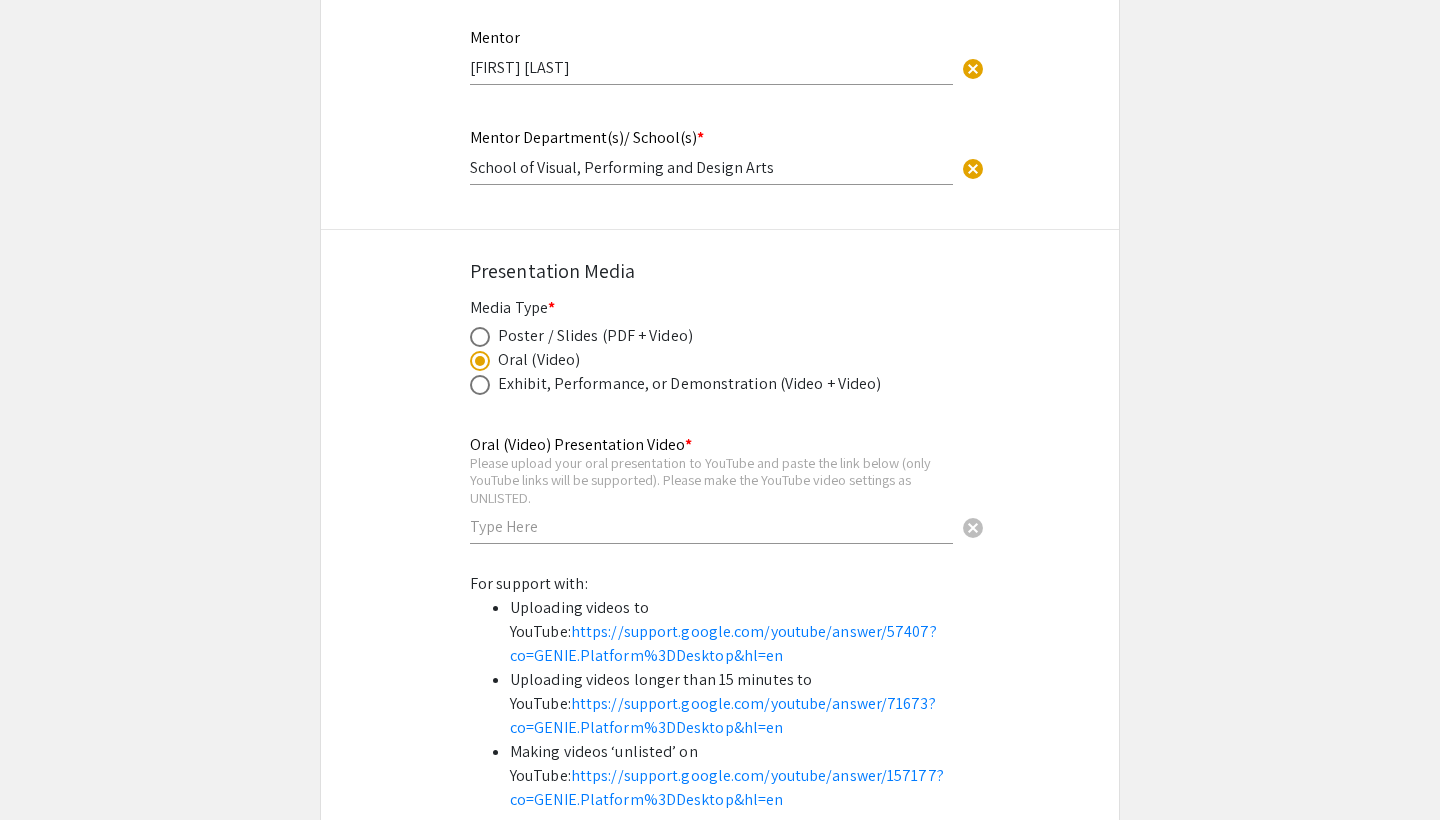 click on "Media Type *    Poster / Slides (PDF + Video)     Oral (Video)     Exhibit, Performance, or Demonstration (Video + Video)  This field is required." 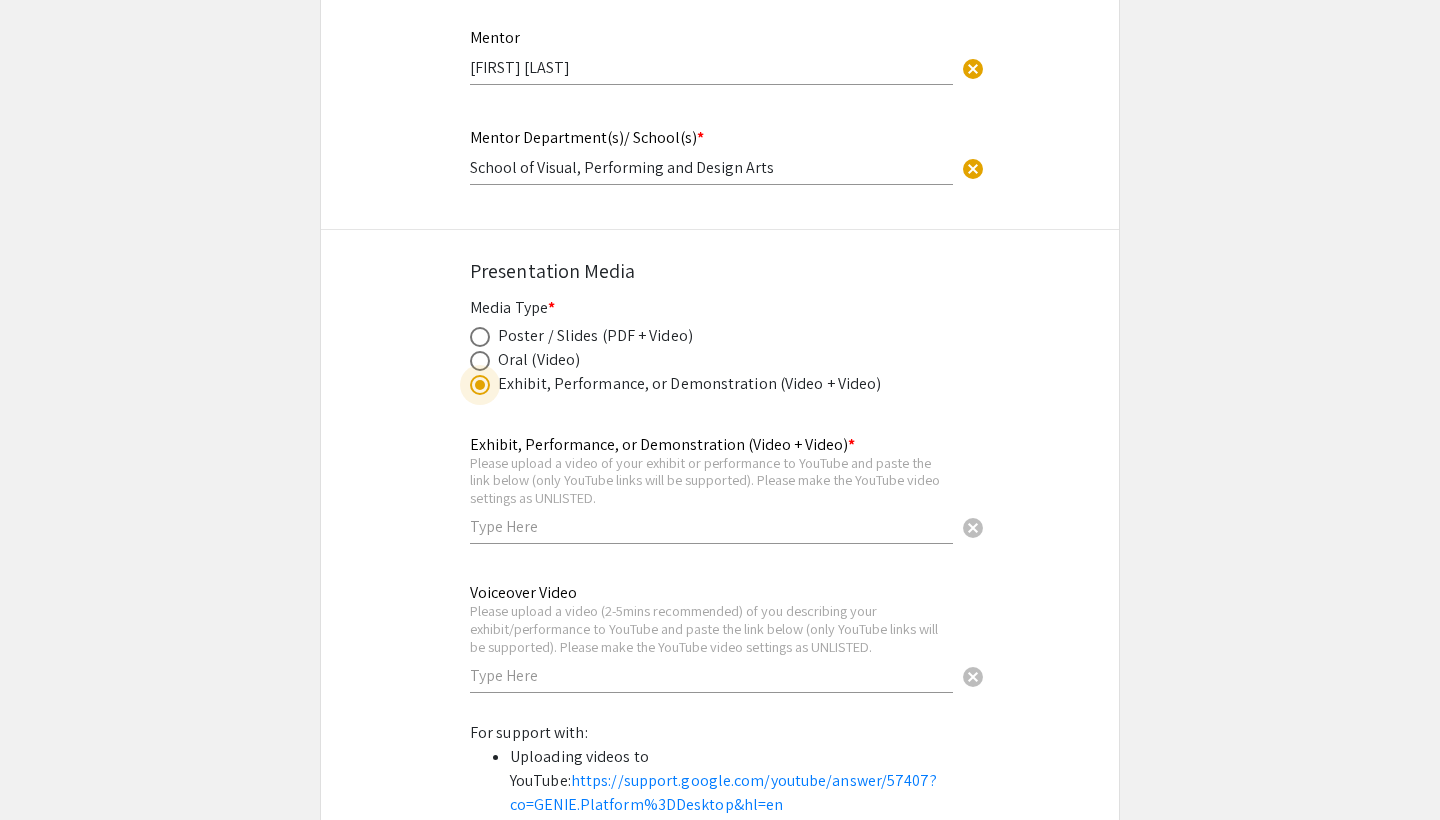 click at bounding box center [480, 361] 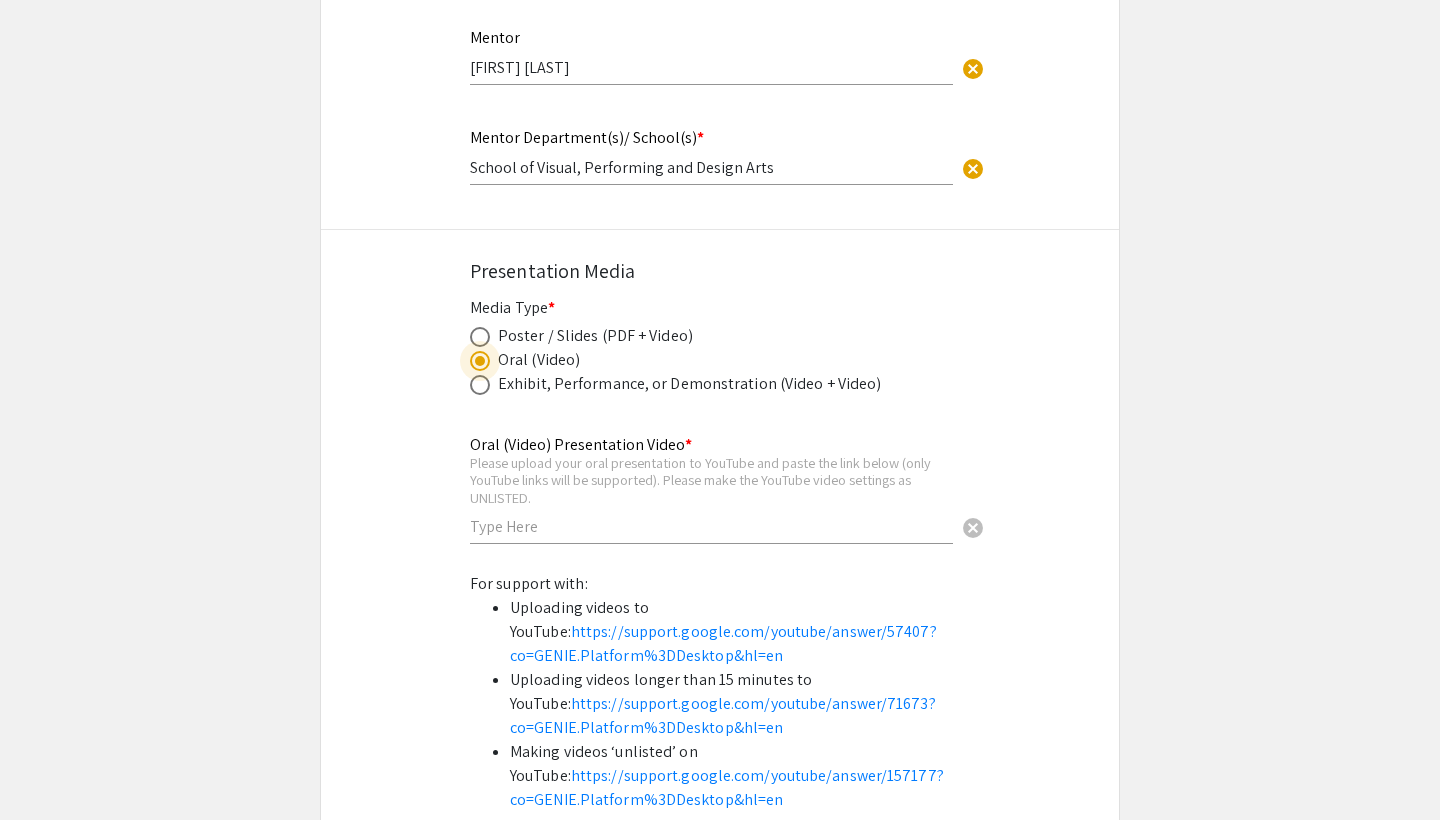 click at bounding box center (480, 385) 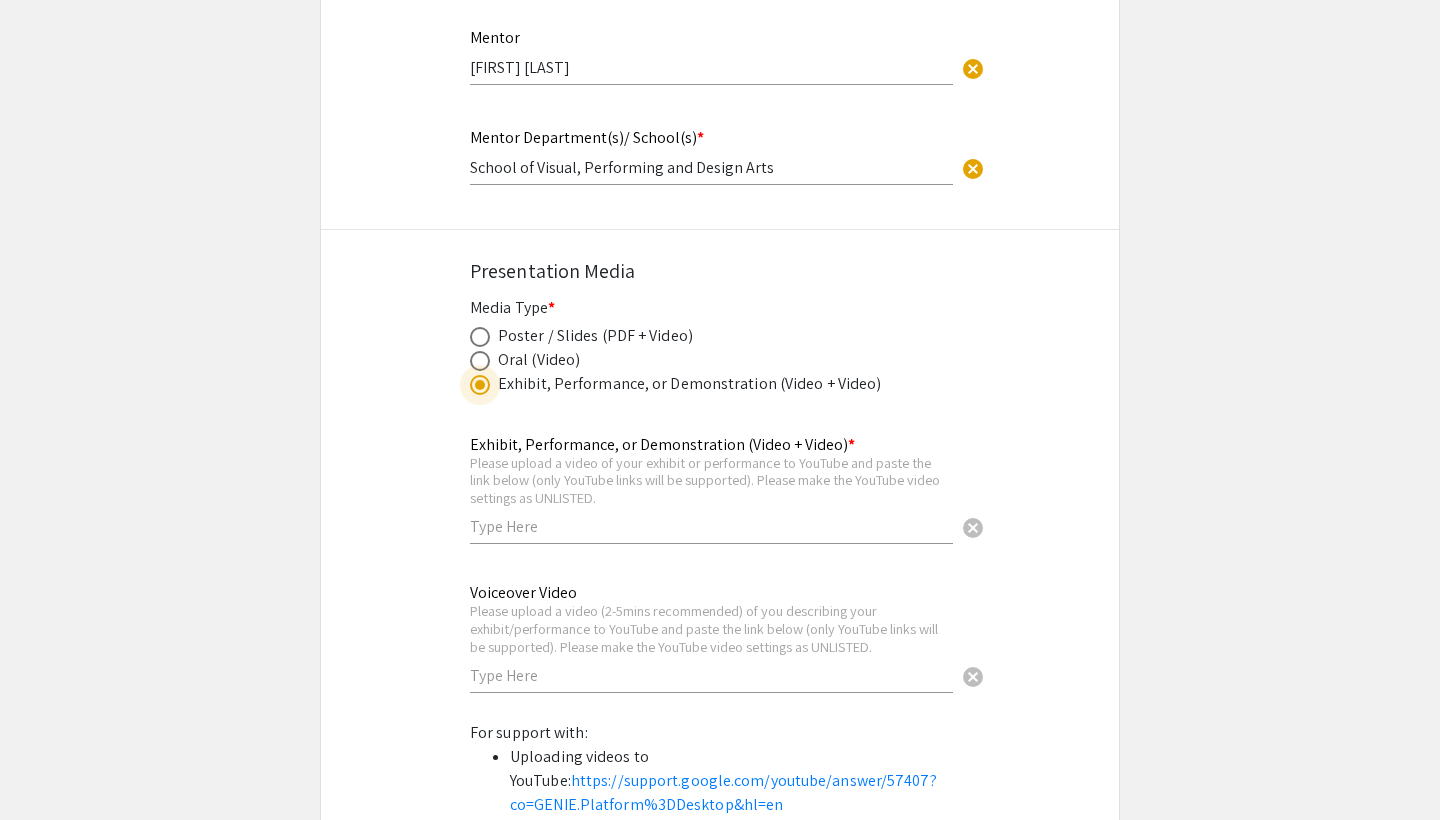 click at bounding box center [480, 361] 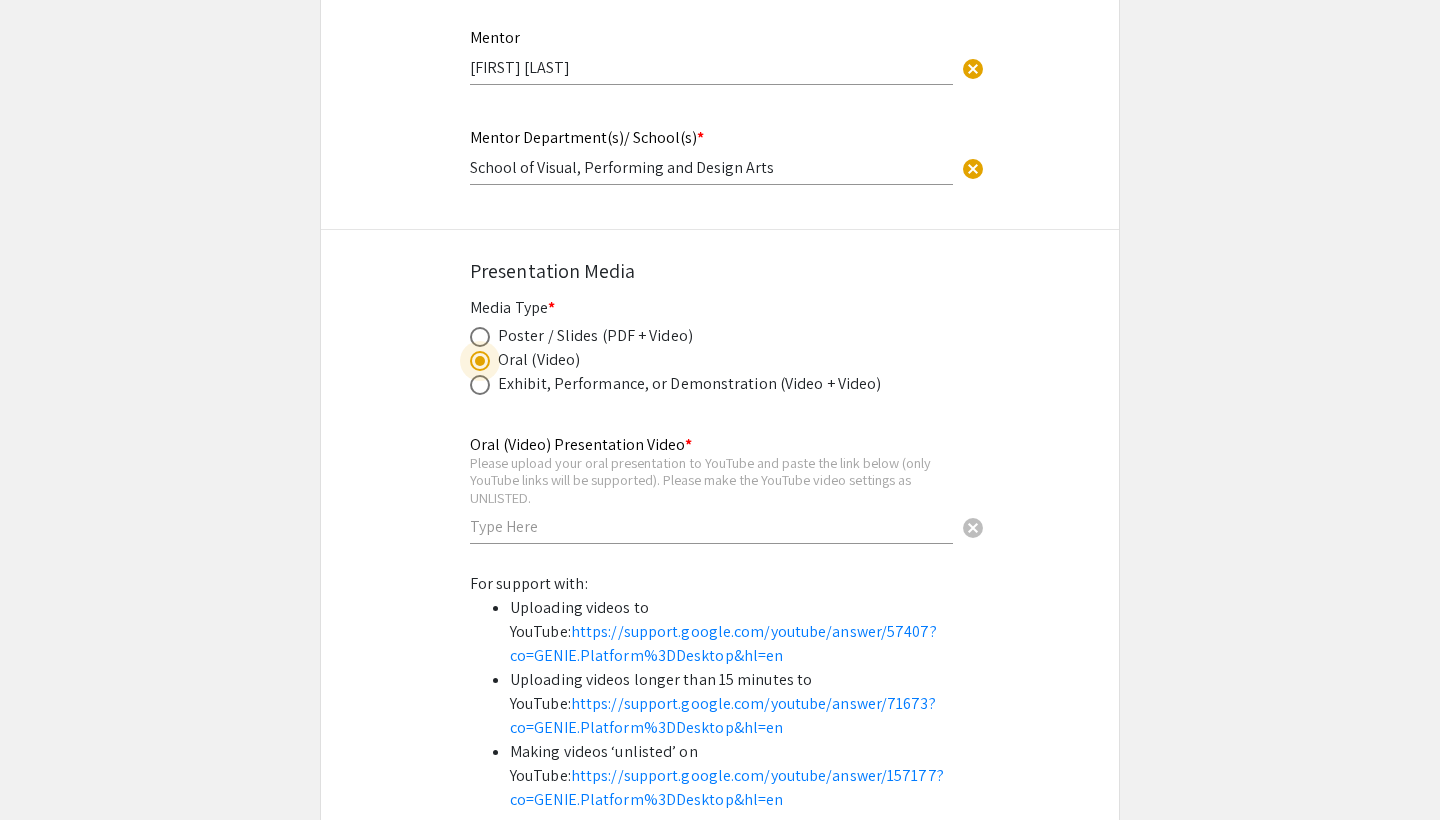 click at bounding box center [480, 385] 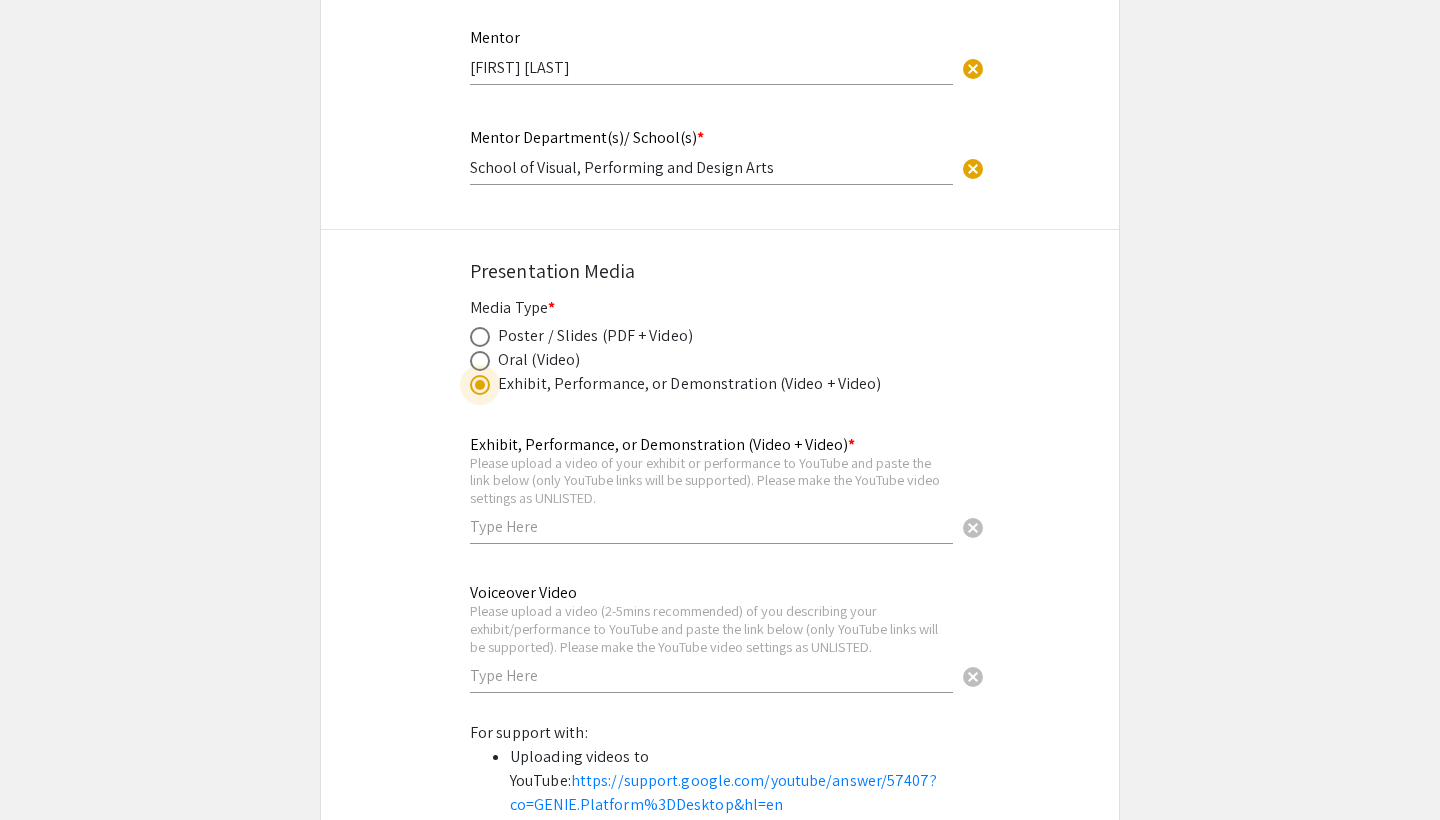 click on "Oral (Video)" 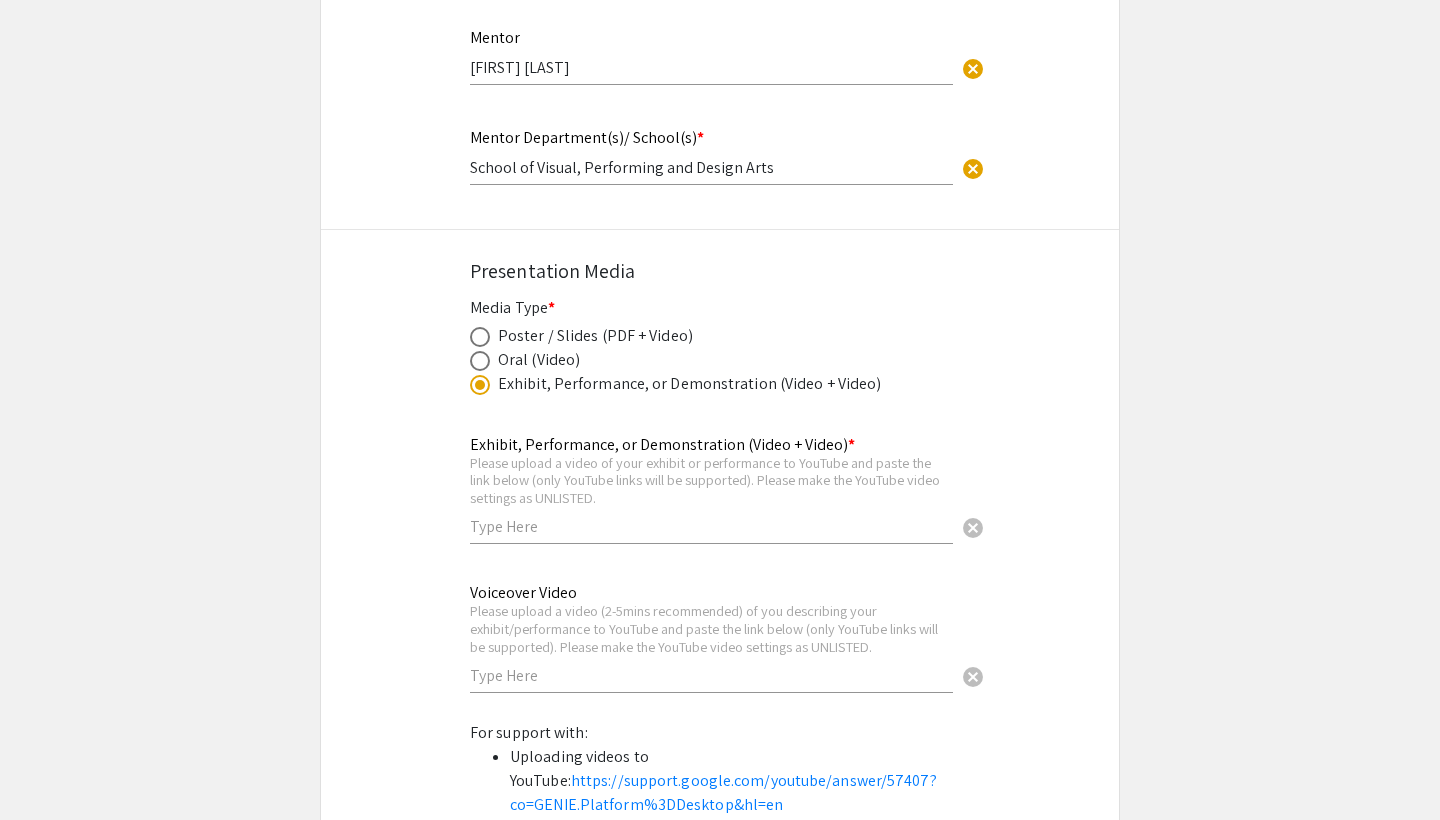 click on "Oral (Video)" 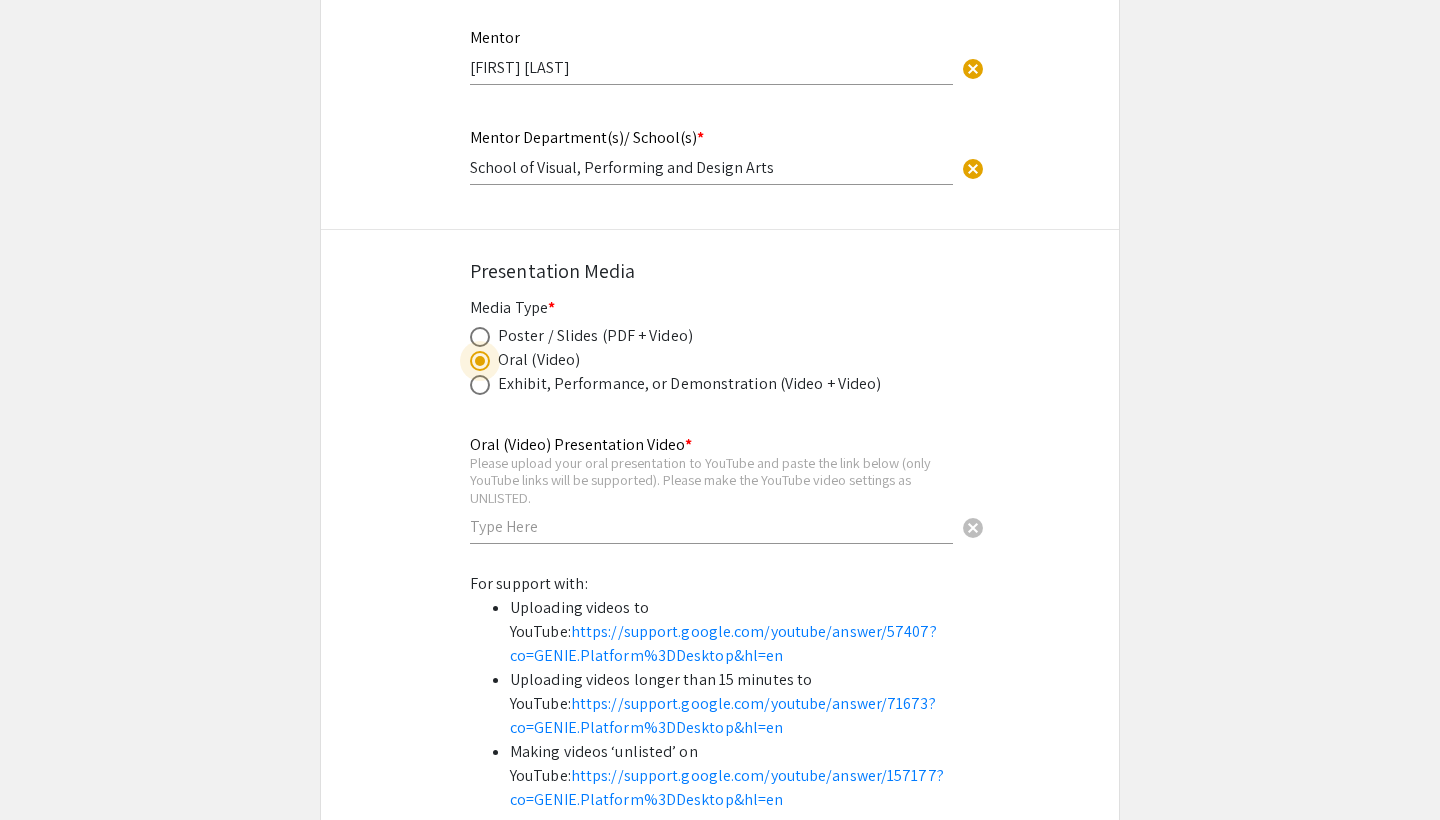 click at bounding box center [711, 526] 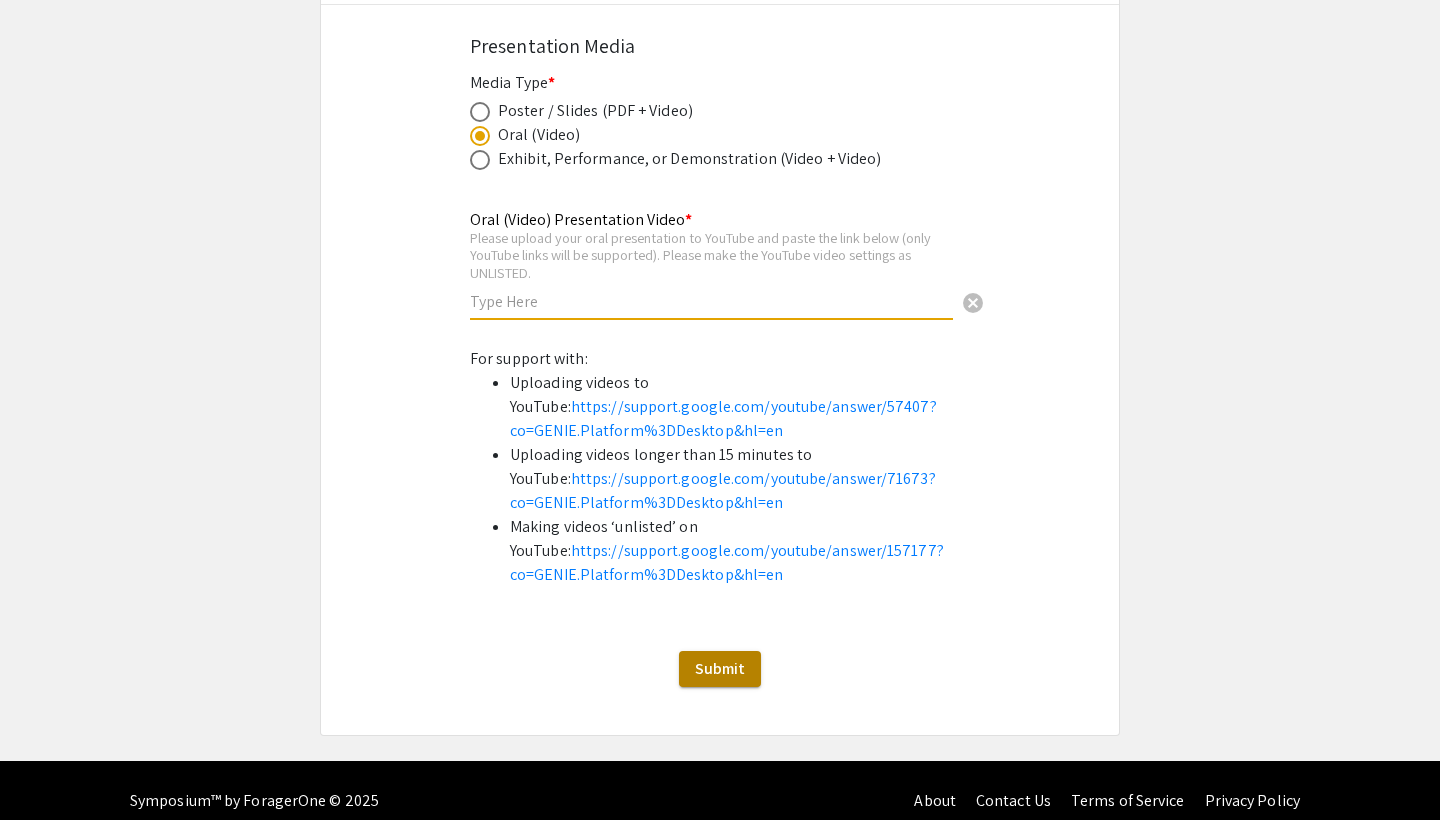 scroll, scrollTop: 2548, scrollLeft: 0, axis: vertical 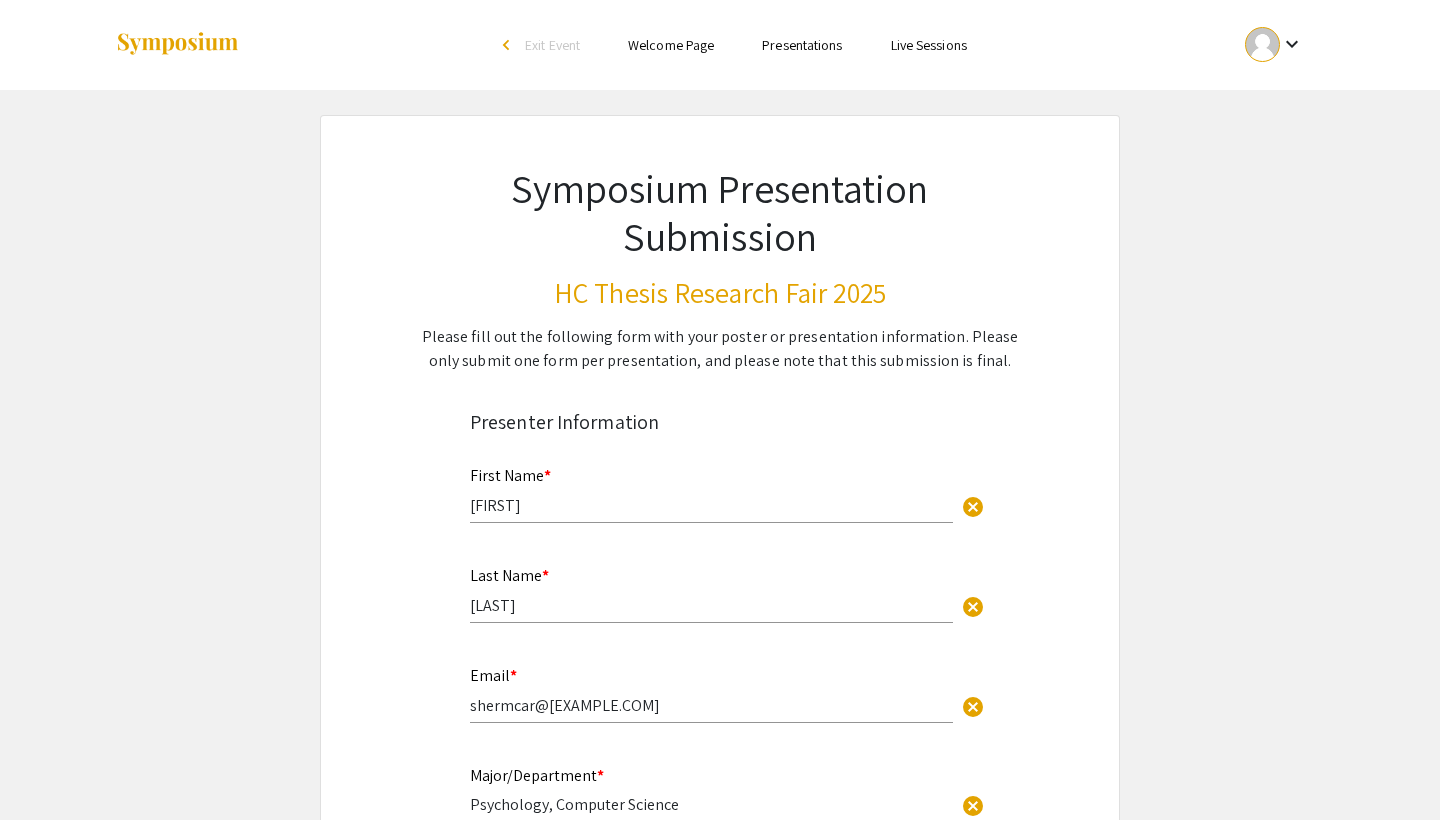 click on "Presentations" at bounding box center [802, 45] 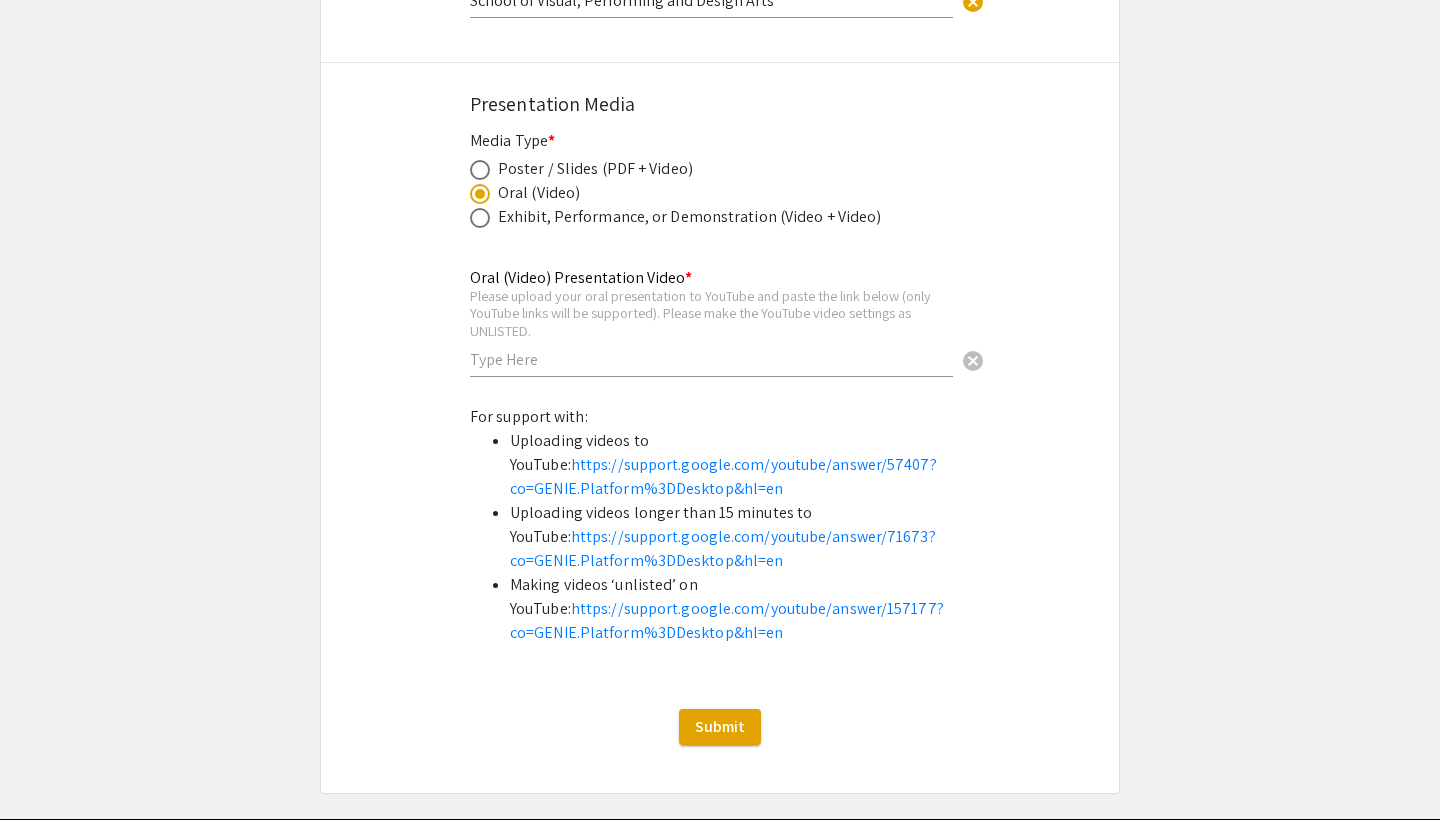 scroll, scrollTop: 2494, scrollLeft: 0, axis: vertical 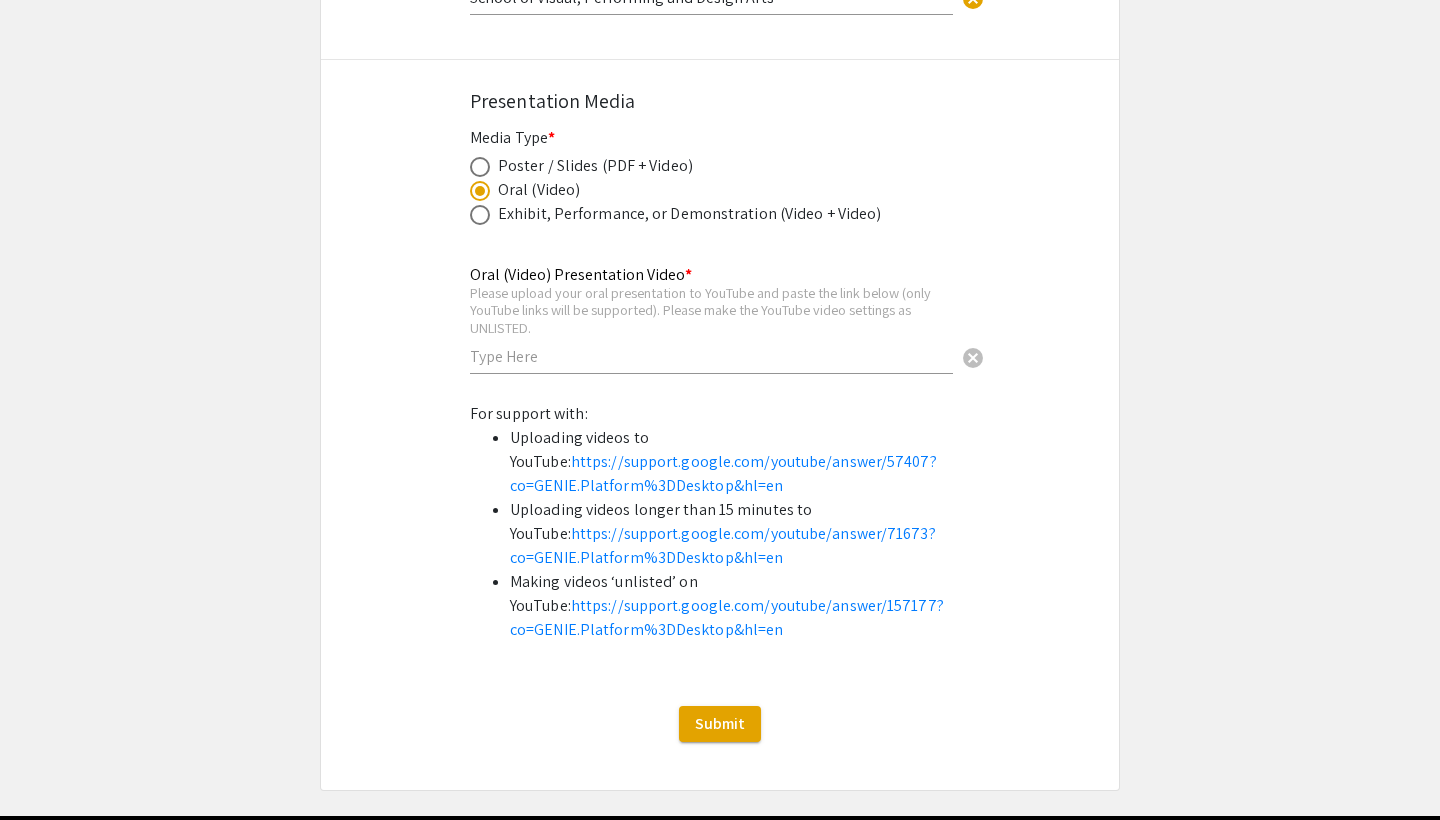 click at bounding box center (480, 167) 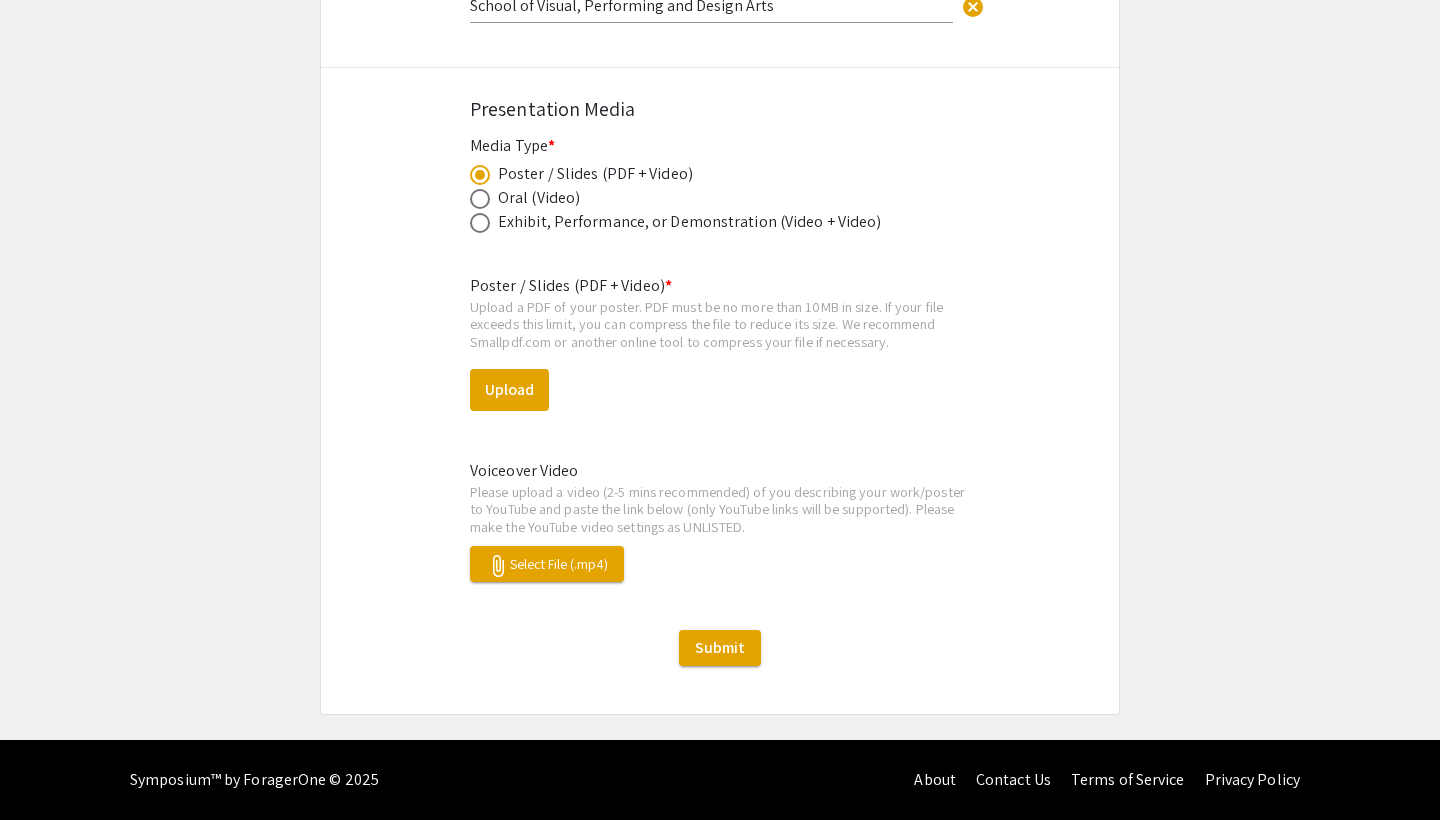 scroll, scrollTop: 2461, scrollLeft: 0, axis: vertical 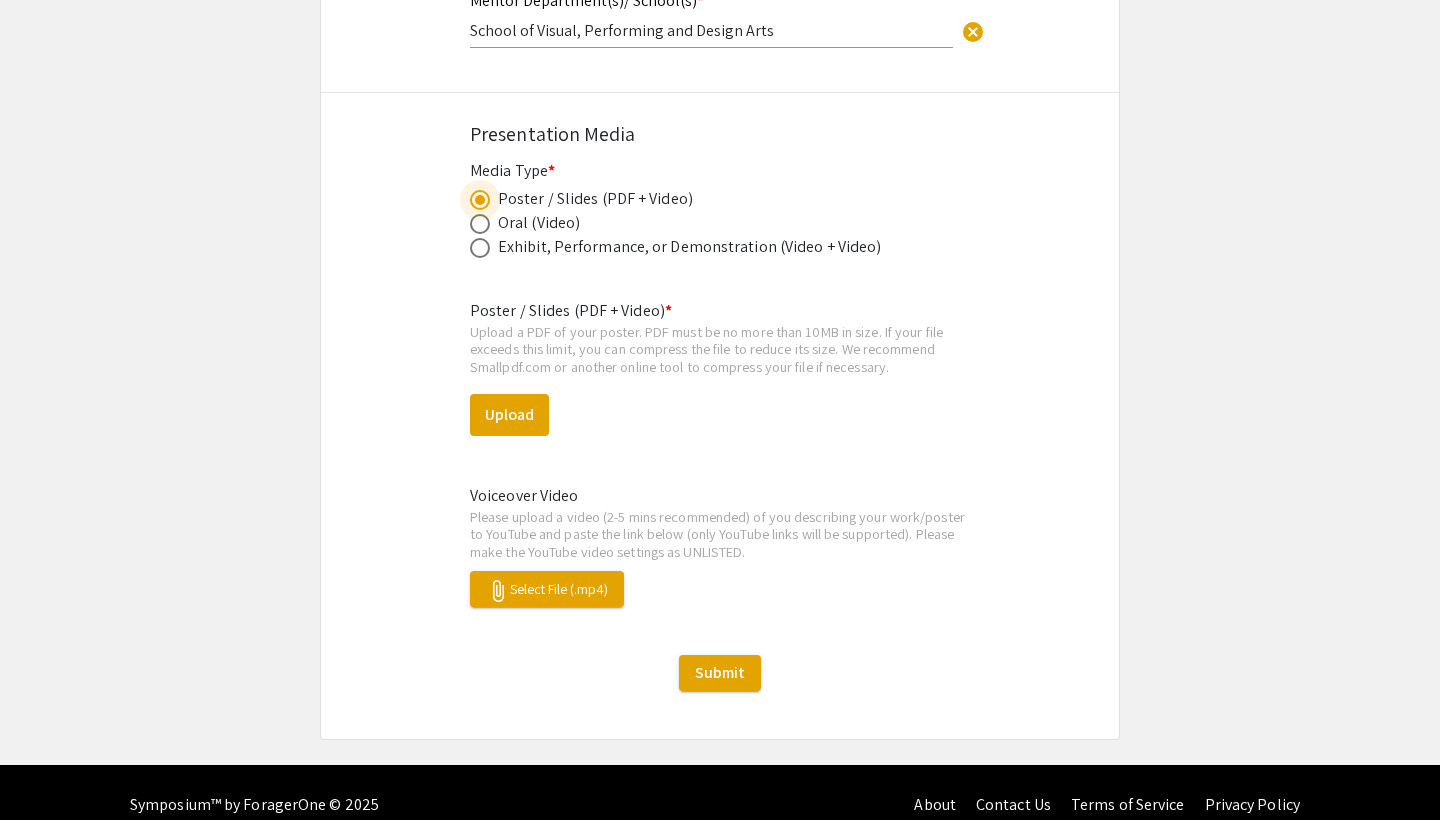 click at bounding box center (480, 224) 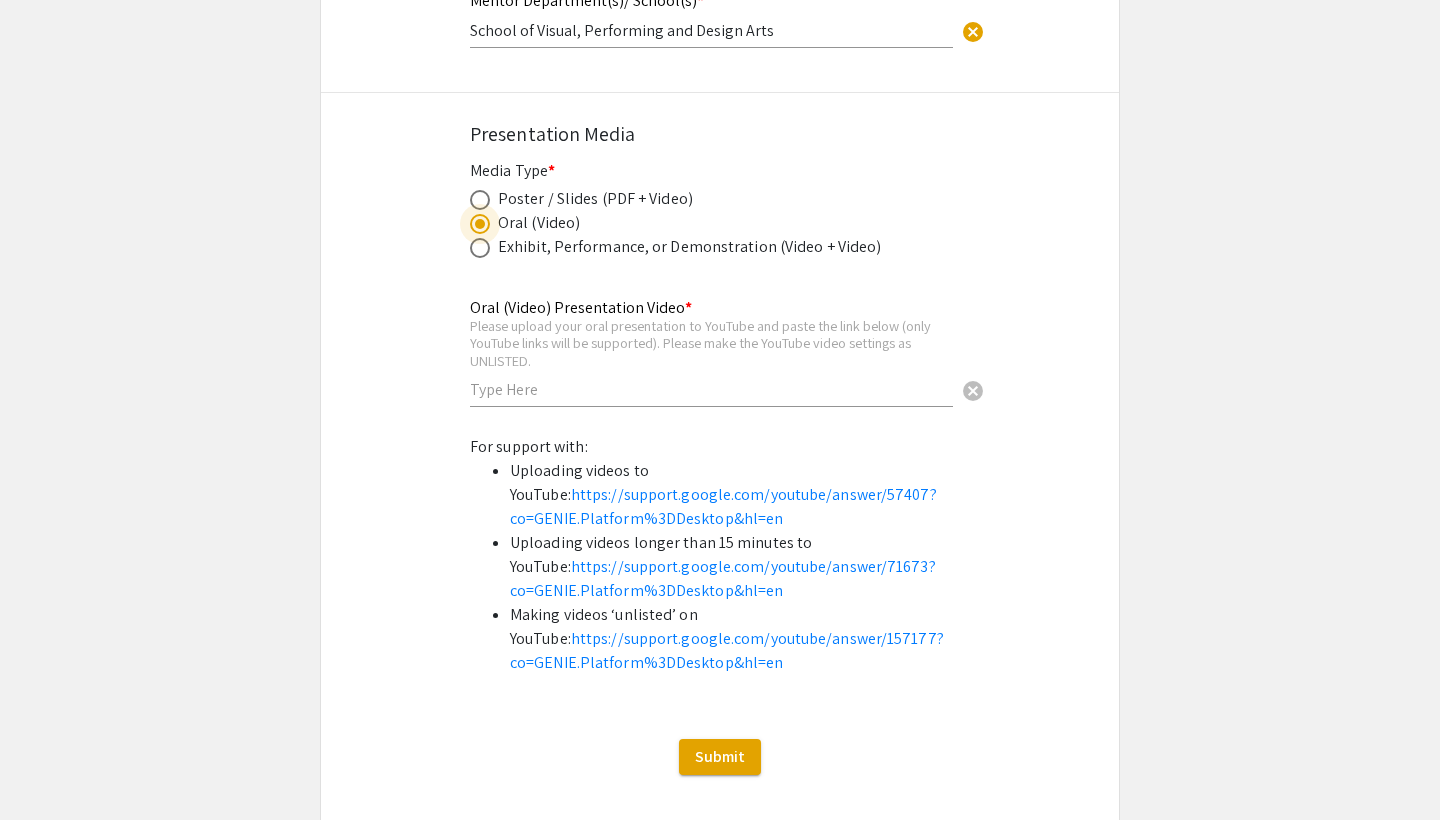 click at bounding box center (480, 248) 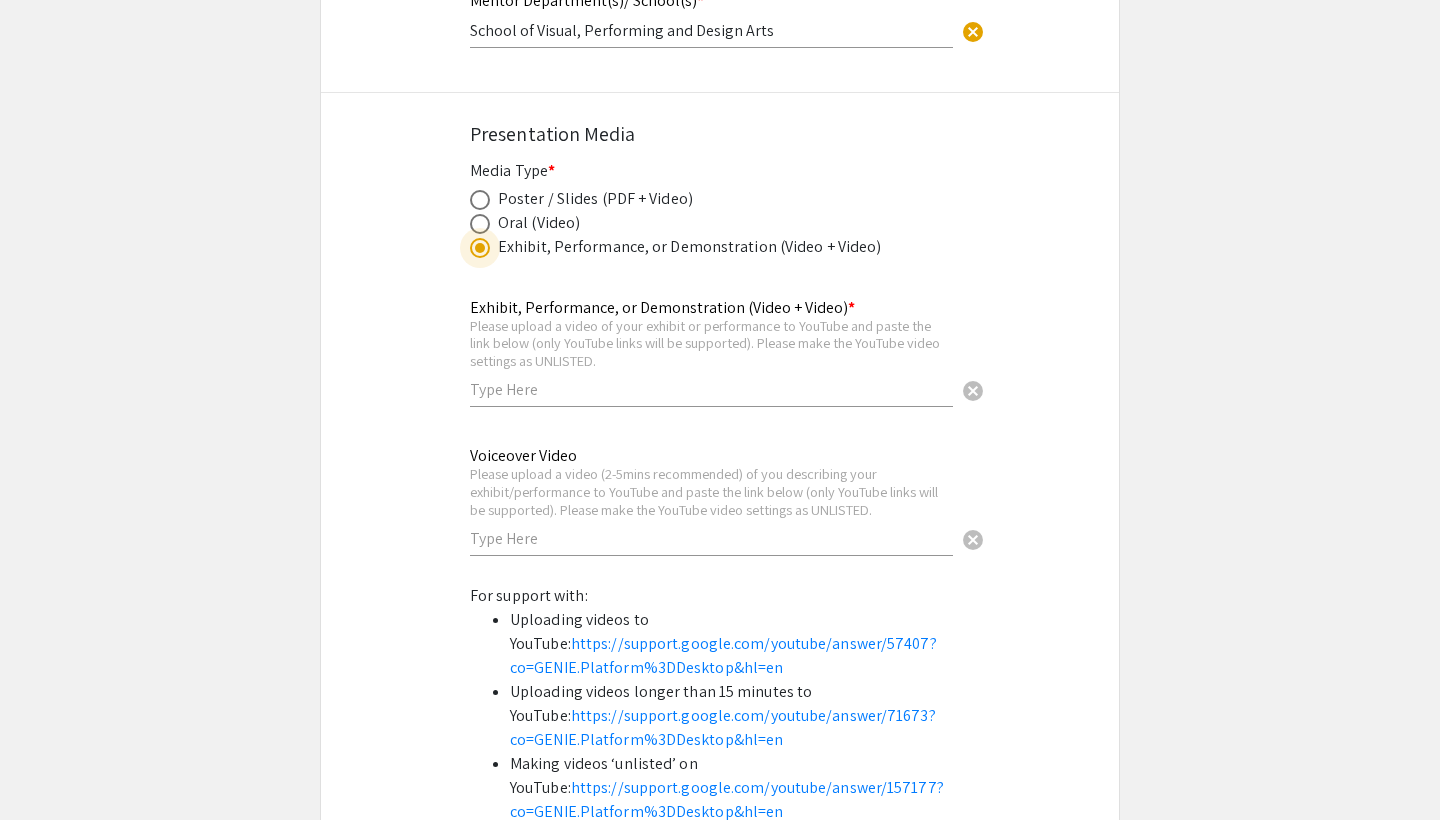 click at bounding box center [480, 224] 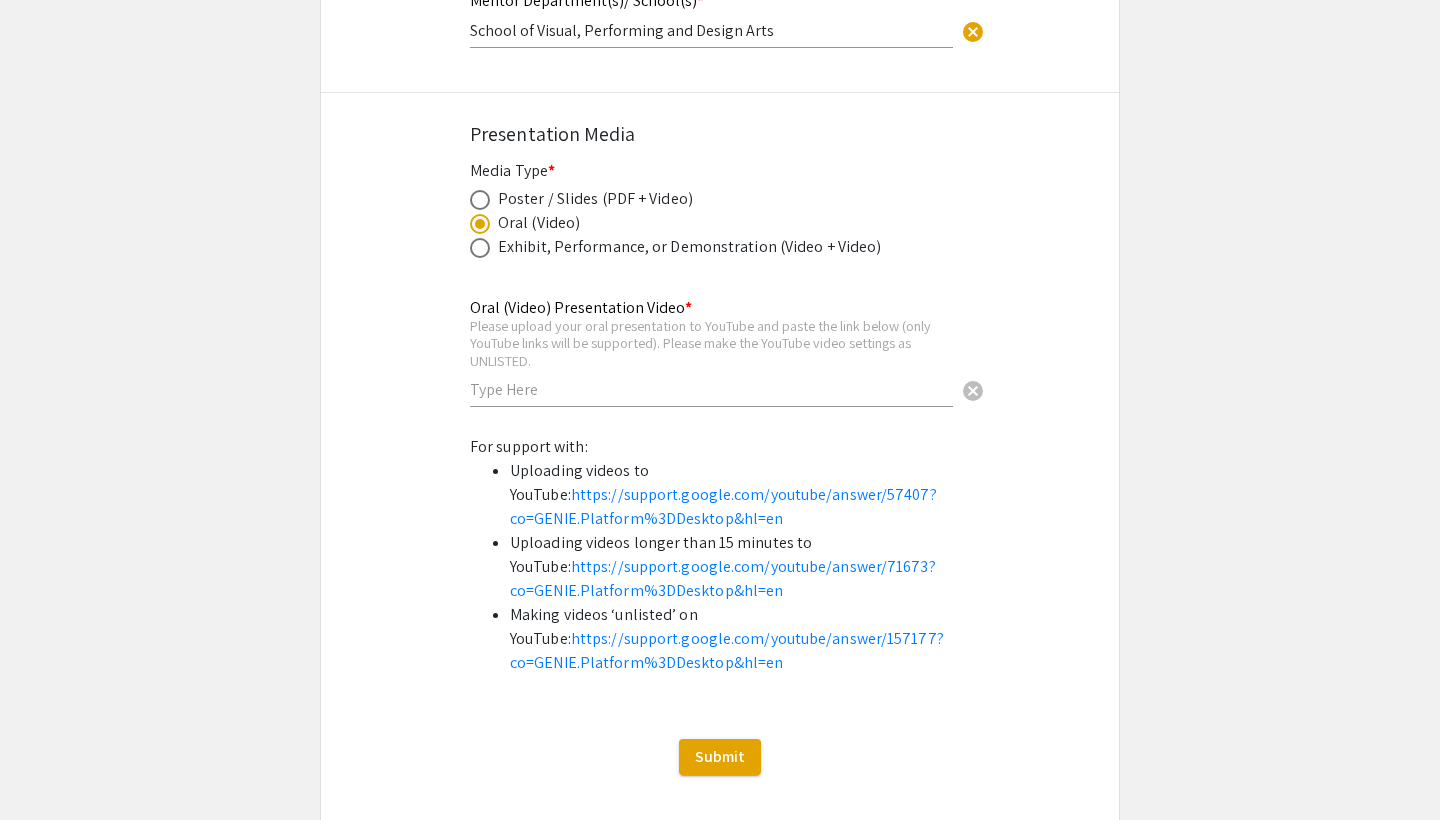 click at bounding box center [480, 200] 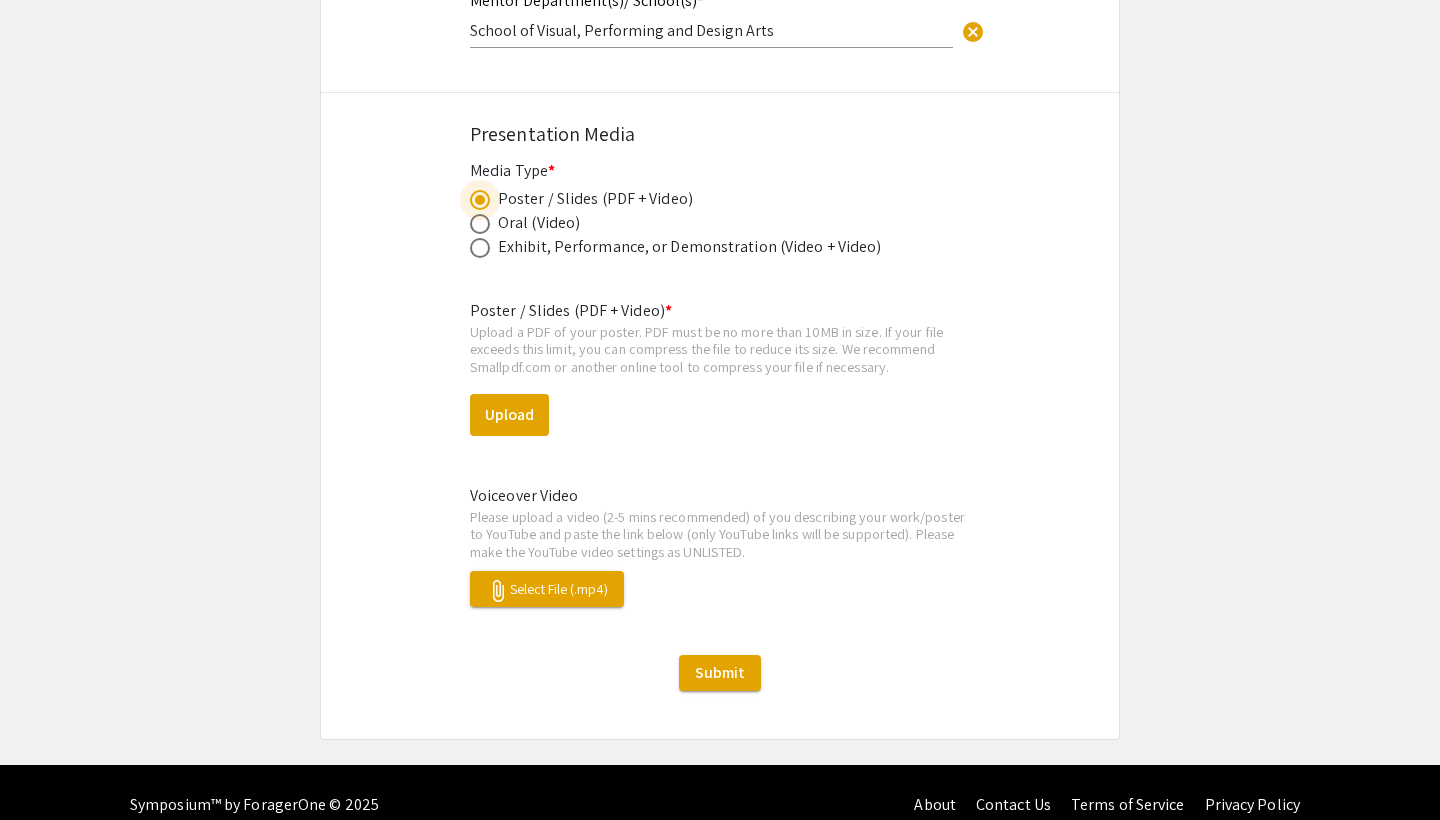 click at bounding box center [480, 224] 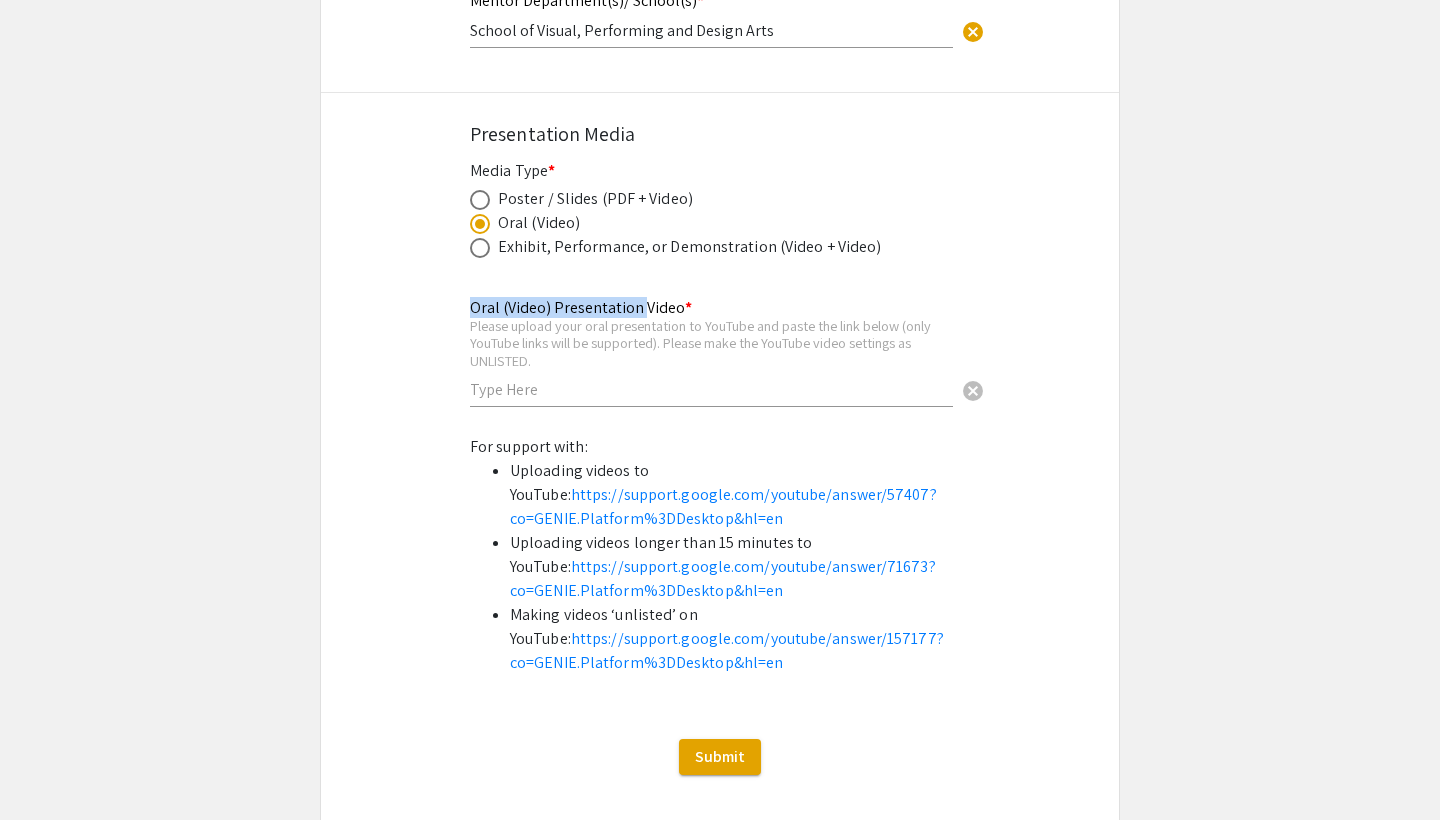 drag, startPoint x: 465, startPoint y: 290, endPoint x: 638, endPoint y: 283, distance: 173.14156 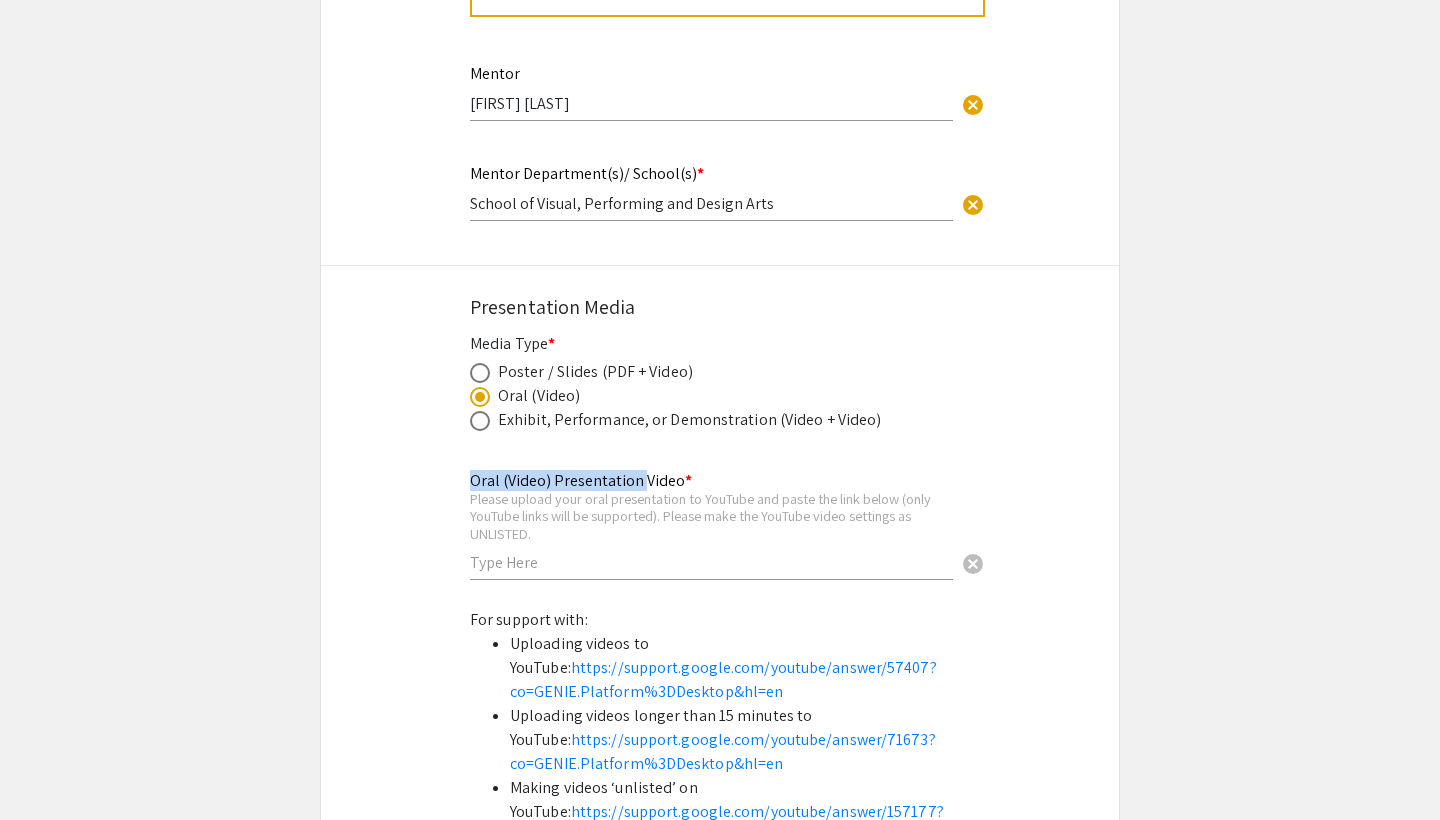 scroll, scrollTop: 2290, scrollLeft: 0, axis: vertical 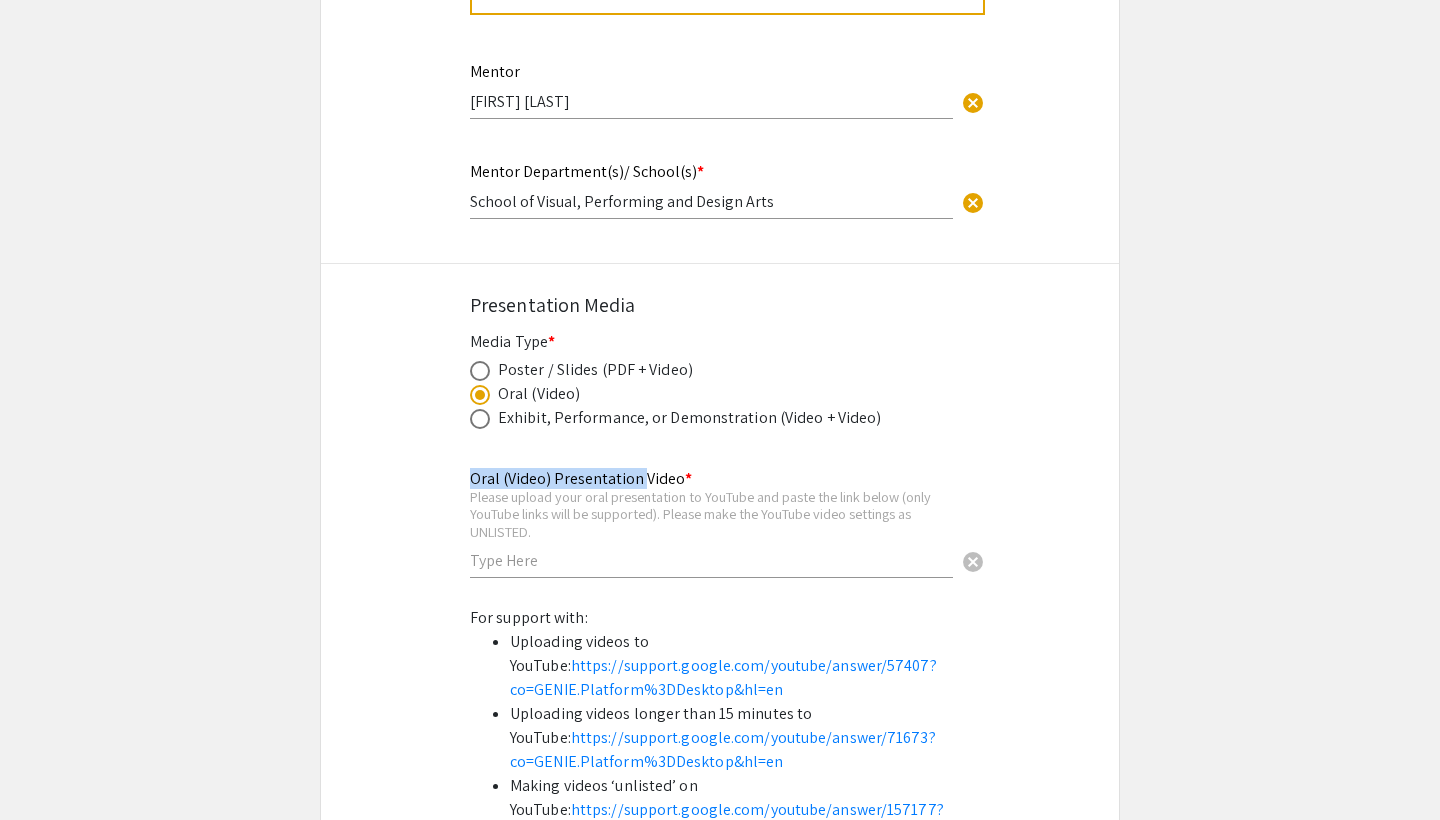 click on "Exhibit, Performance, or Demonstration (Video + Video)" 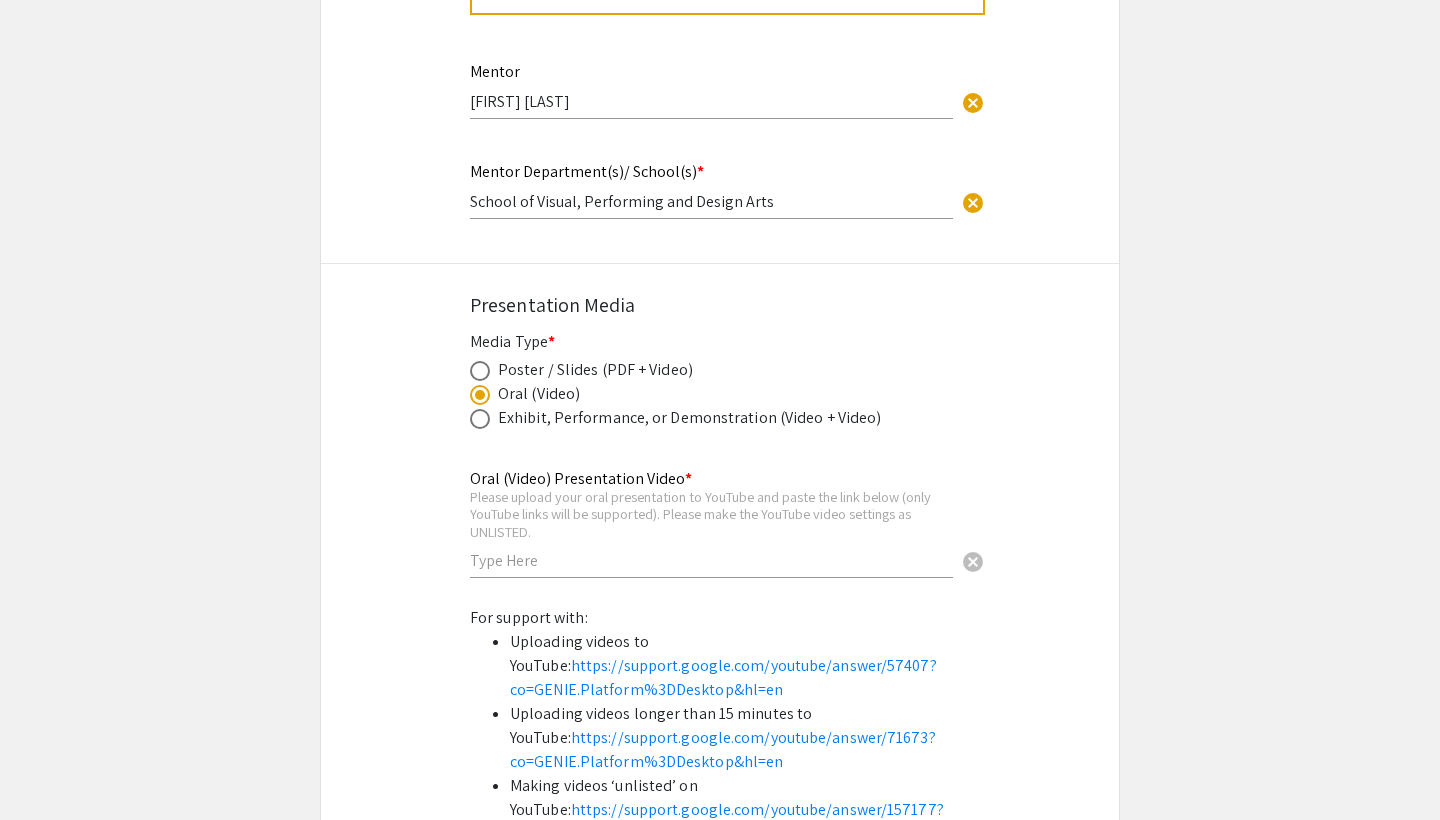 click at bounding box center [480, 419] 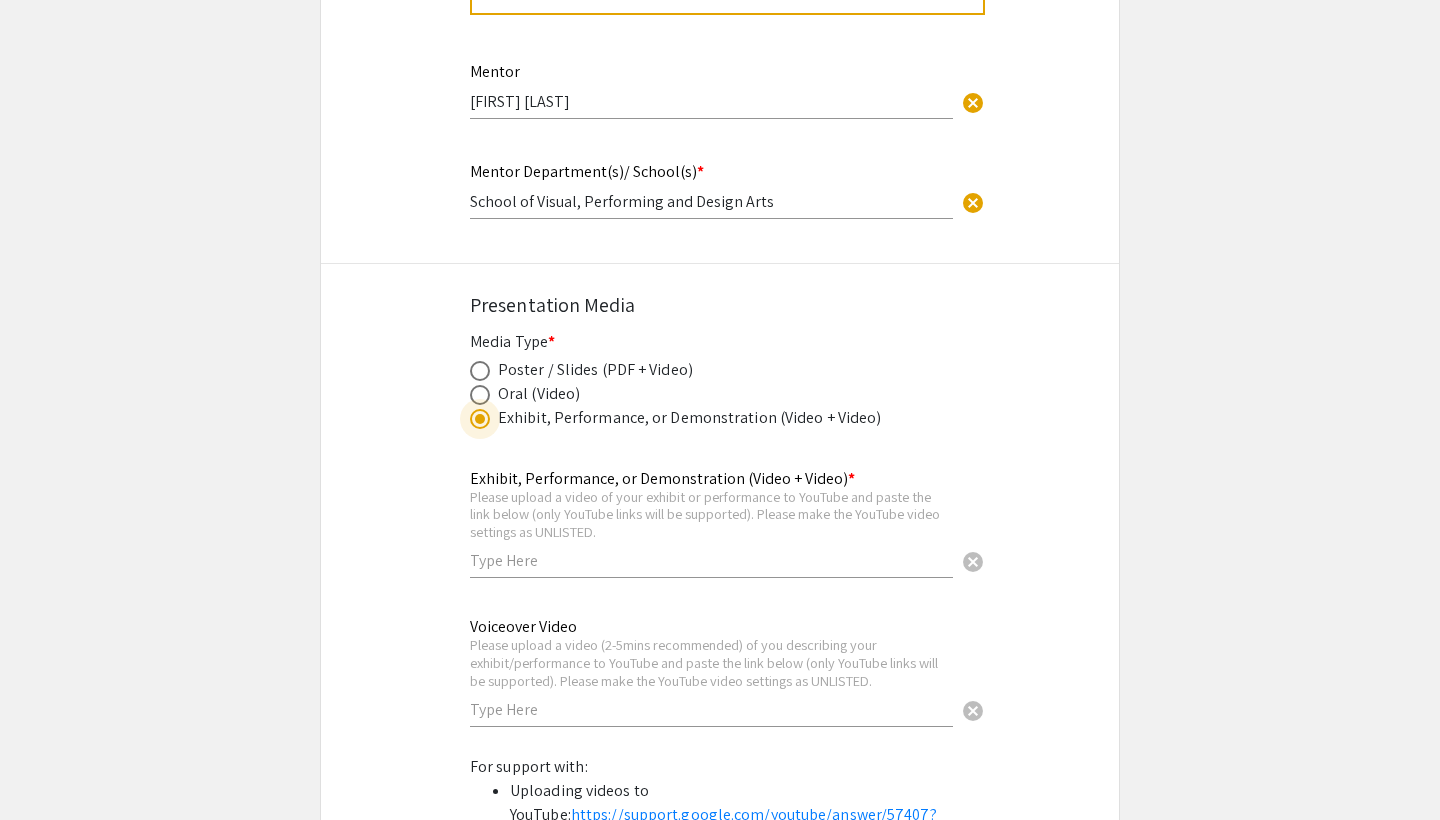 click at bounding box center (480, 395) 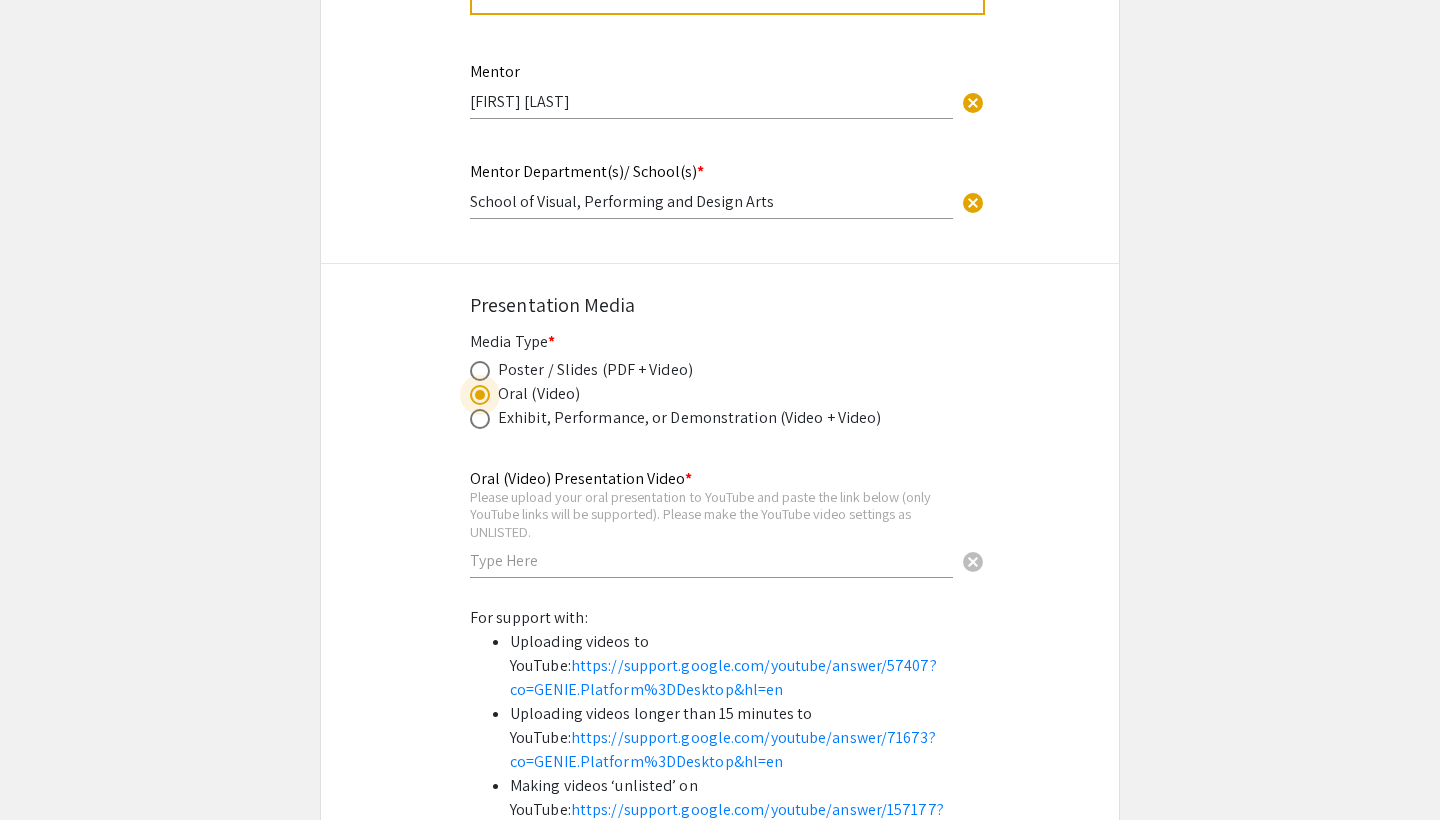click at bounding box center (484, 370) 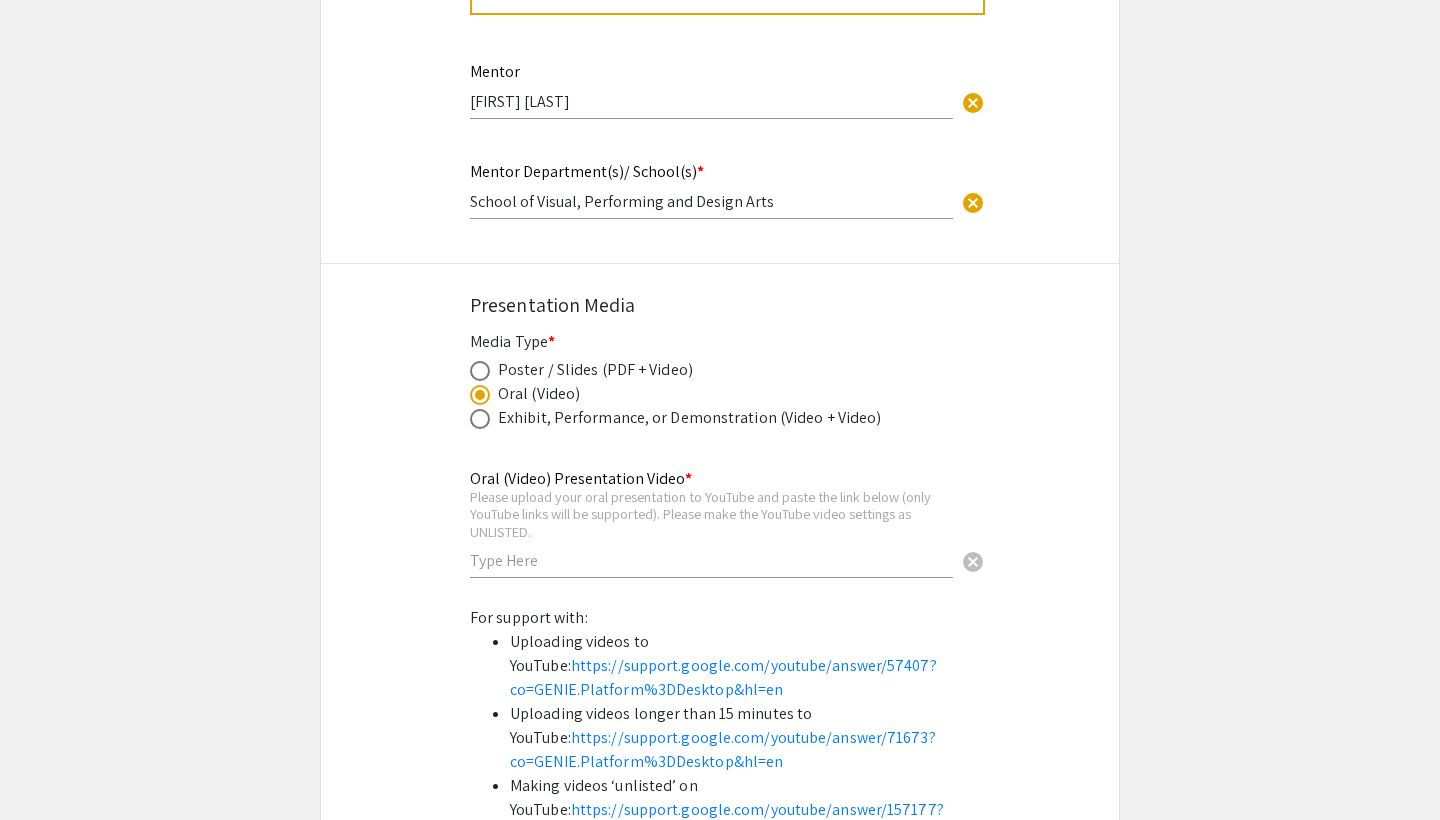 click at bounding box center [480, 371] 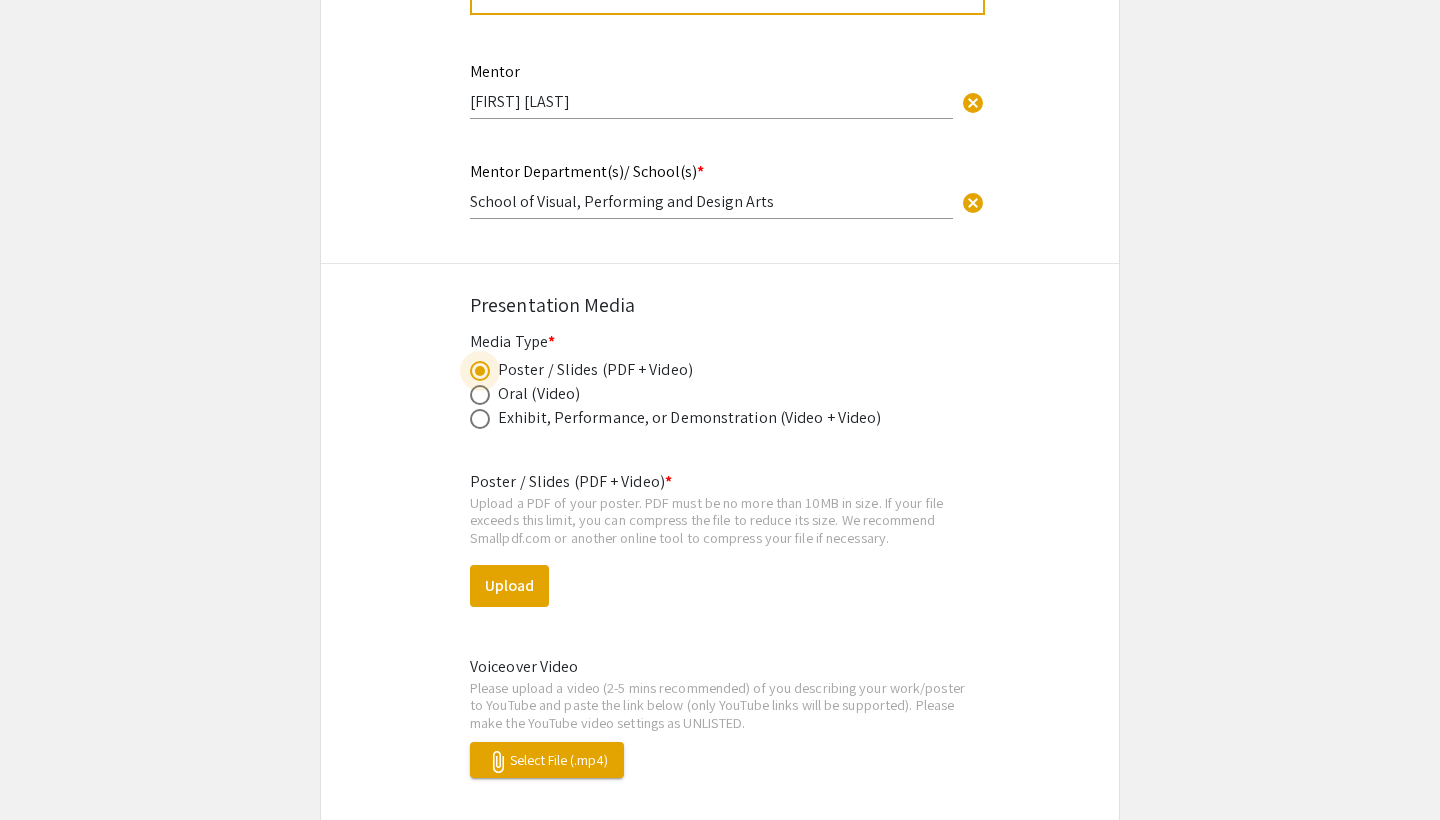 click at bounding box center [480, 395] 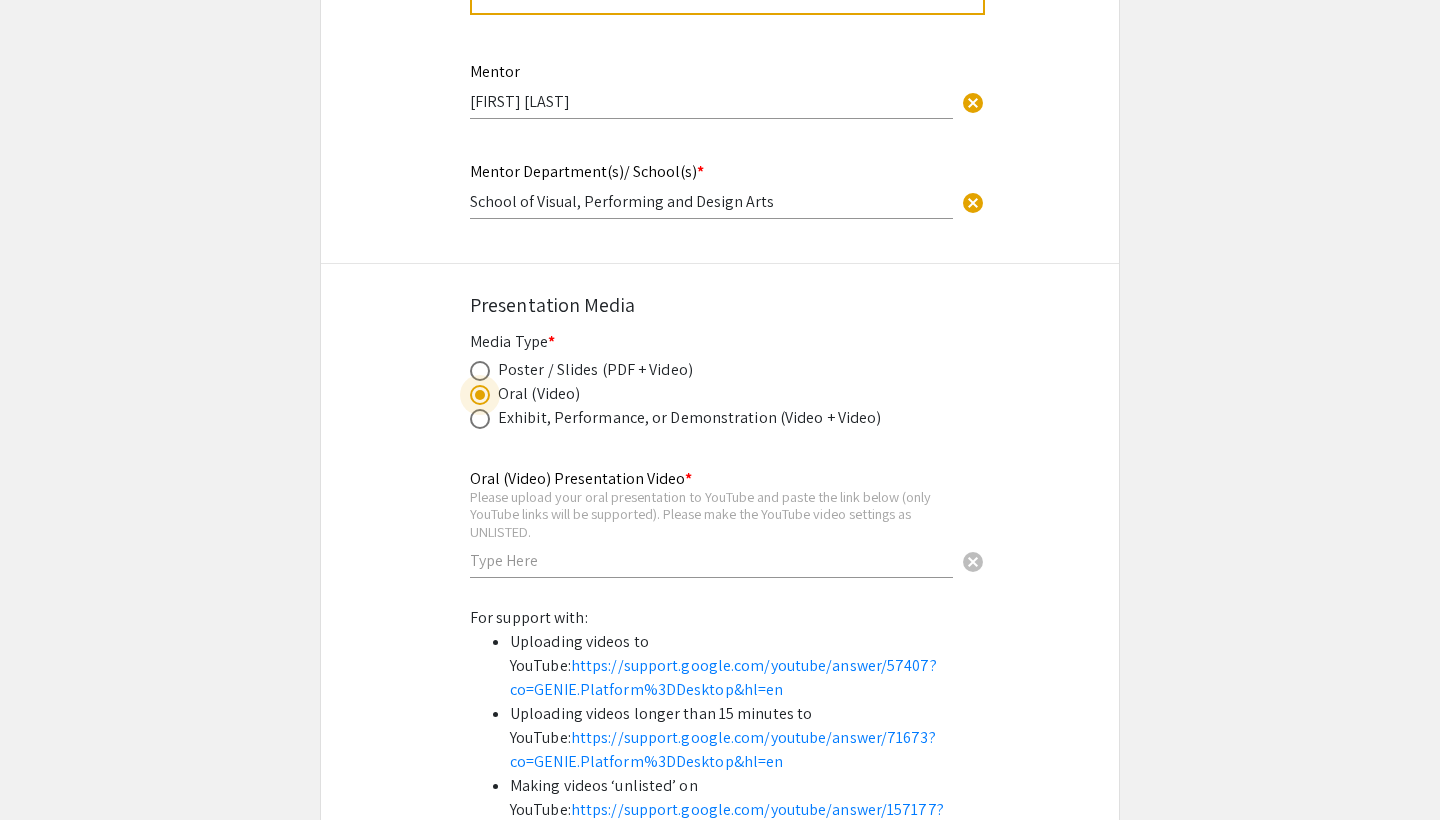 click at bounding box center [480, 371] 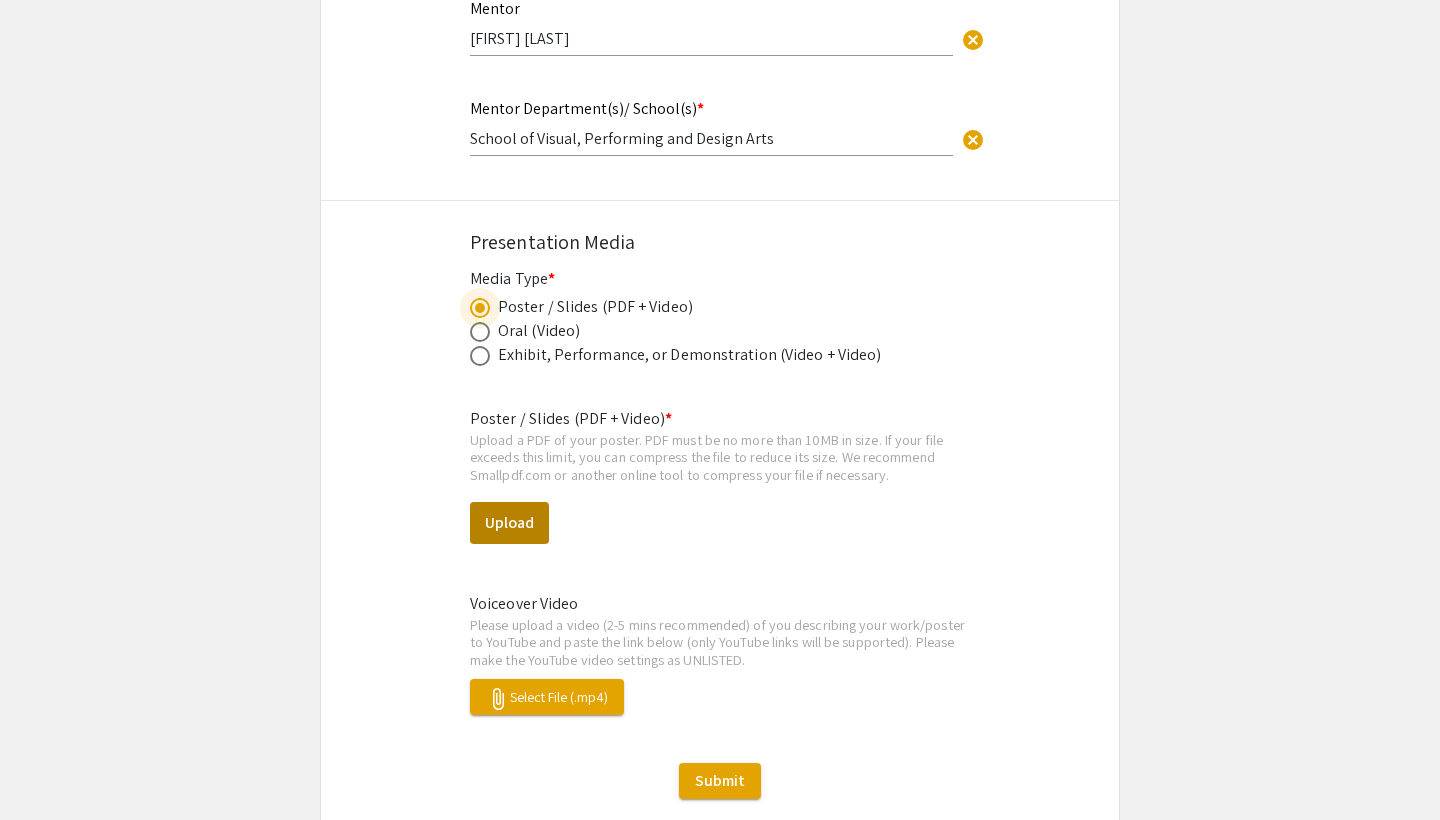 scroll, scrollTop: 2390, scrollLeft: 0, axis: vertical 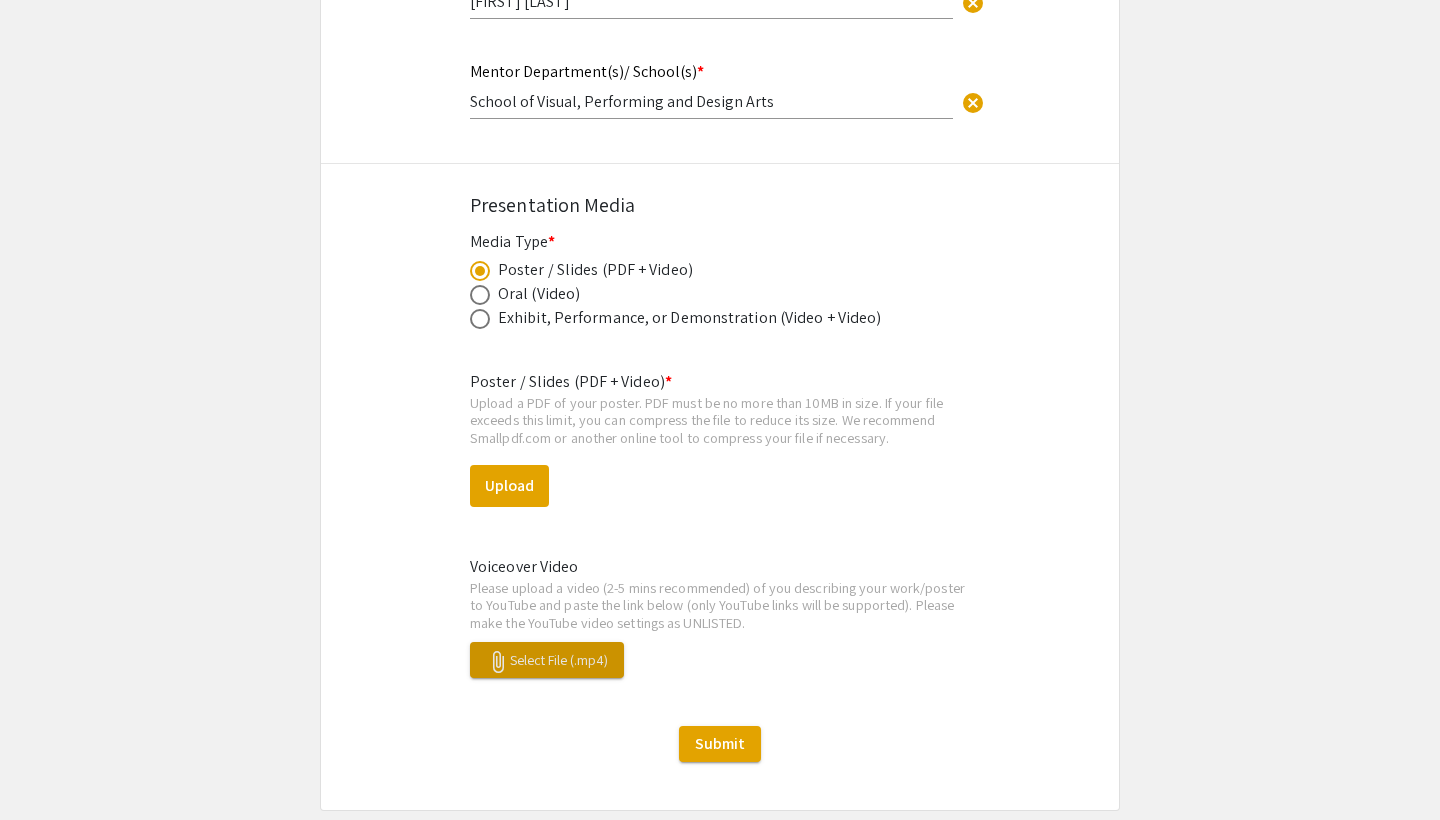 click on "attach_file Select File (.mp4)" 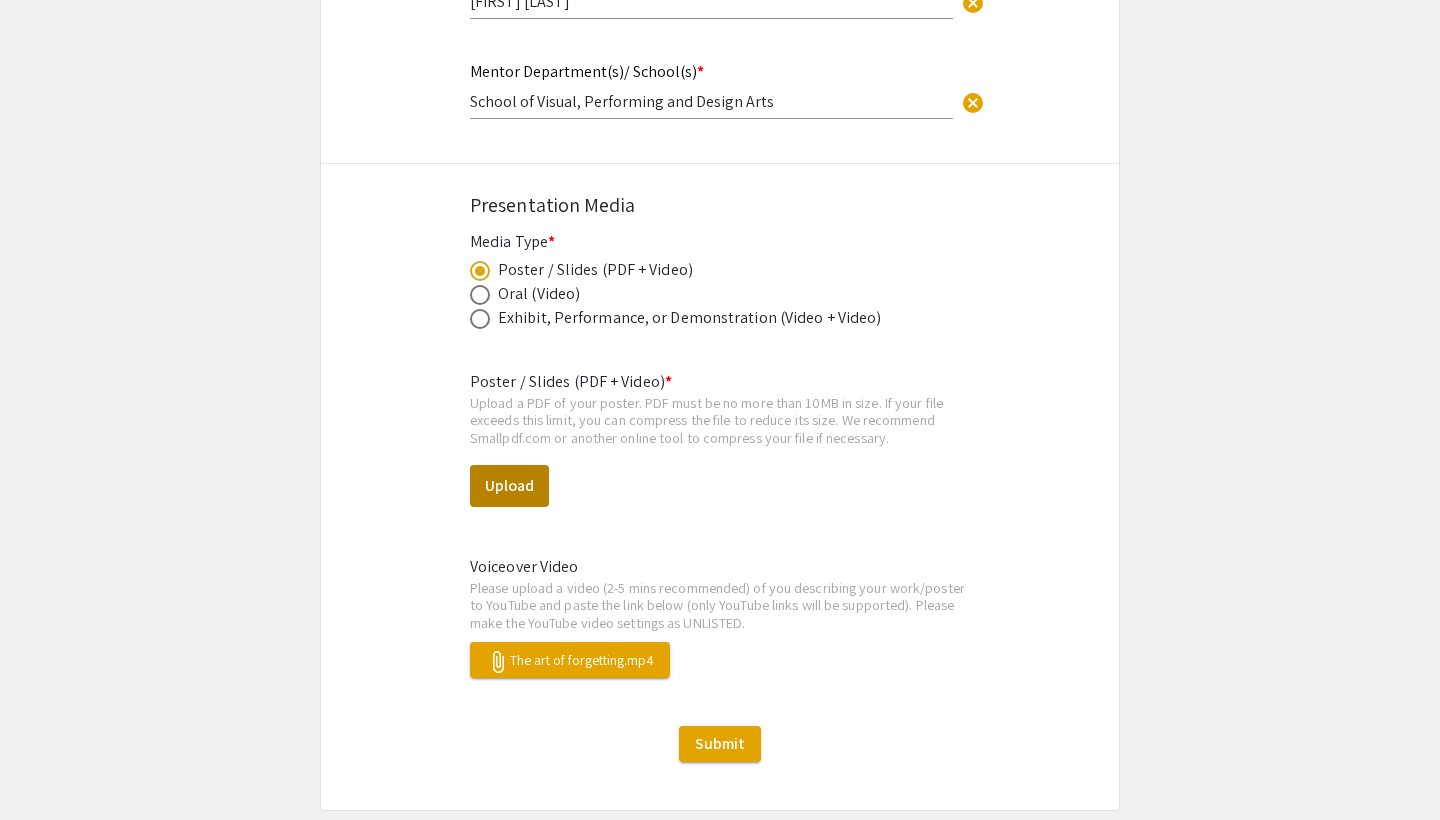 click on "Upload" at bounding box center (509, 486) 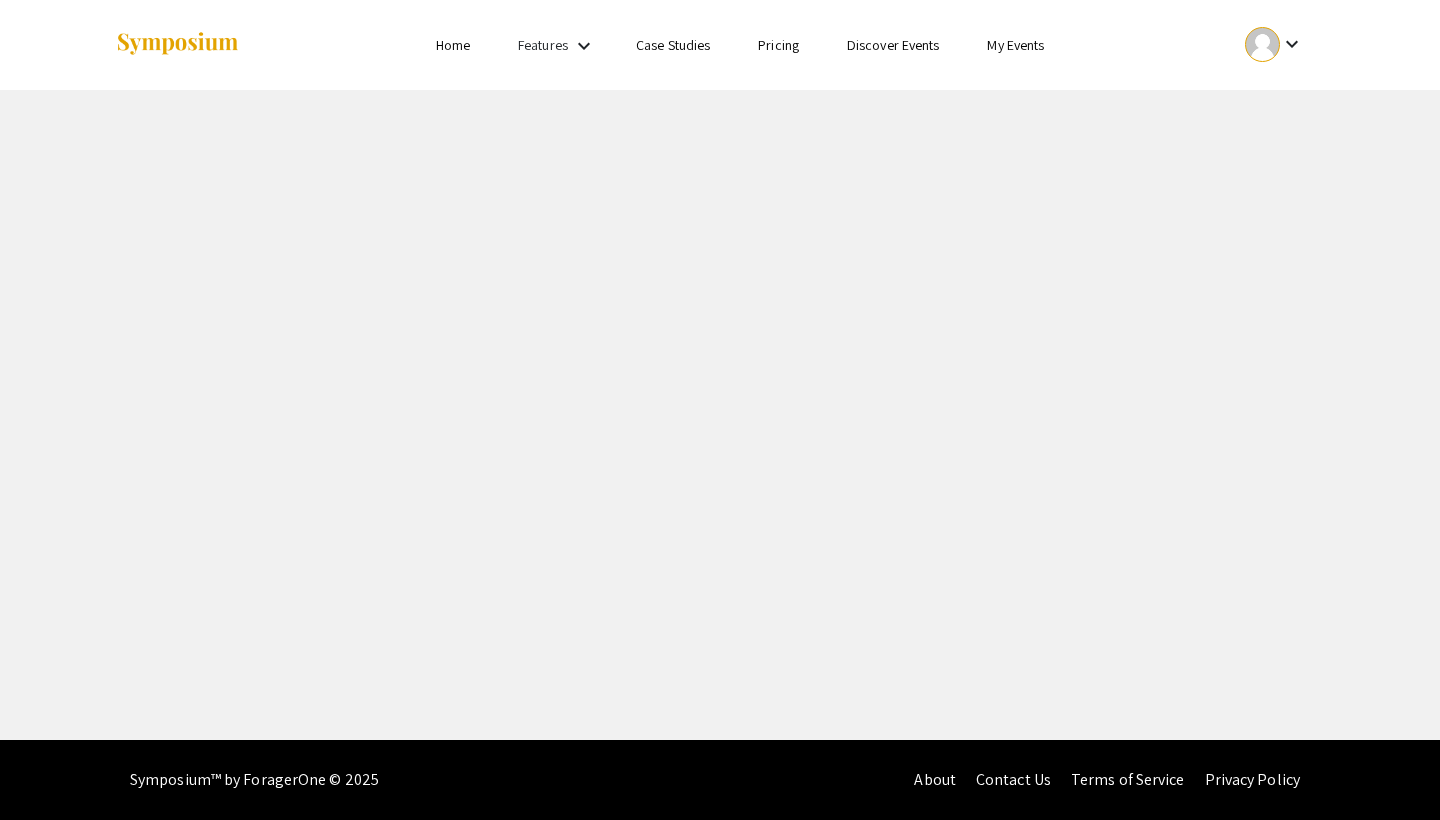 scroll, scrollTop: 0, scrollLeft: 0, axis: both 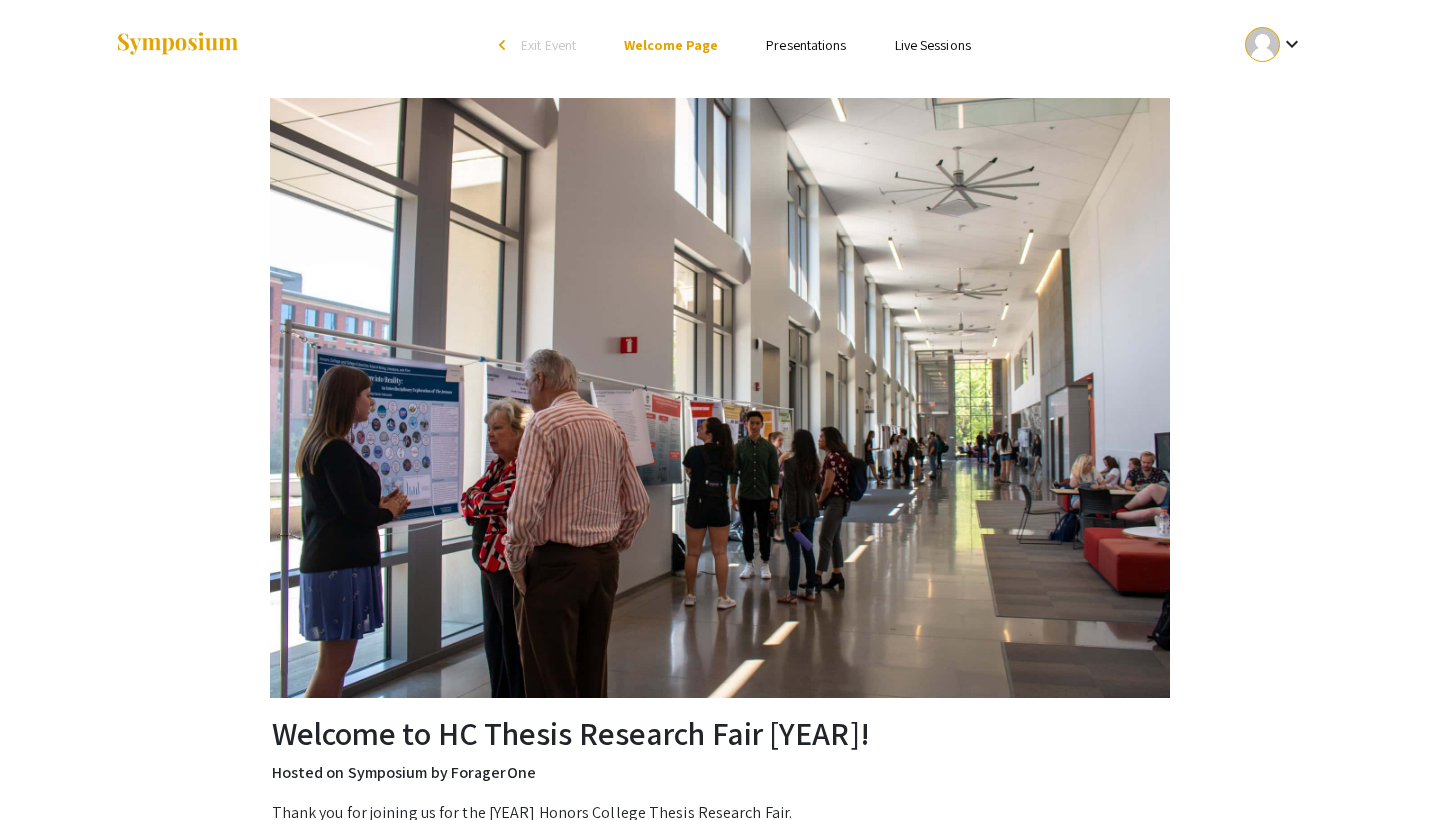click on "Presentations" at bounding box center [806, 45] 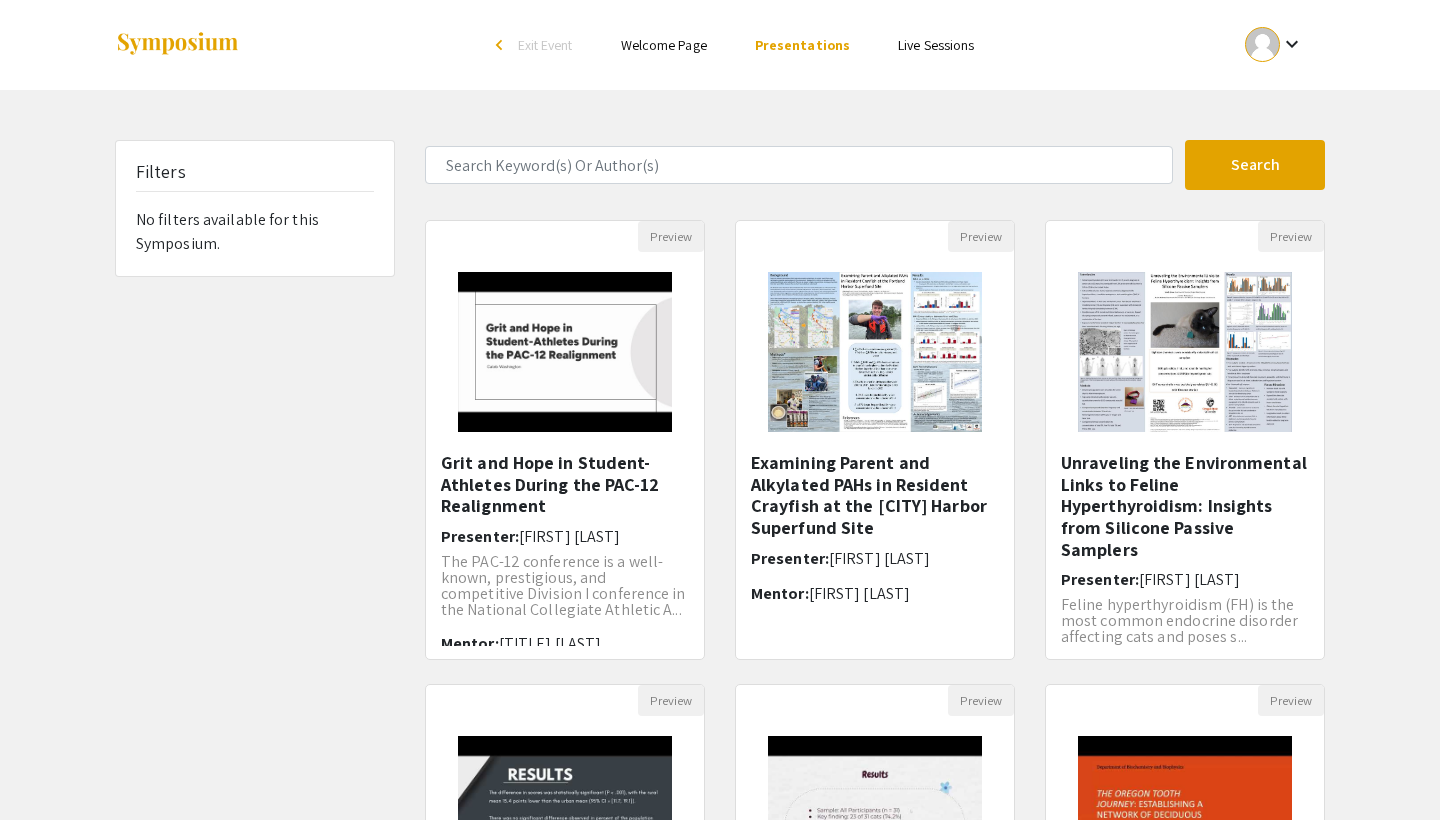 scroll, scrollTop: 0, scrollLeft: 0, axis: both 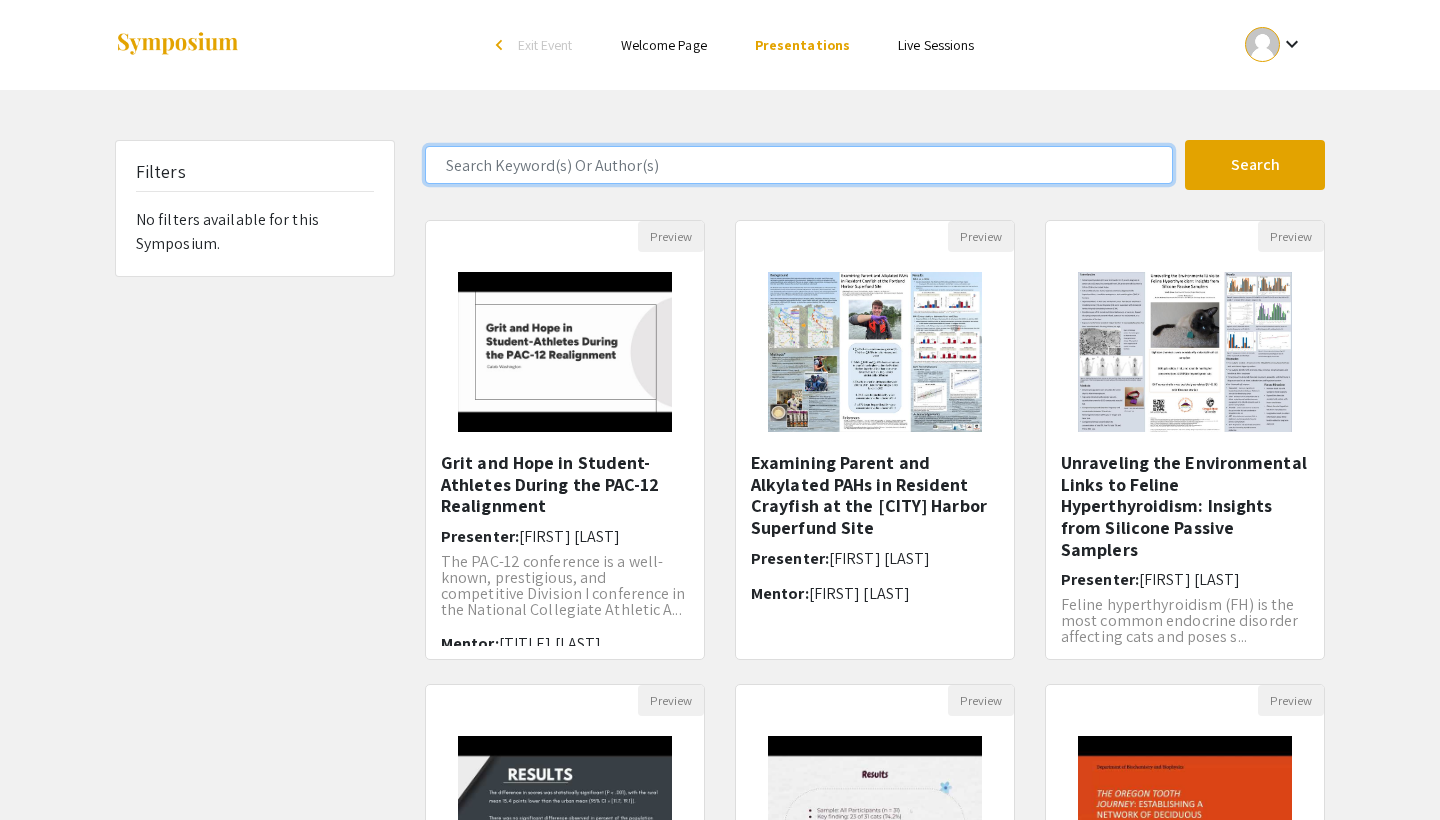 click 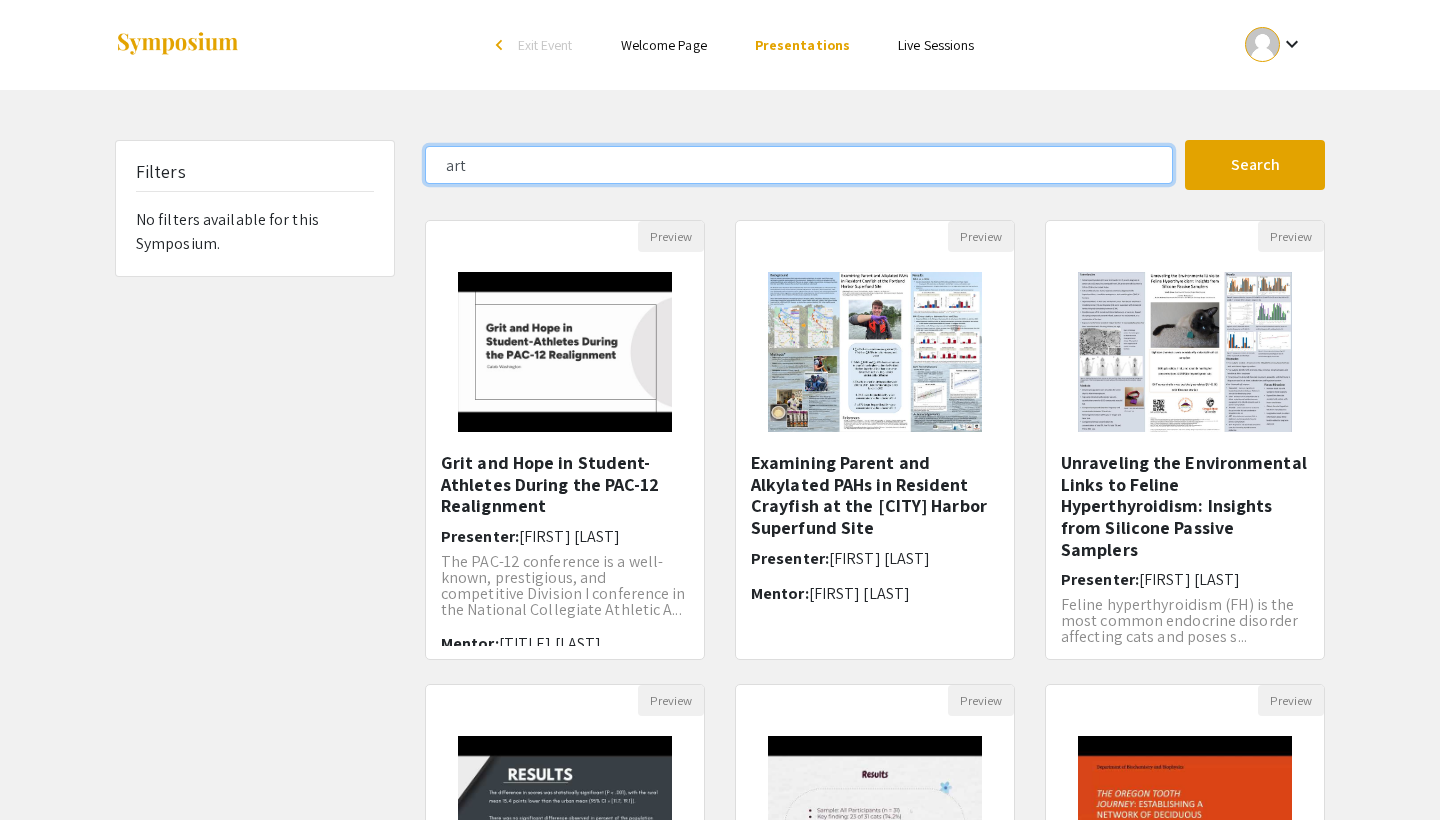 type on "art" 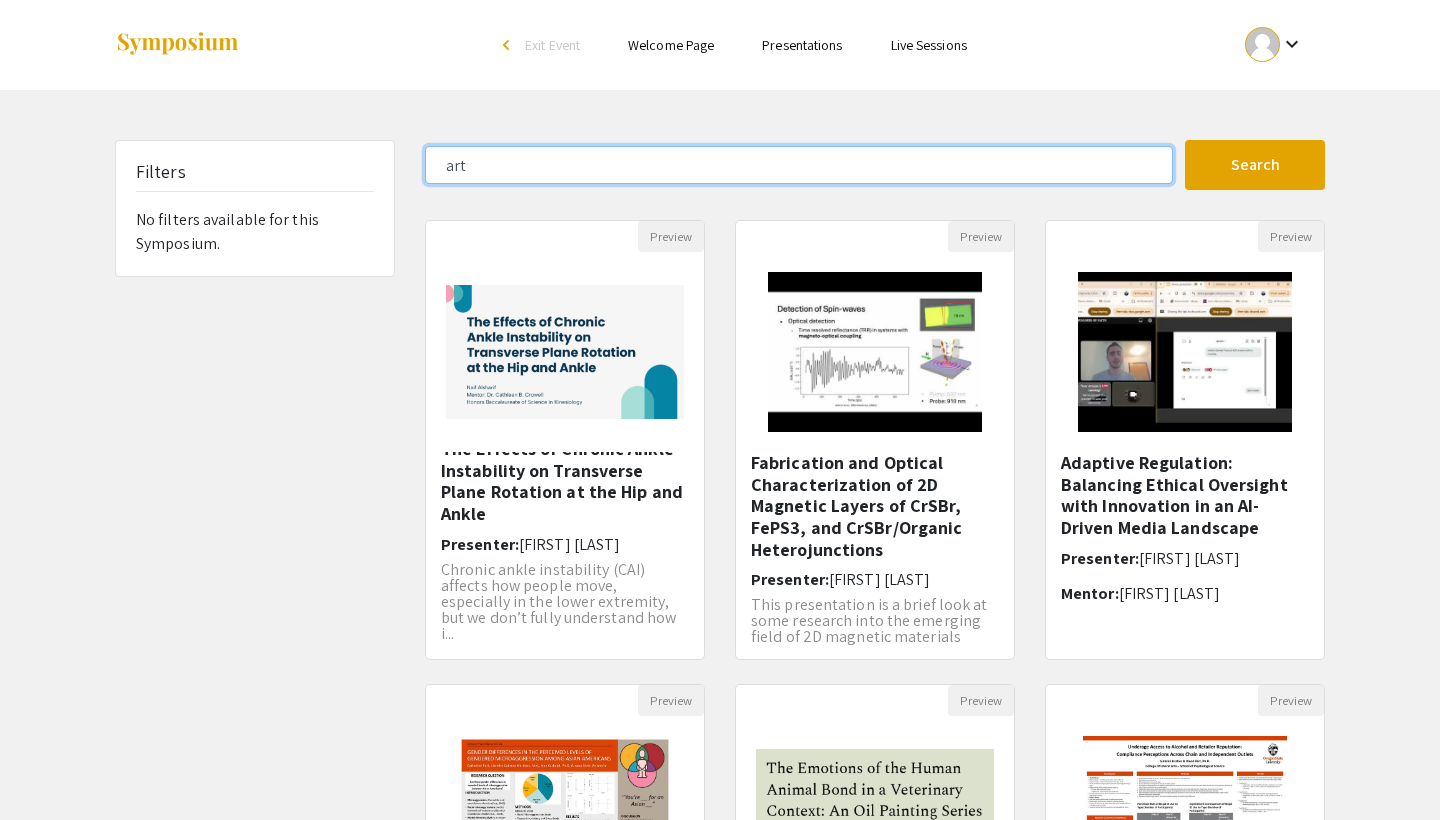 scroll, scrollTop: 13, scrollLeft: 0, axis: vertical 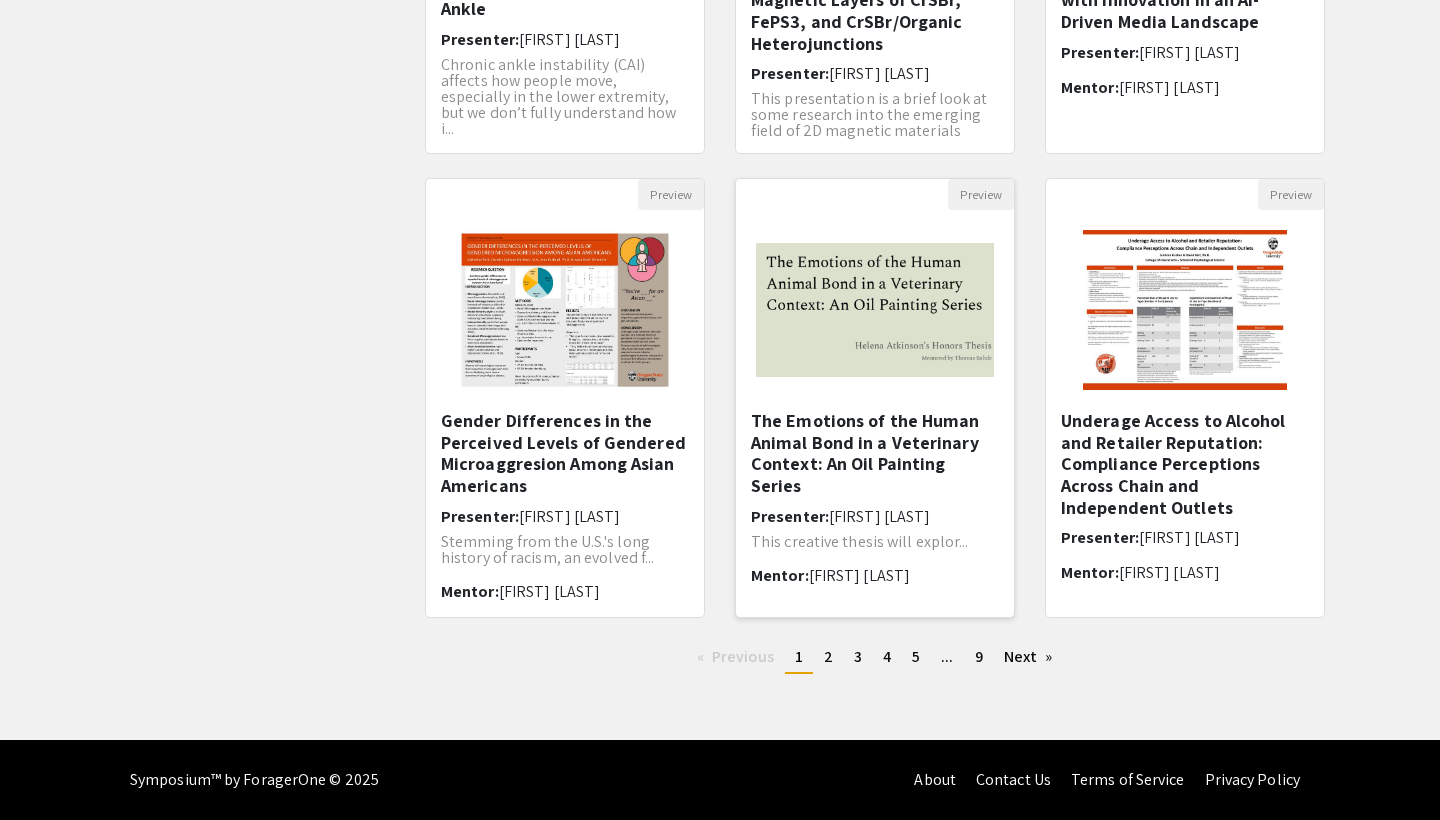 click on "The Emotions of the Human Animal Bond in a Veterinary Context: An Oil Painting Series" at bounding box center [875, 453] 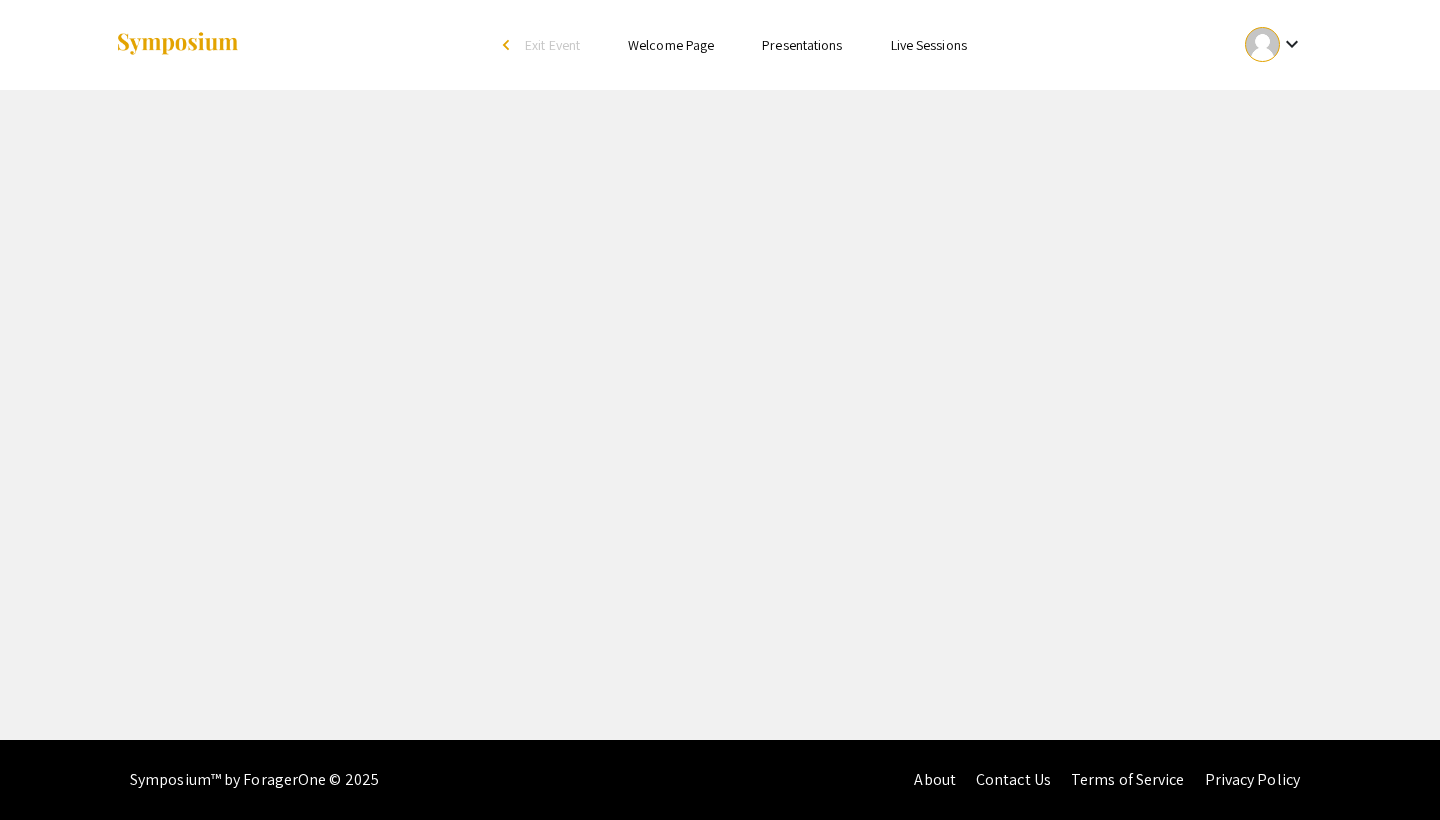 scroll, scrollTop: 0, scrollLeft: 0, axis: both 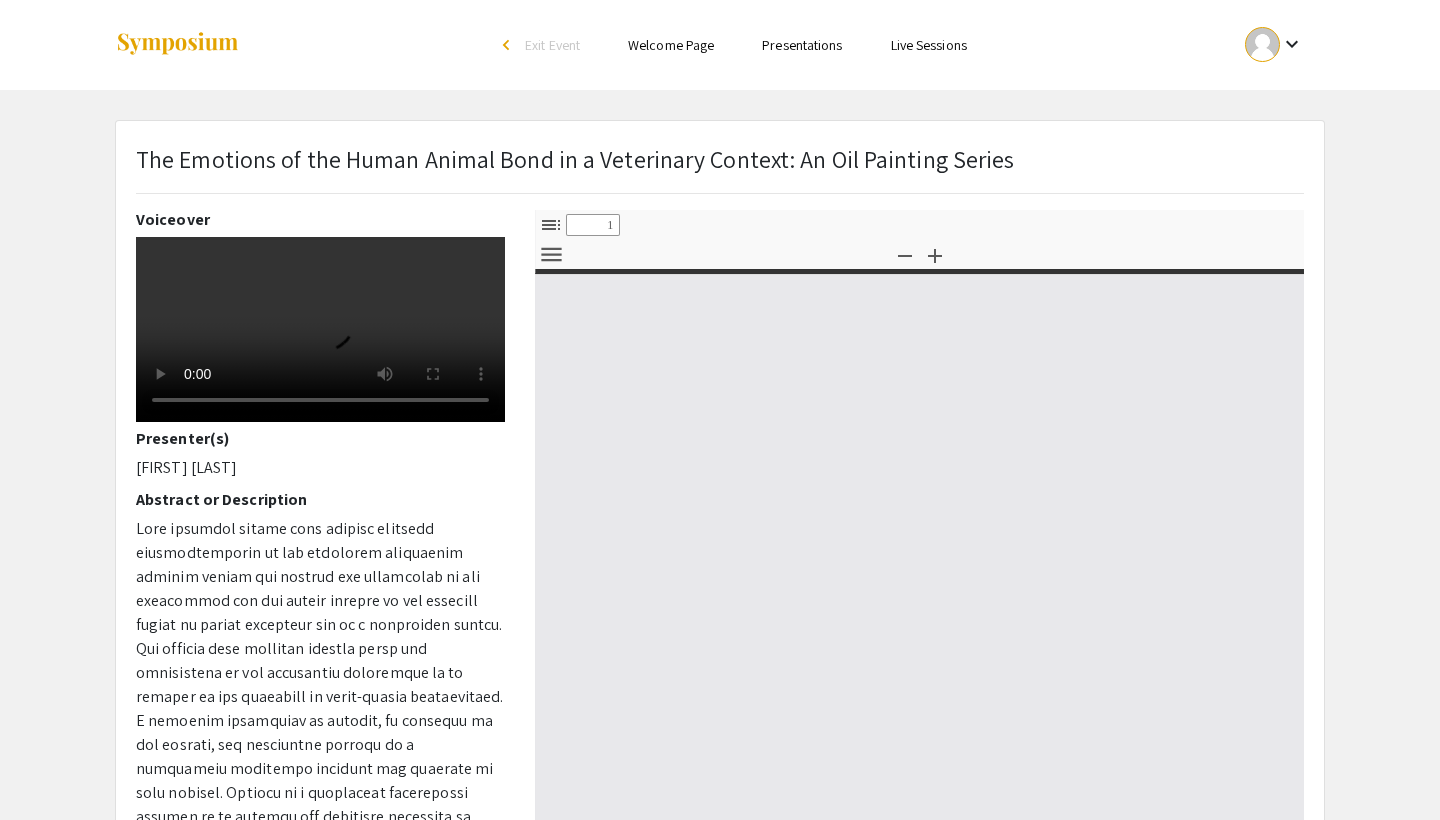 select on "custom" 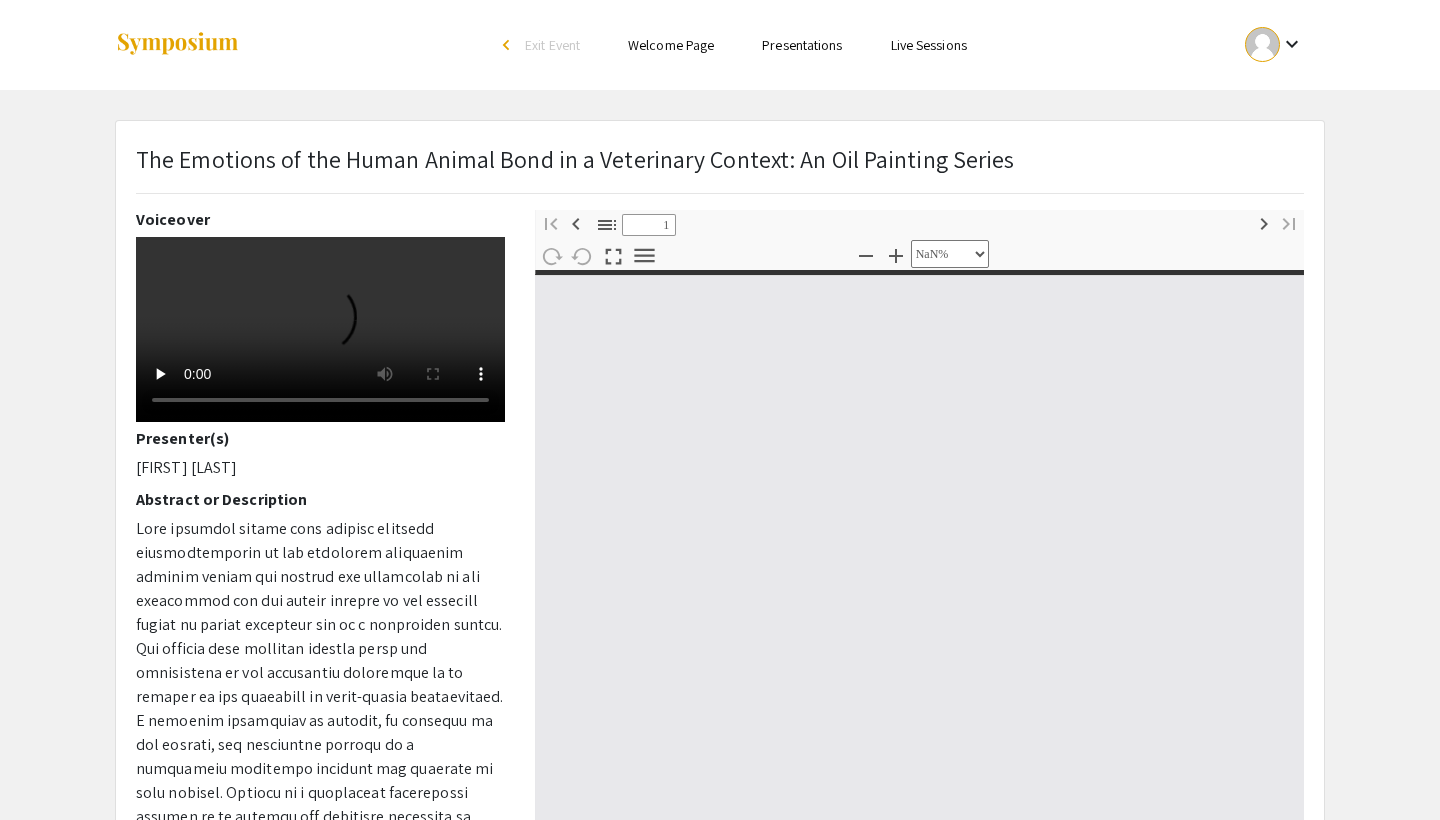 type on "0" 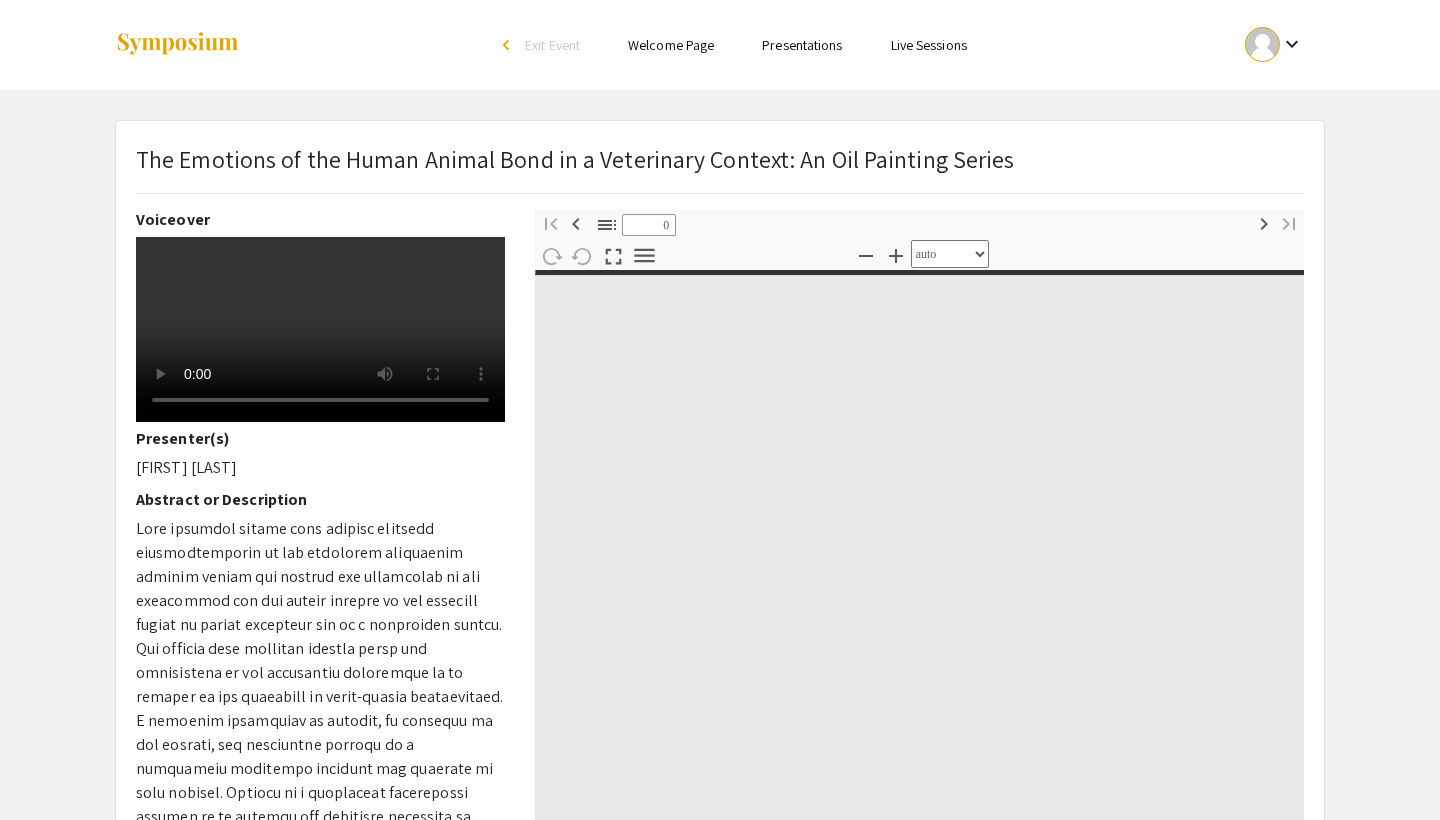 select on "custom" 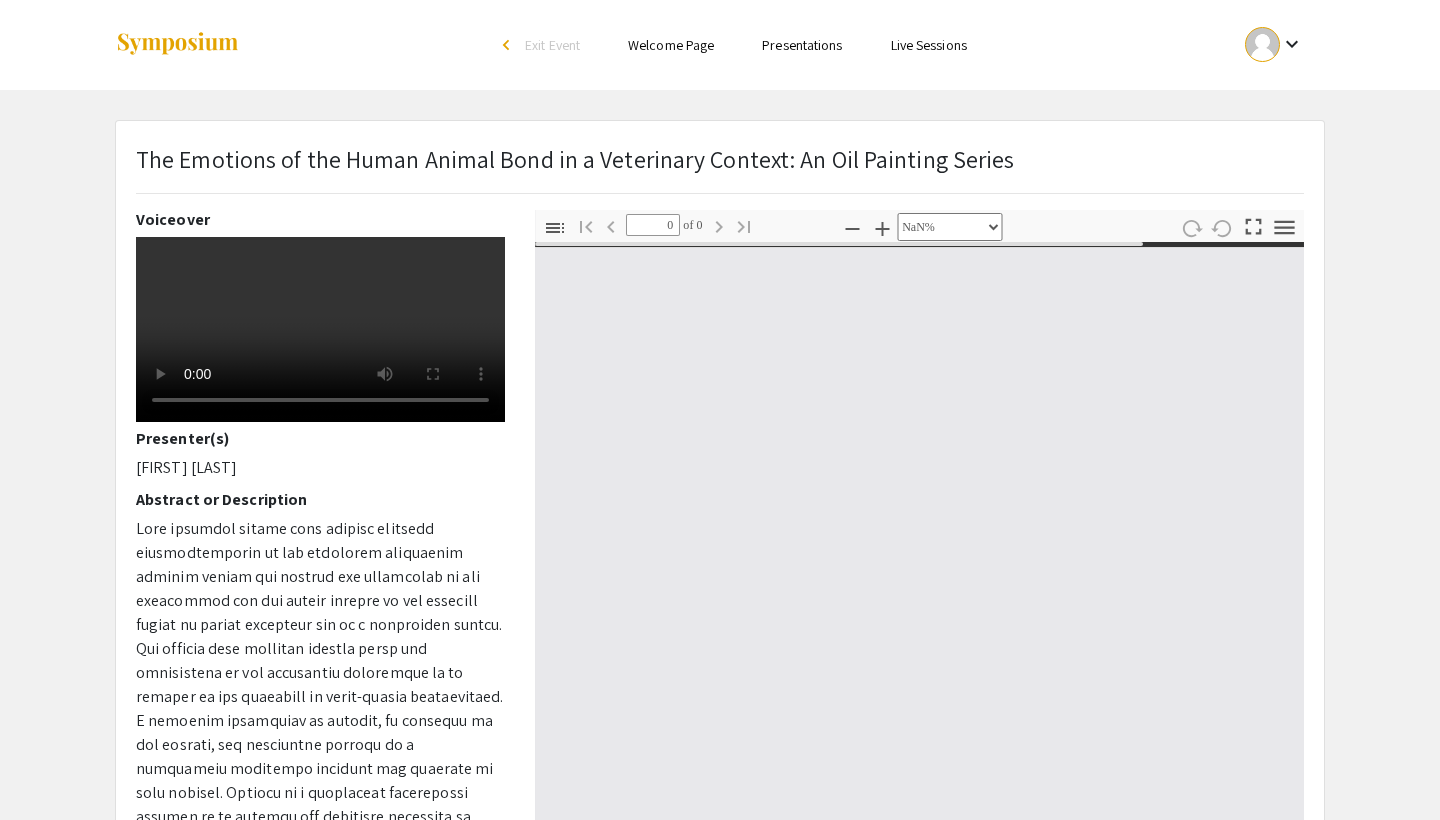 type on "1" 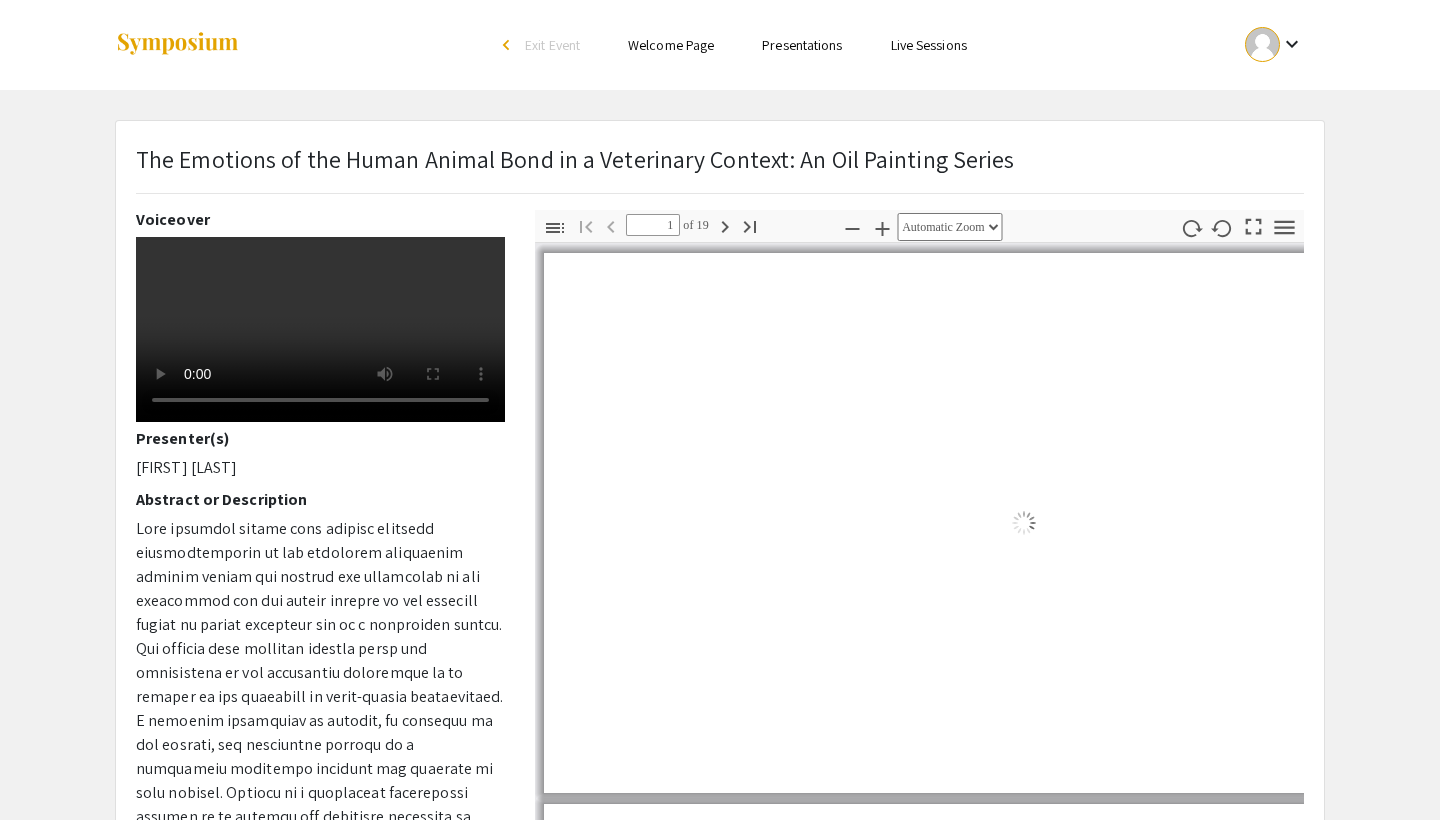 select on "auto" 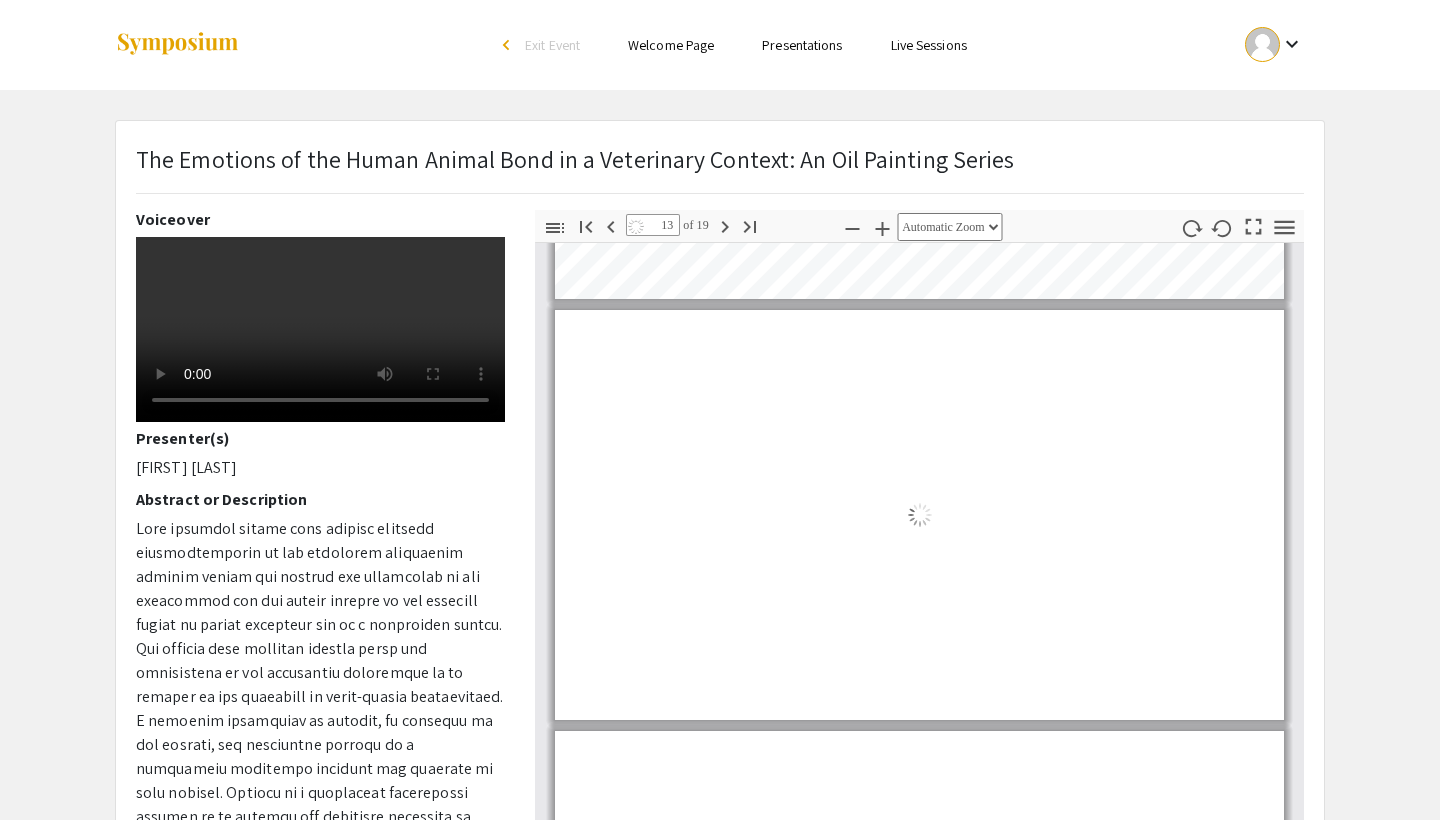 type on "14" 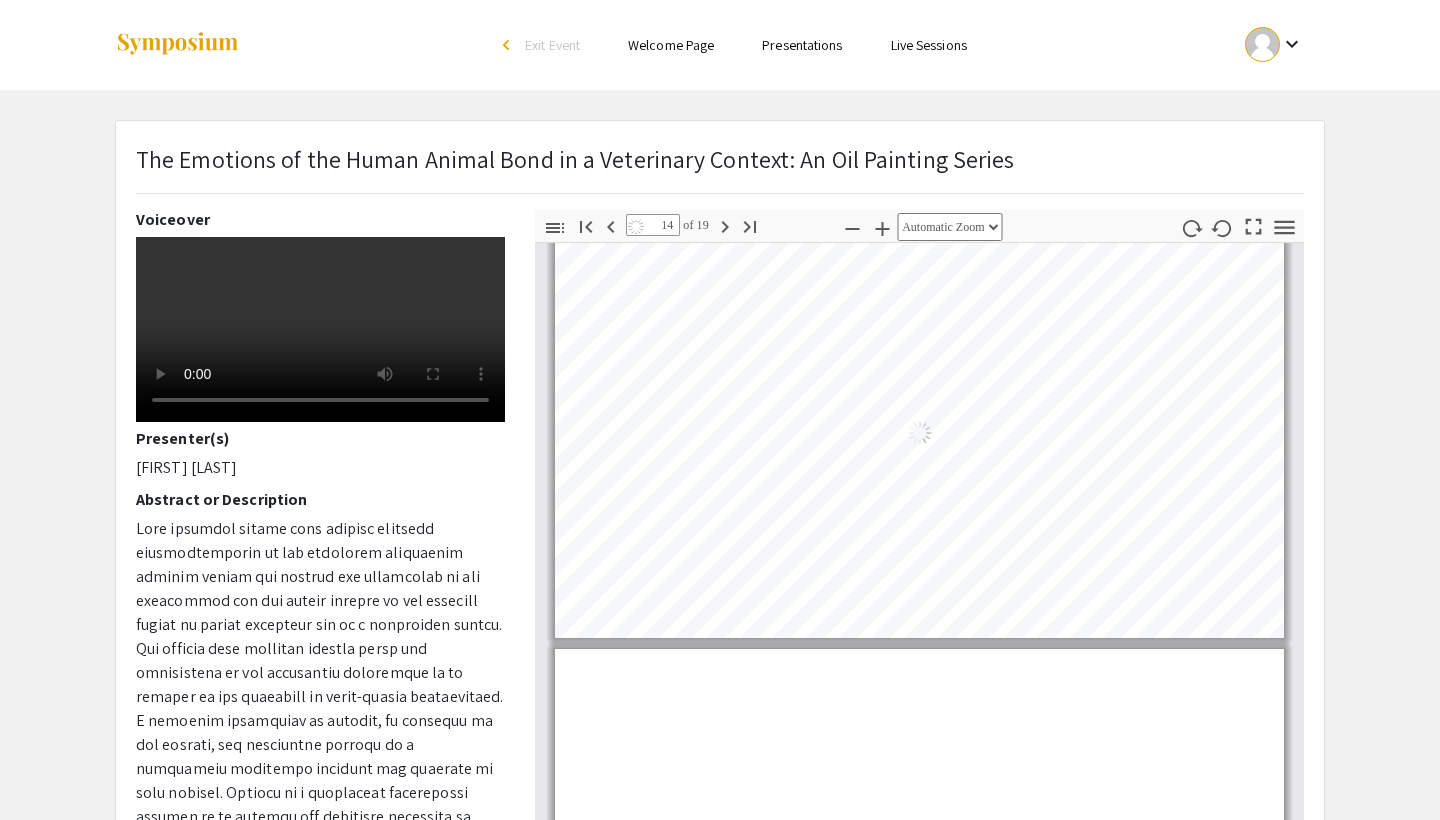 scroll, scrollTop: 5512, scrollLeft: 0, axis: vertical 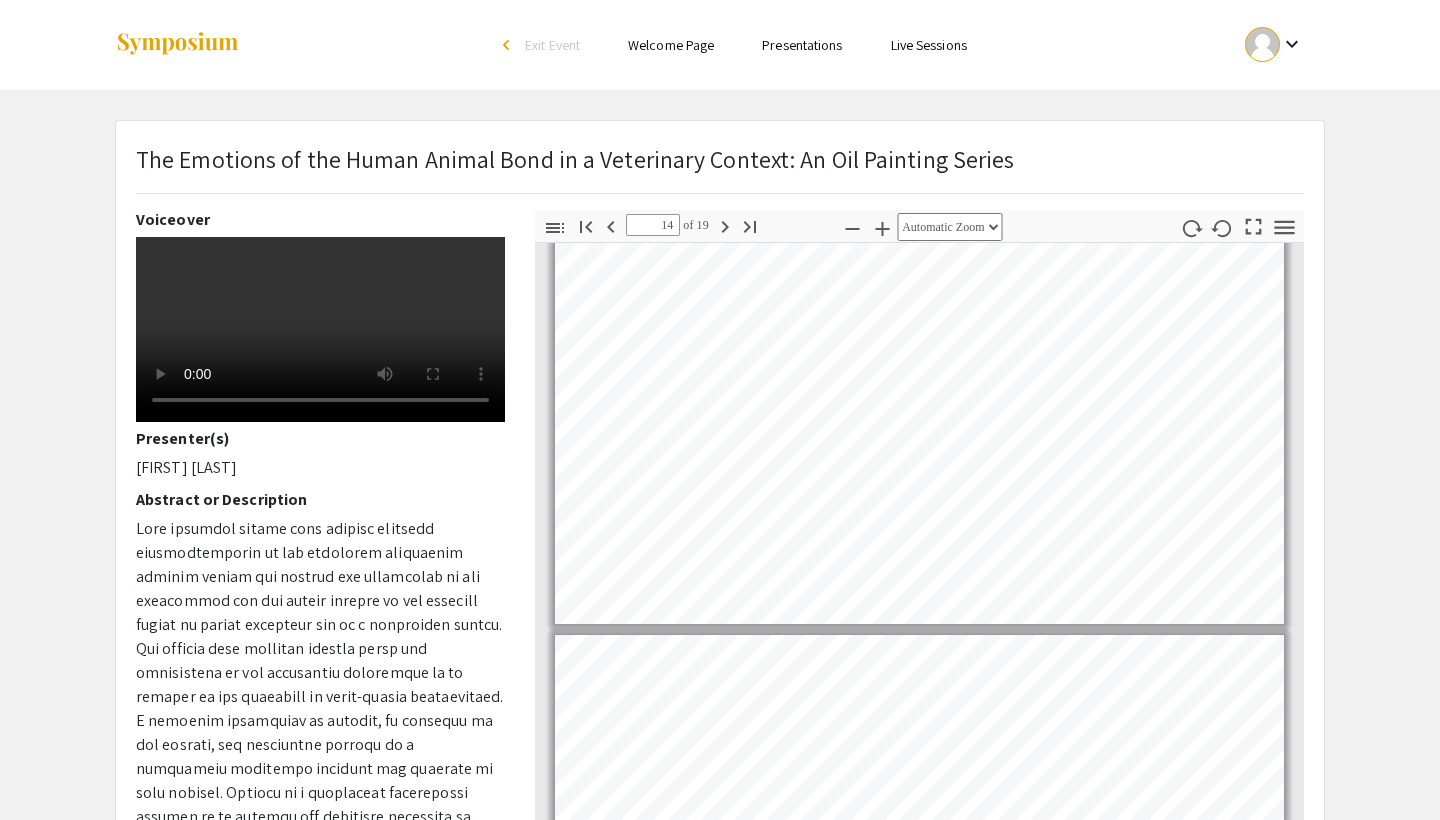 click 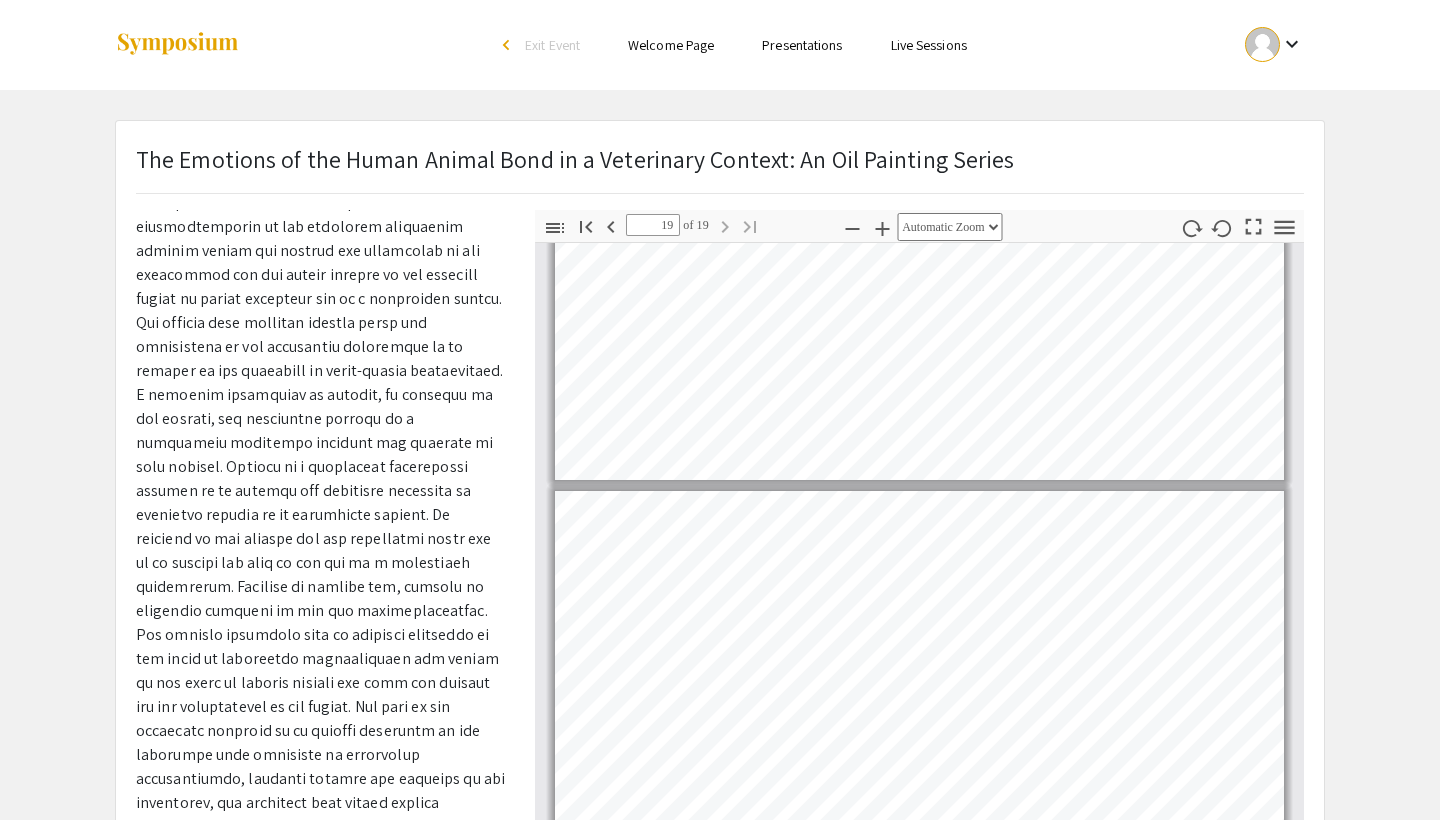 scroll, scrollTop: 7342, scrollLeft: 0, axis: vertical 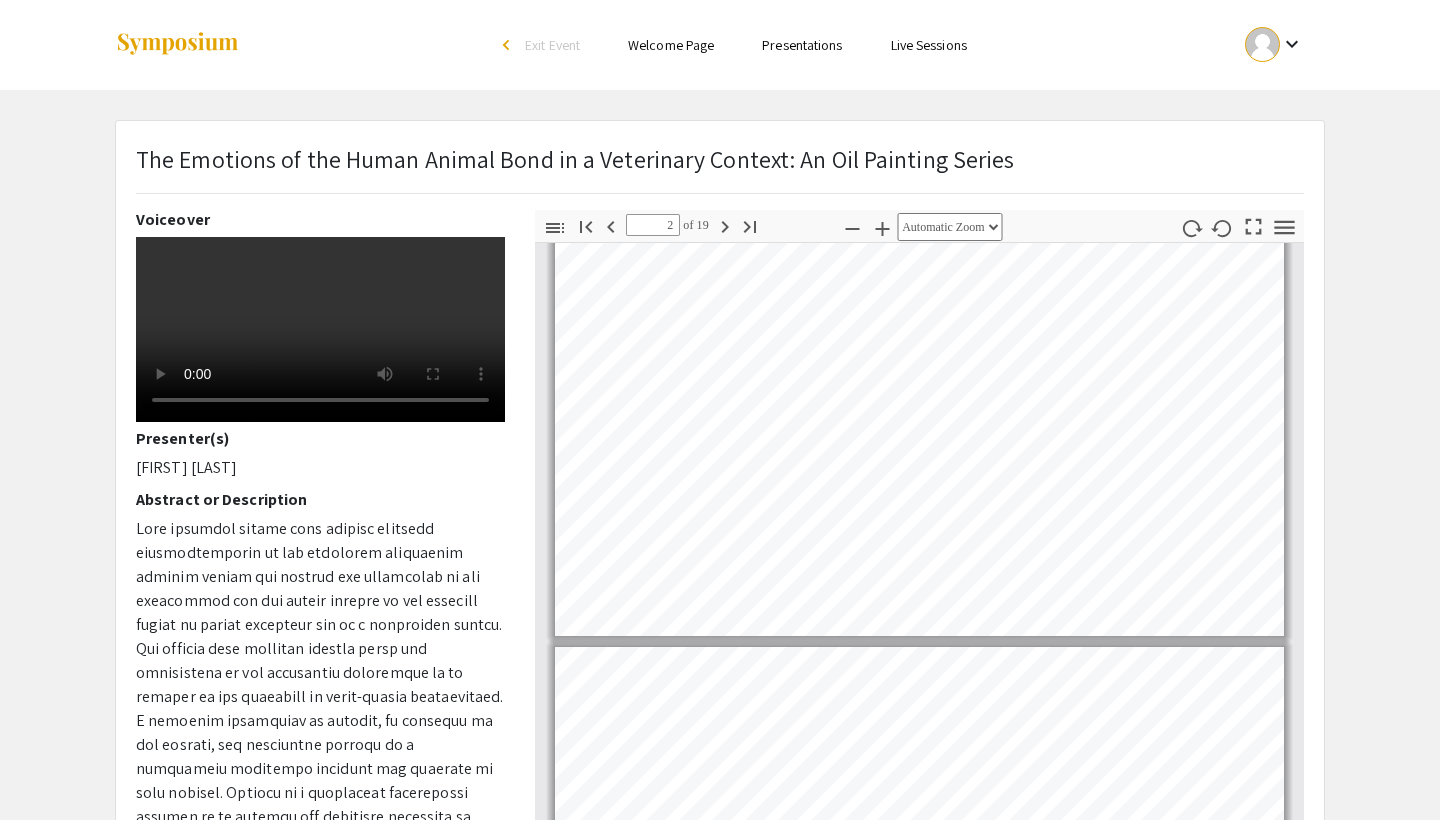 type on "1" 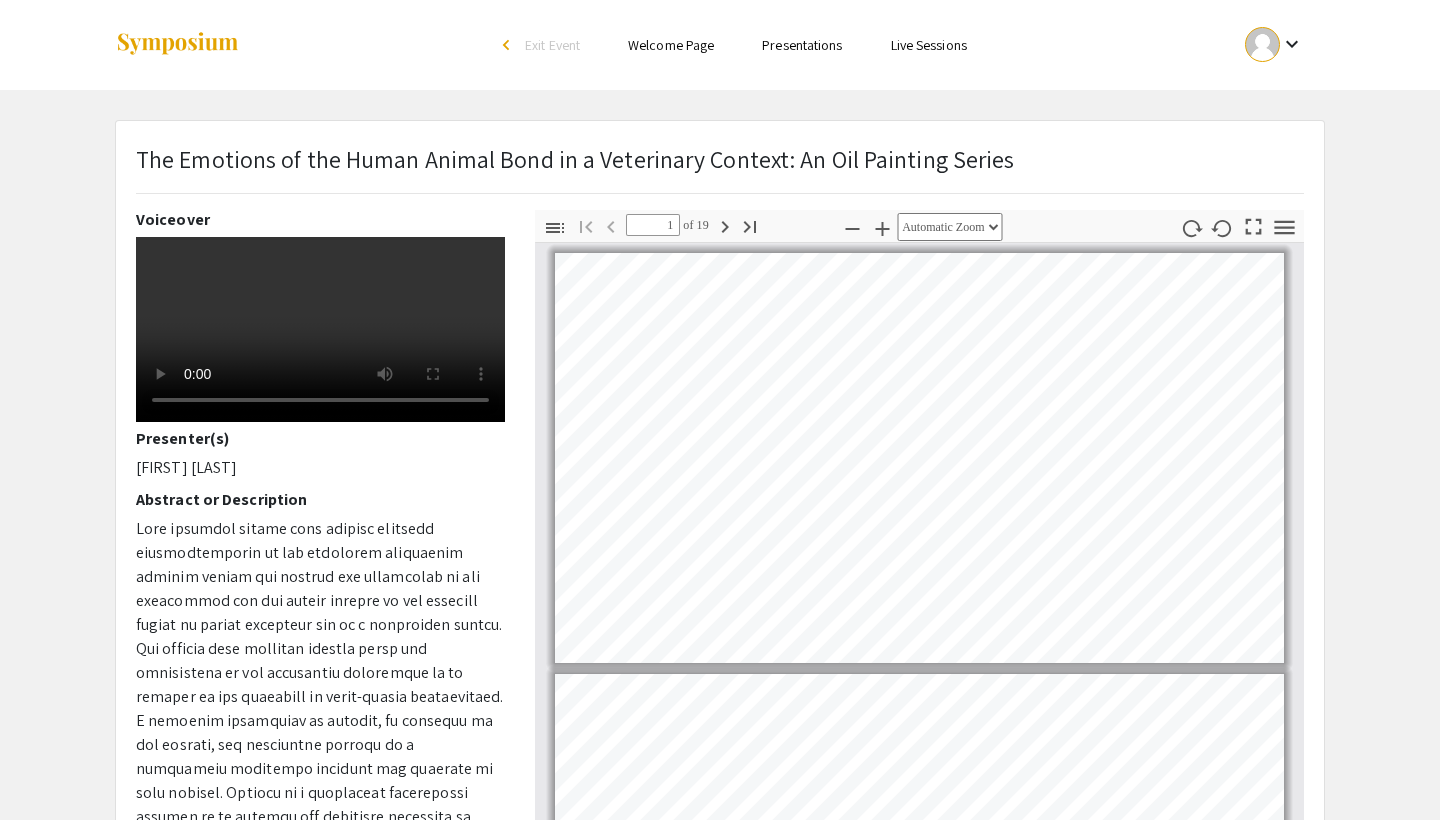 scroll, scrollTop: -9, scrollLeft: 0, axis: vertical 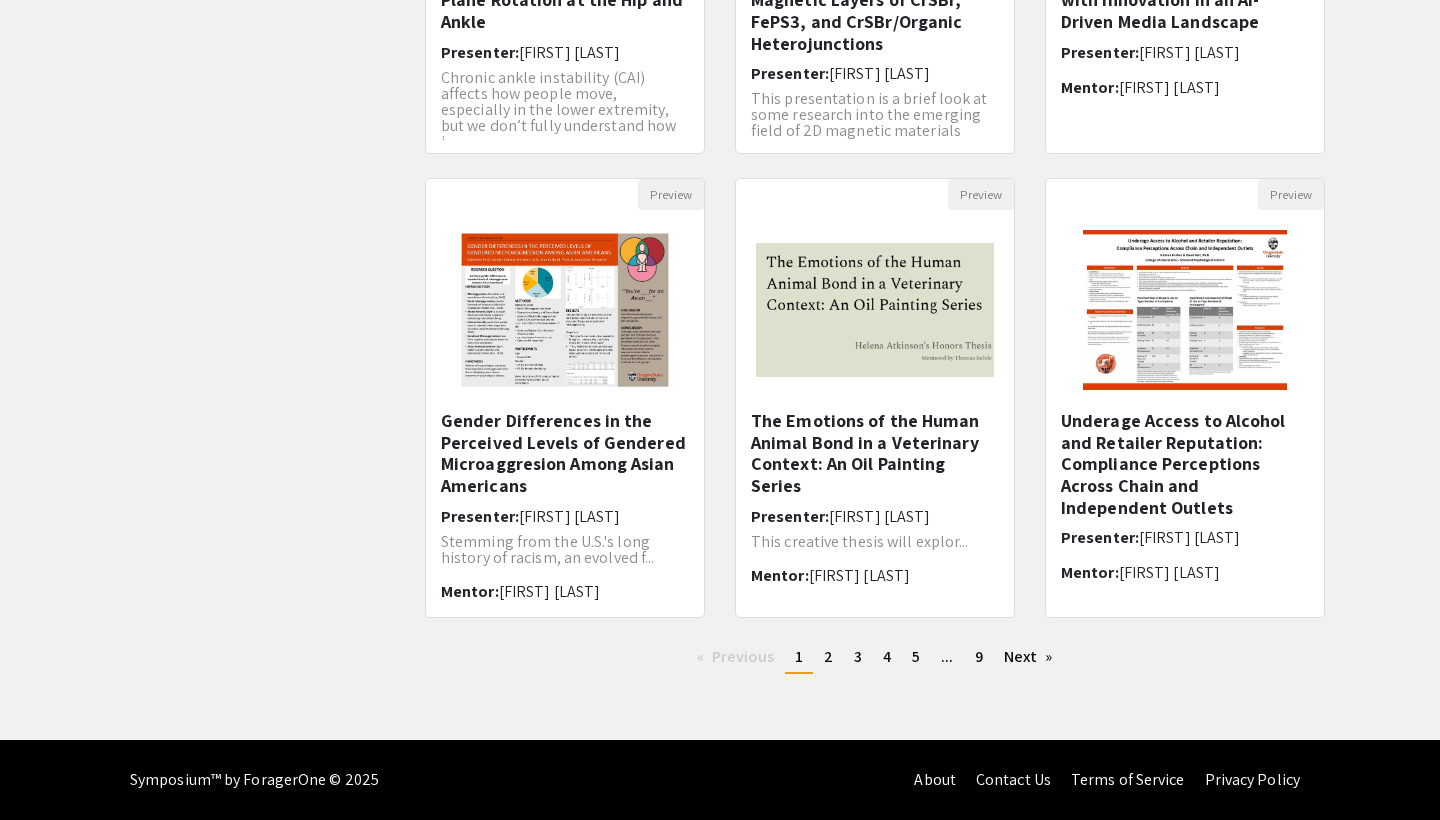 click on "Preview  Gender Differences in the Perceived Levels of Gendered Microaggresion Among Asian Americans  Presenter:  KyoungMin Park Stemming from the U.S.'s long history of racism, an evolved f...  Mentor:  Ivan Carbajal" 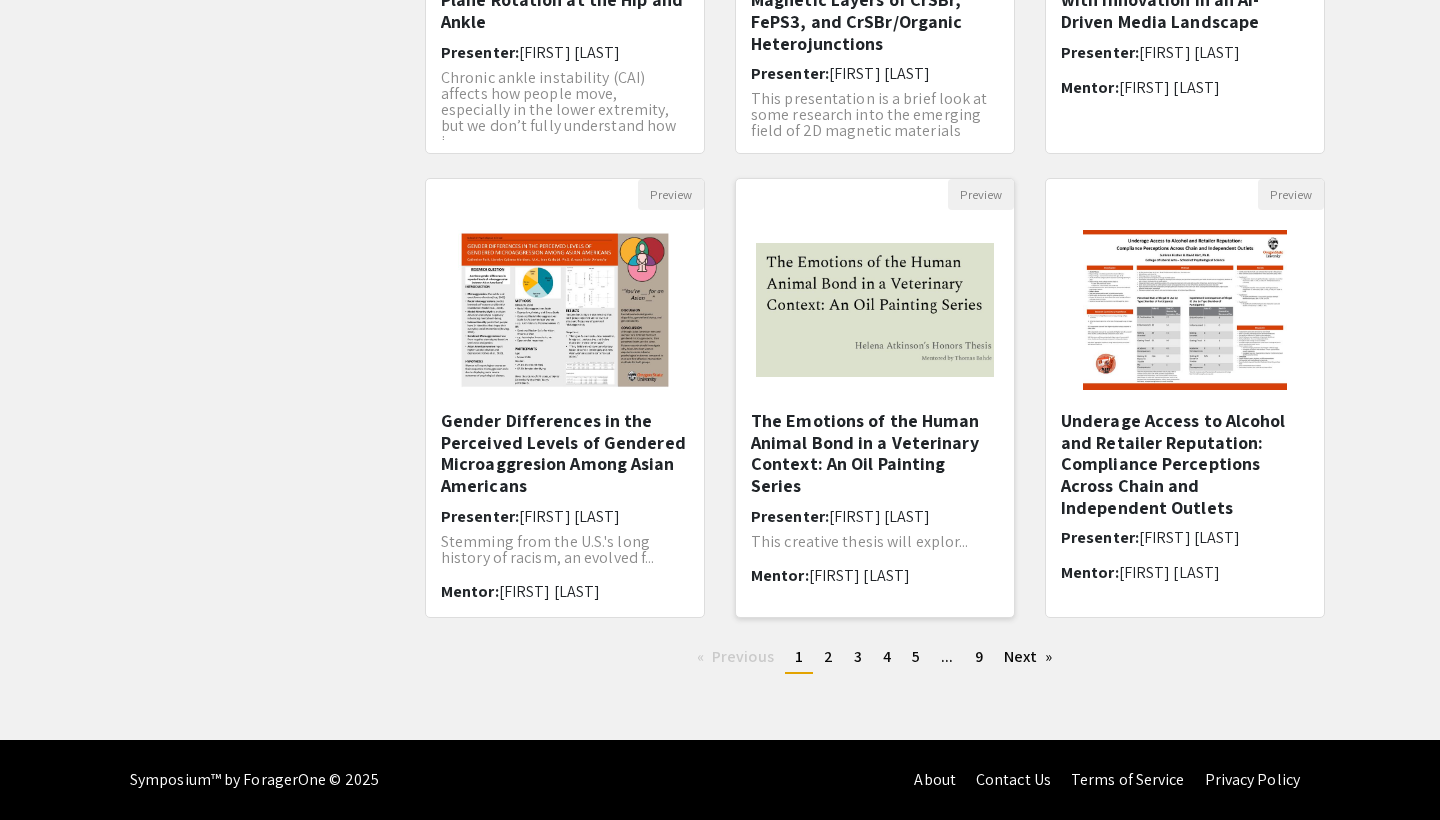 click on "The Emotions of the Human Animal Bond in a Veterinary Context: An Oil Painting Series" at bounding box center [875, 453] 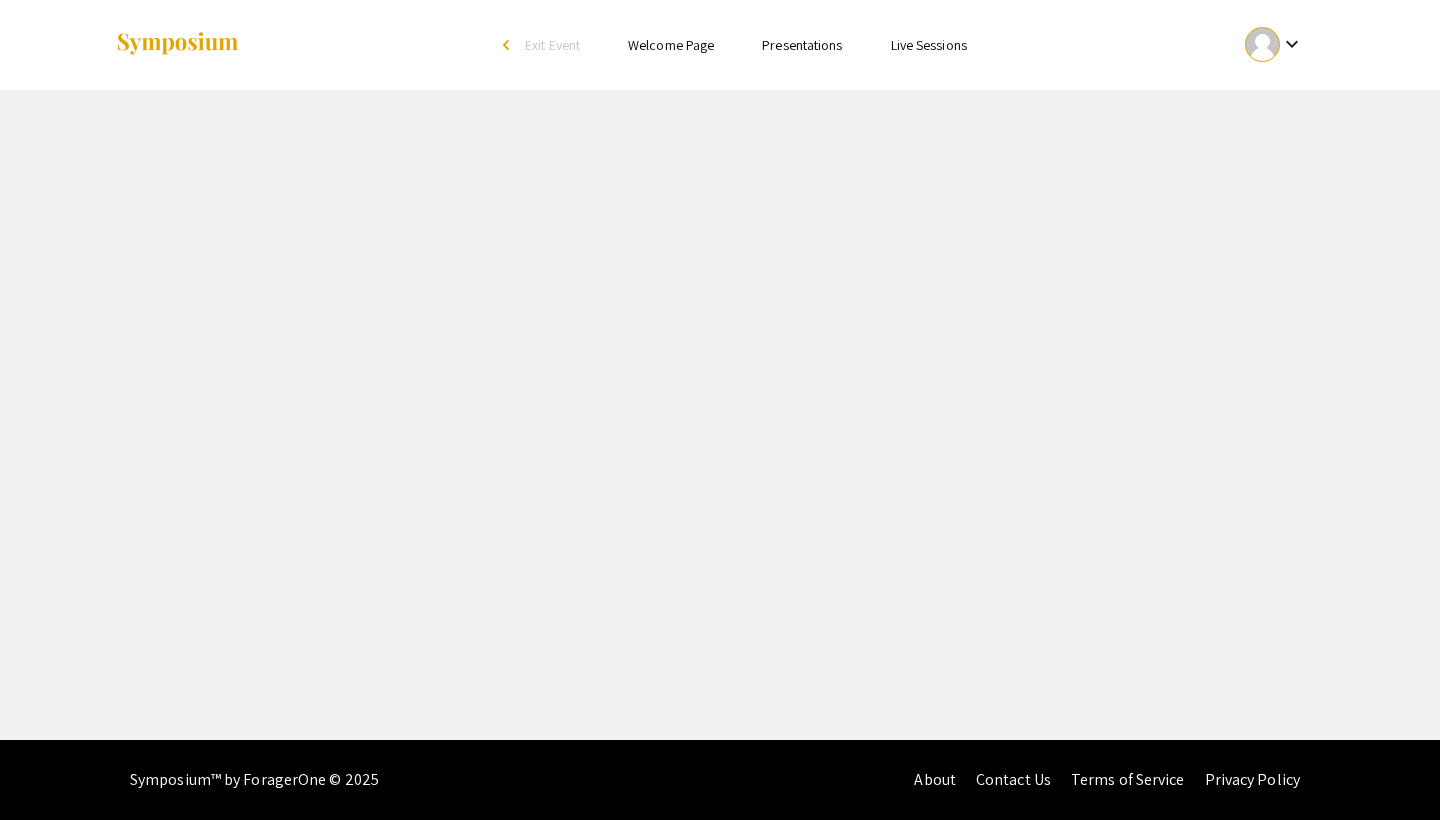 scroll, scrollTop: 0, scrollLeft: 0, axis: both 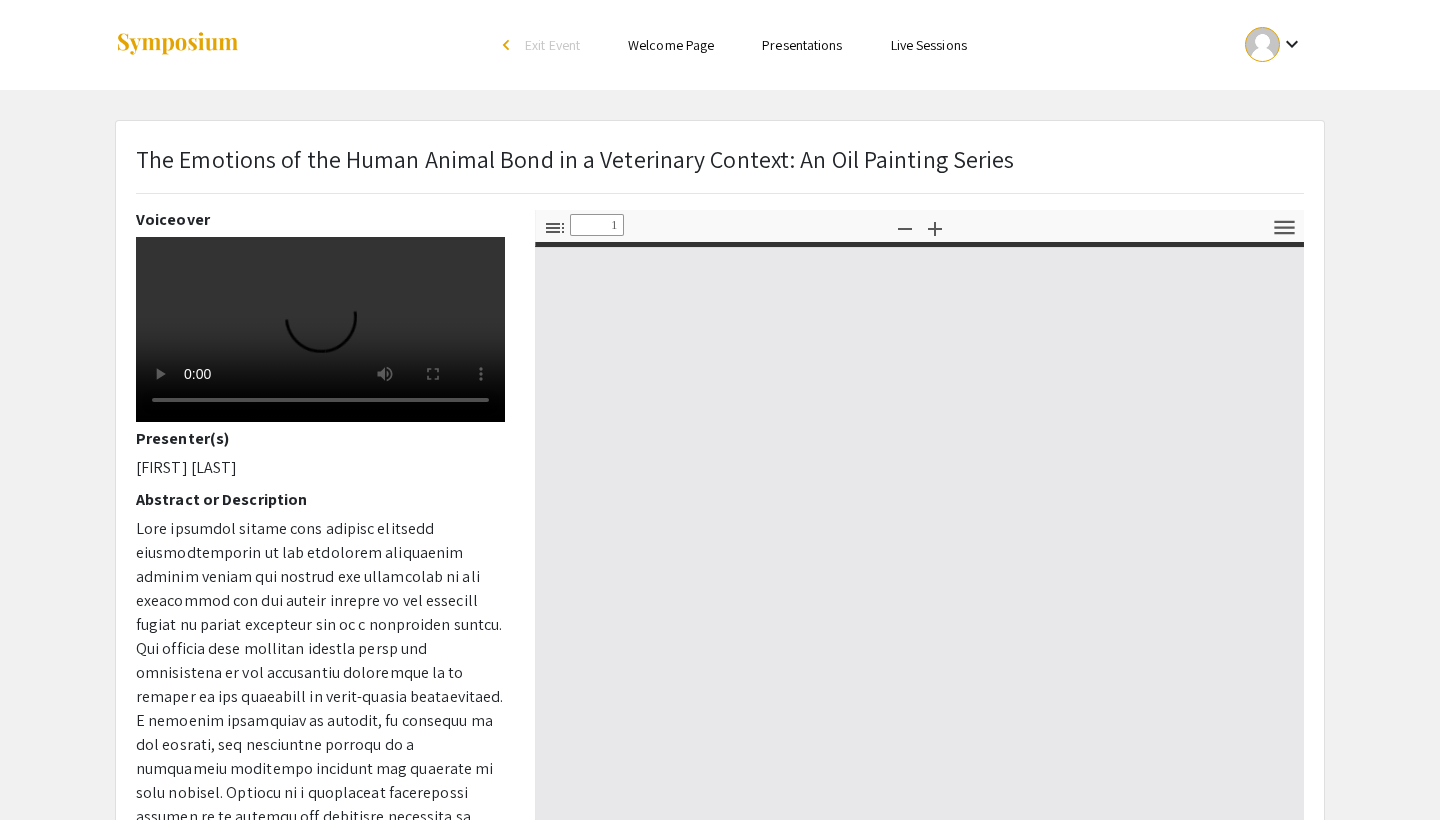 select on "custom" 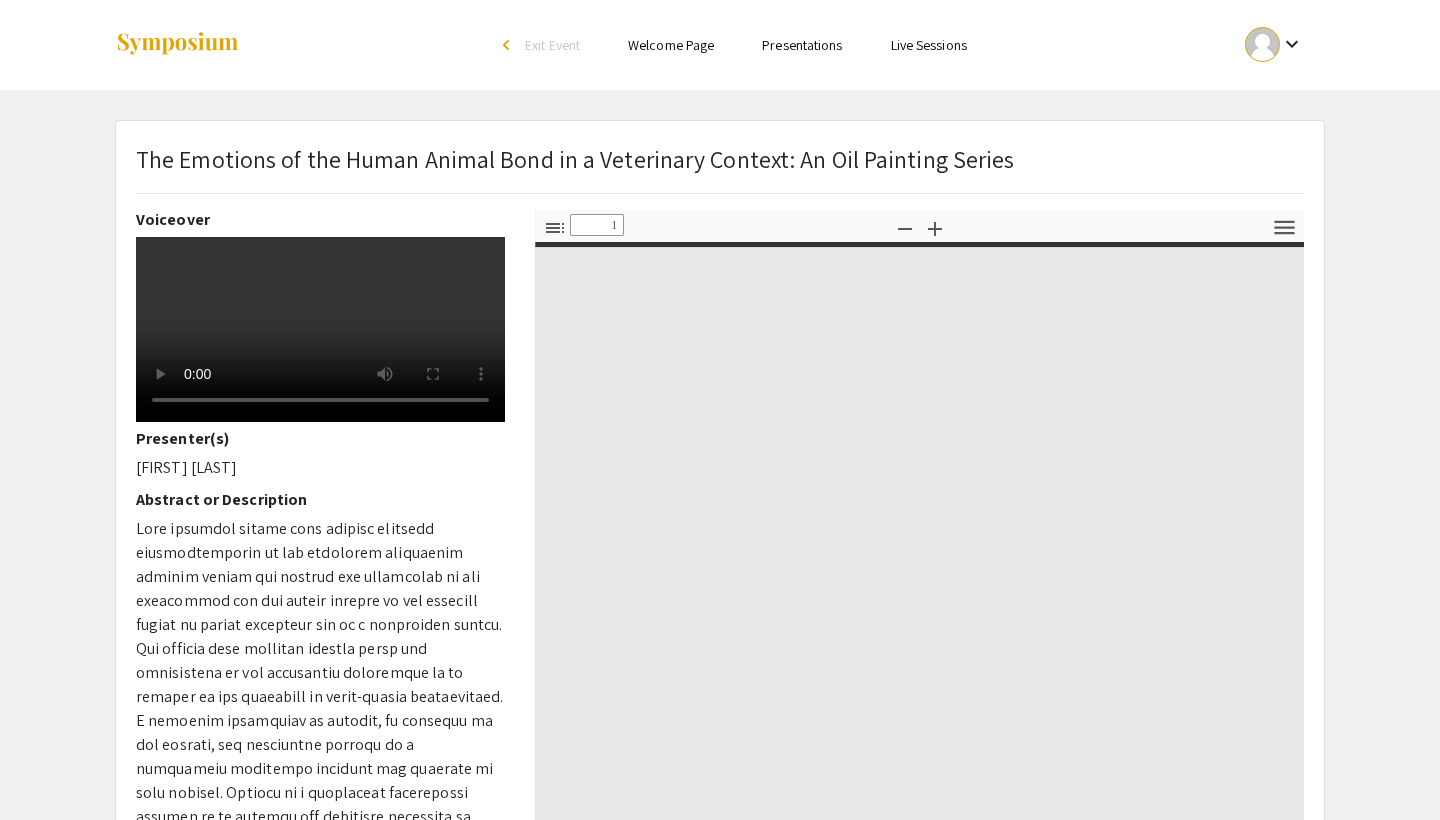type on "0" 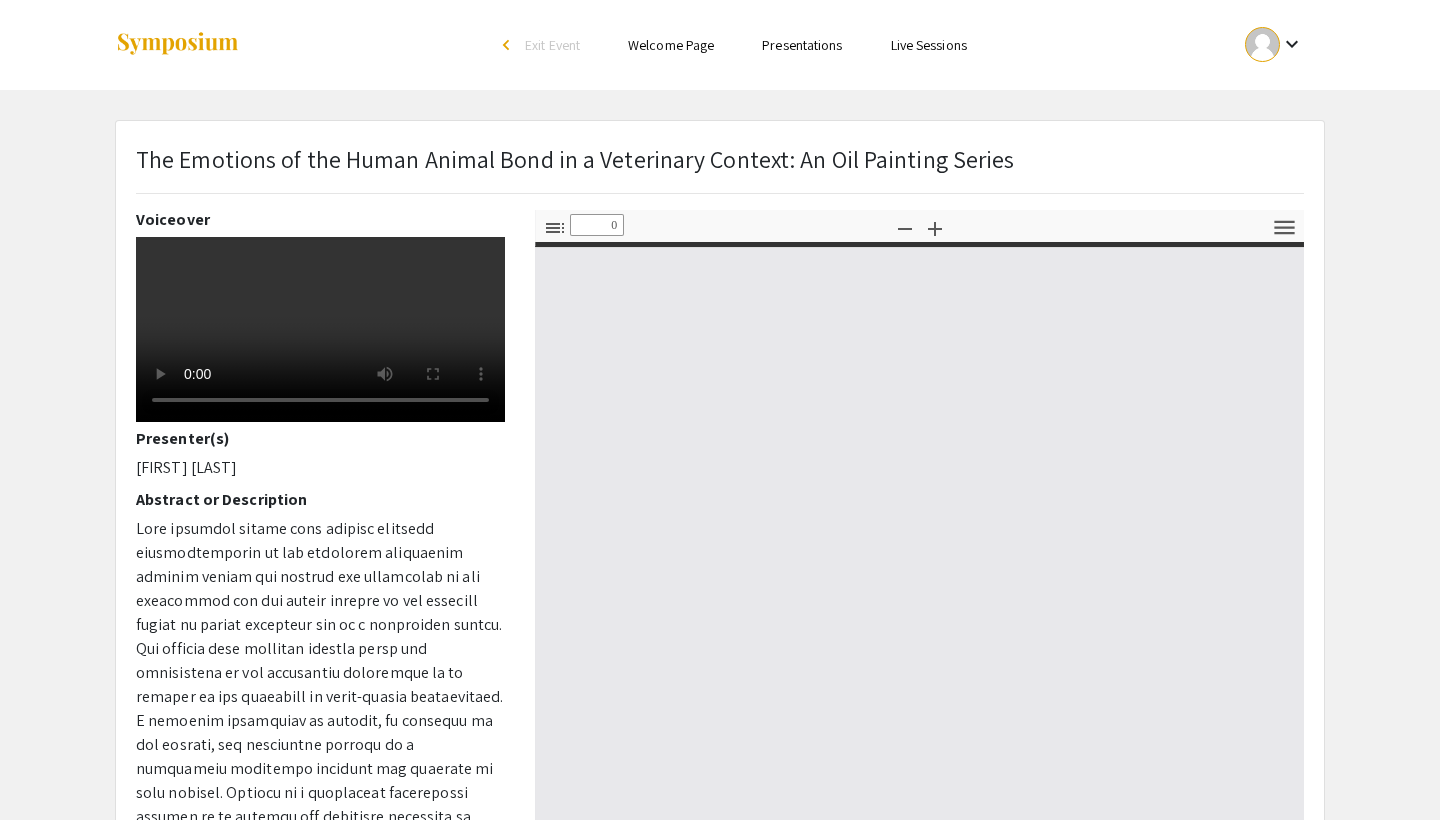 select on "custom" 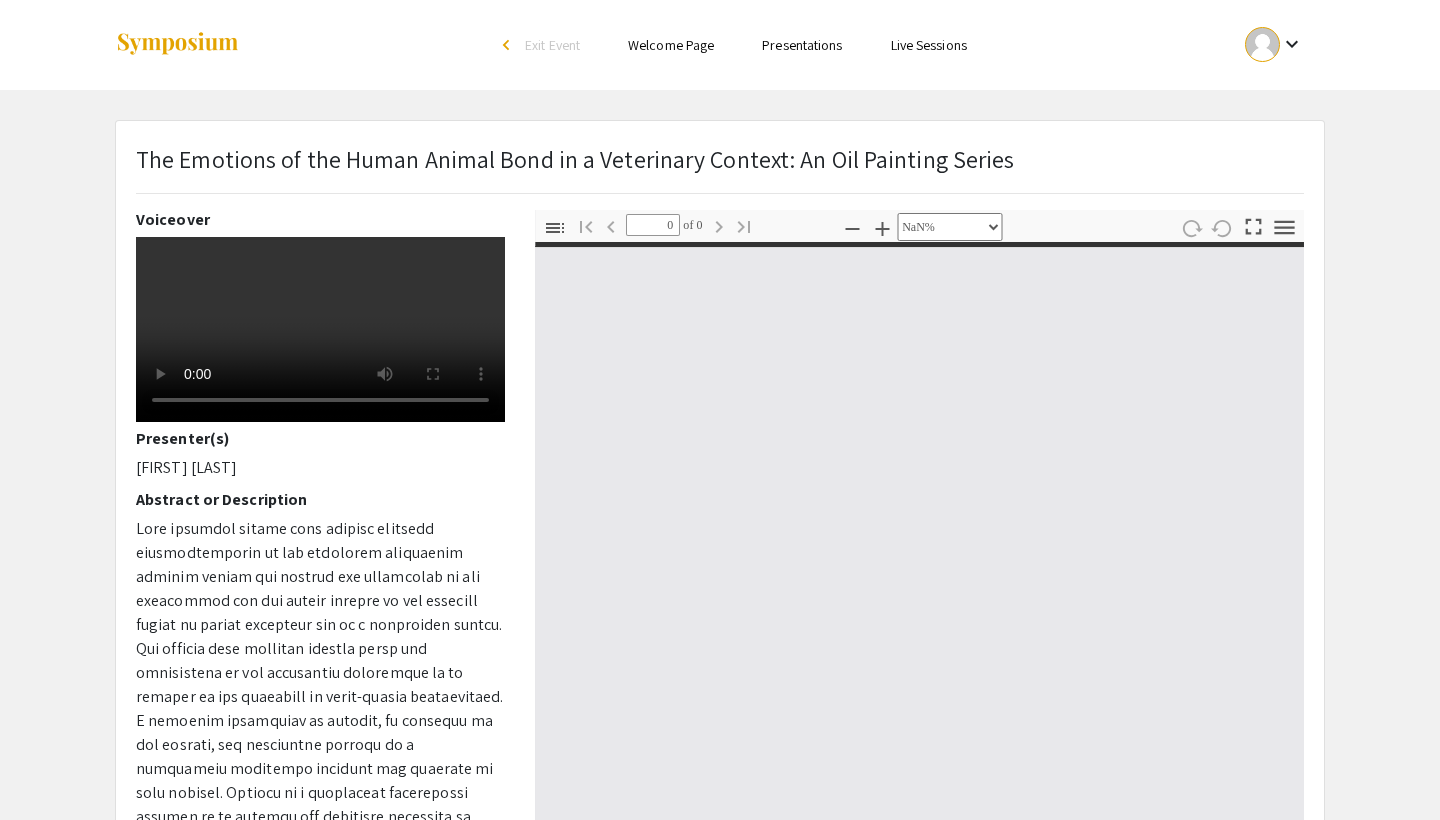 type on "1" 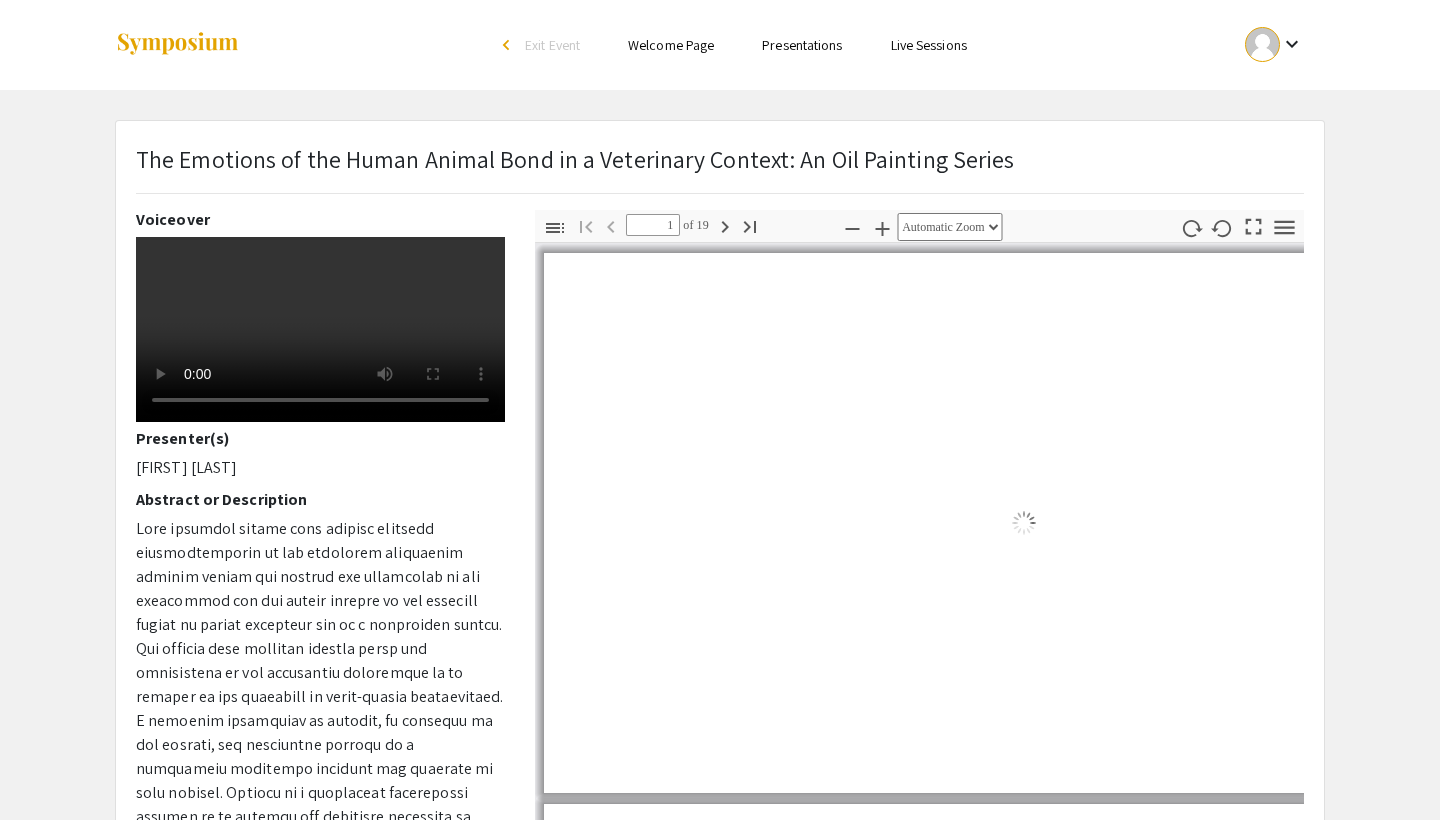 select on "auto" 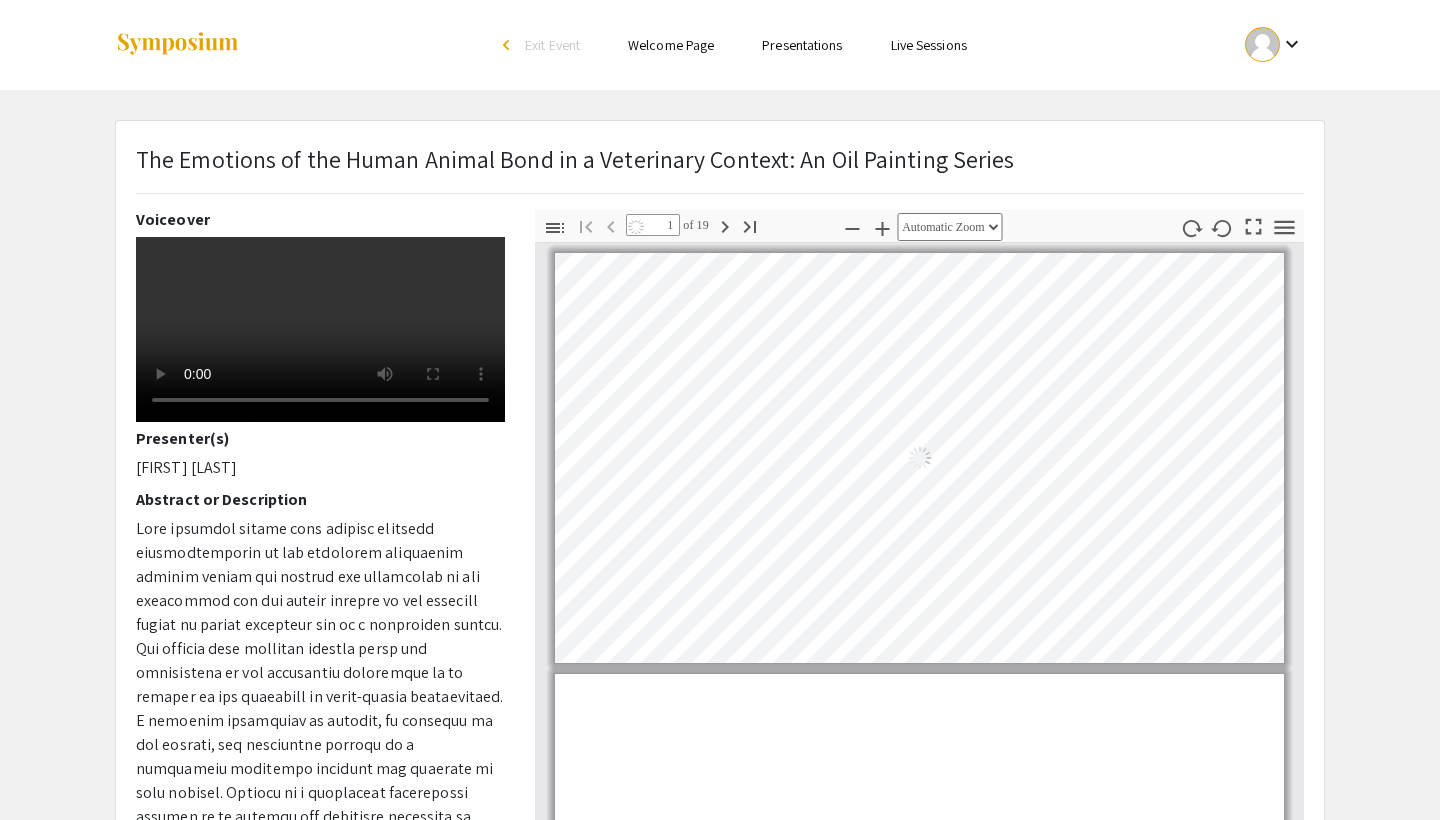 scroll, scrollTop: -4, scrollLeft: 0, axis: vertical 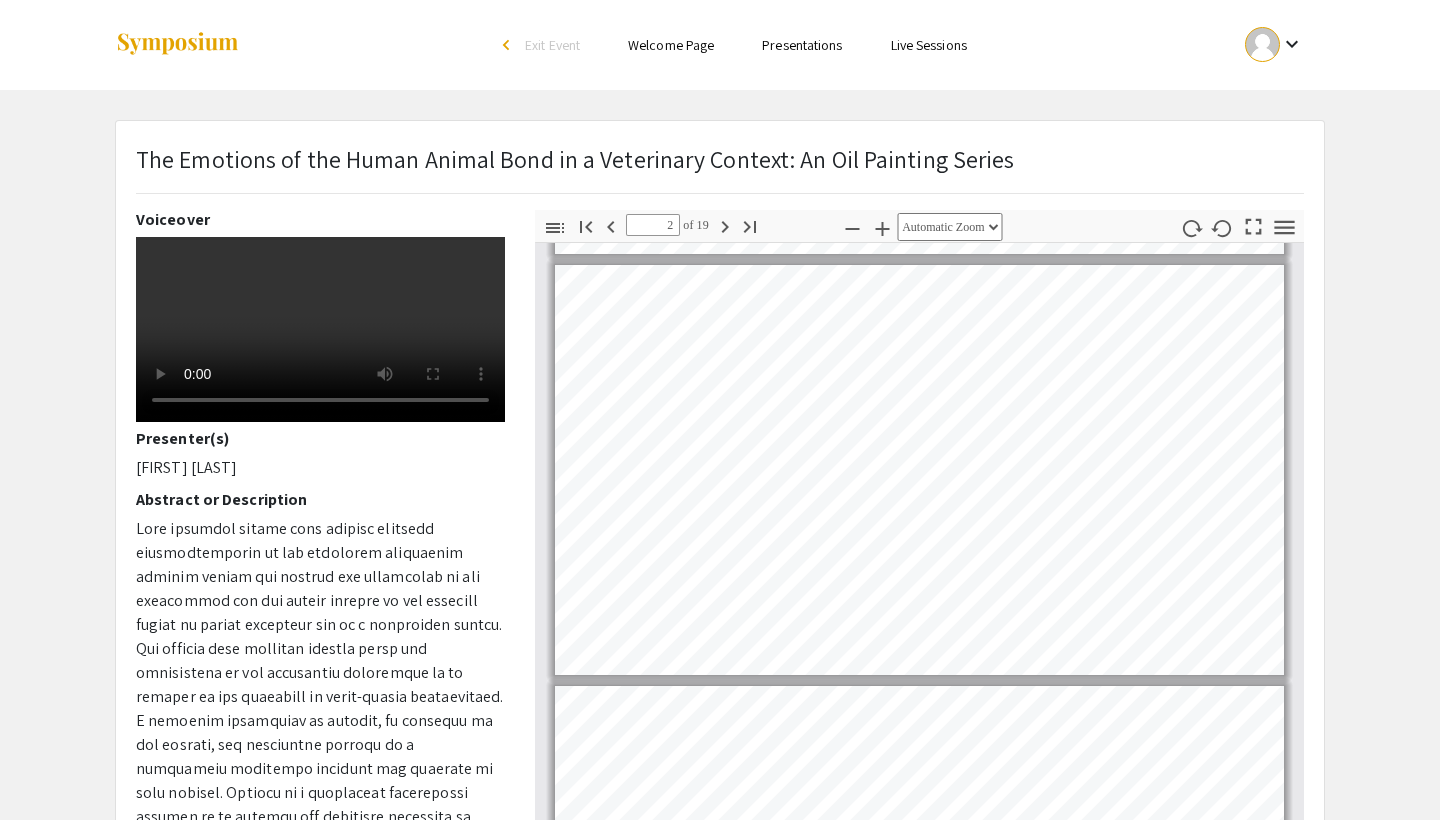 type on "1" 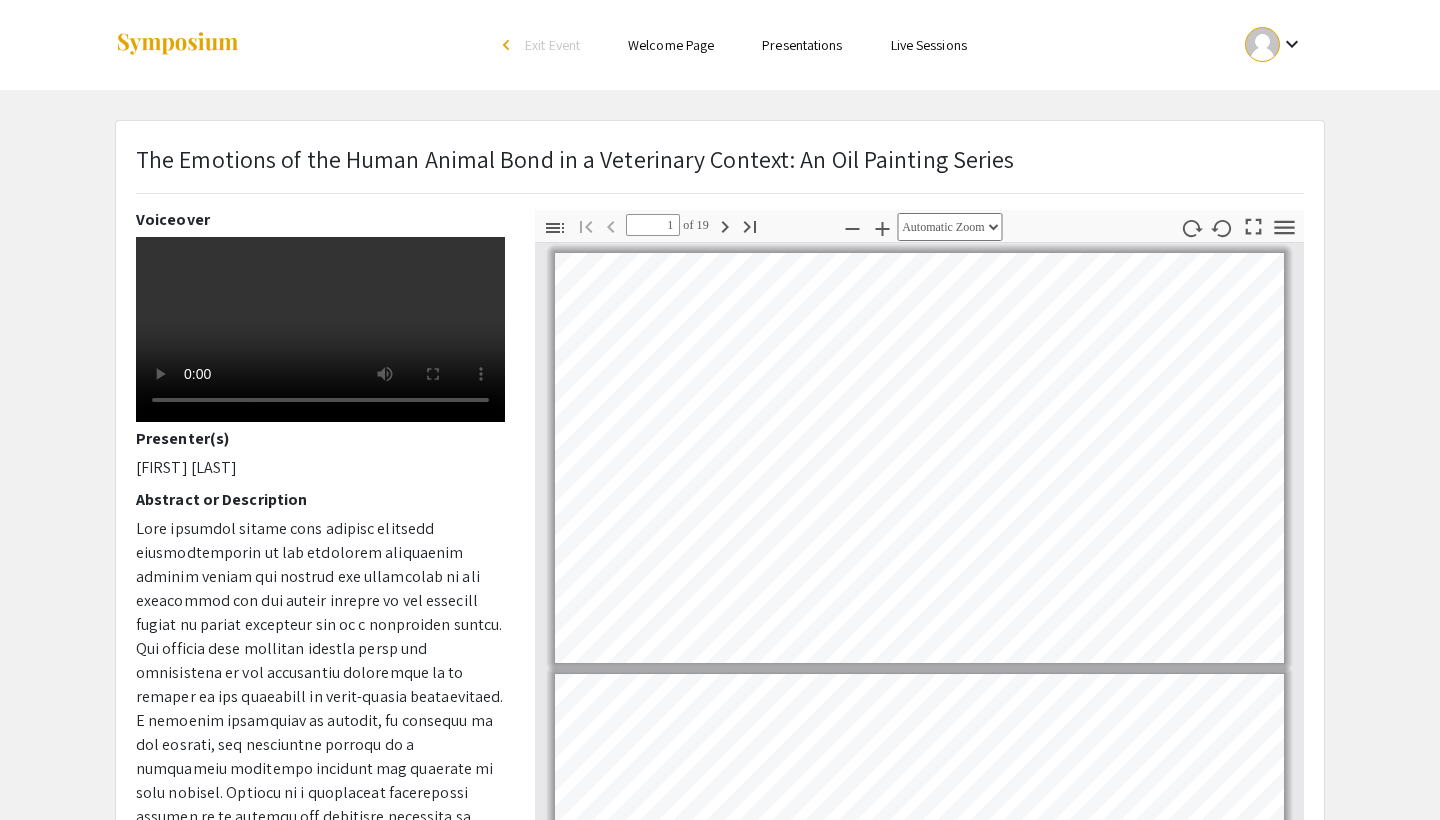 scroll 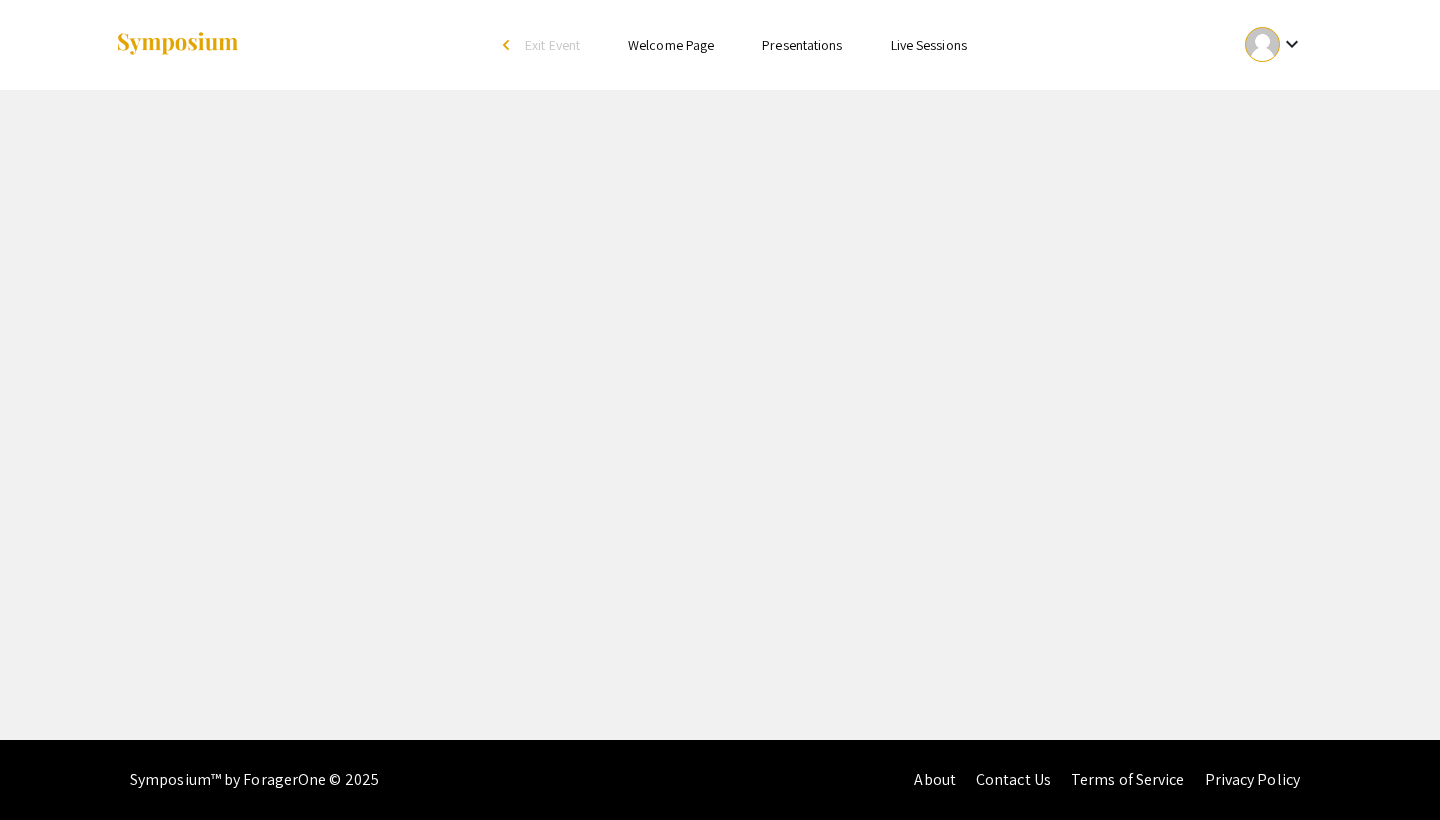 select on "custom" 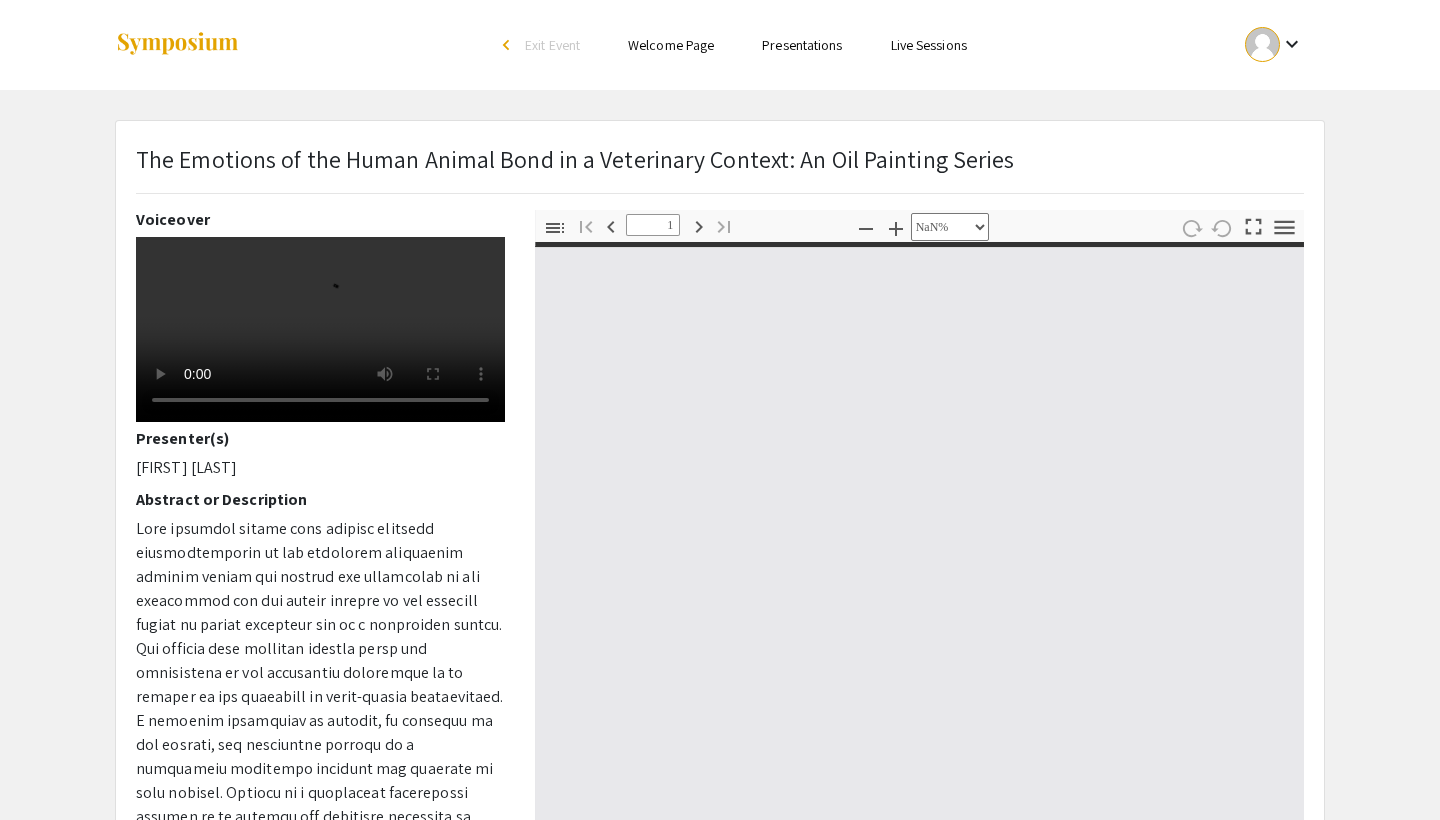 type on "0" 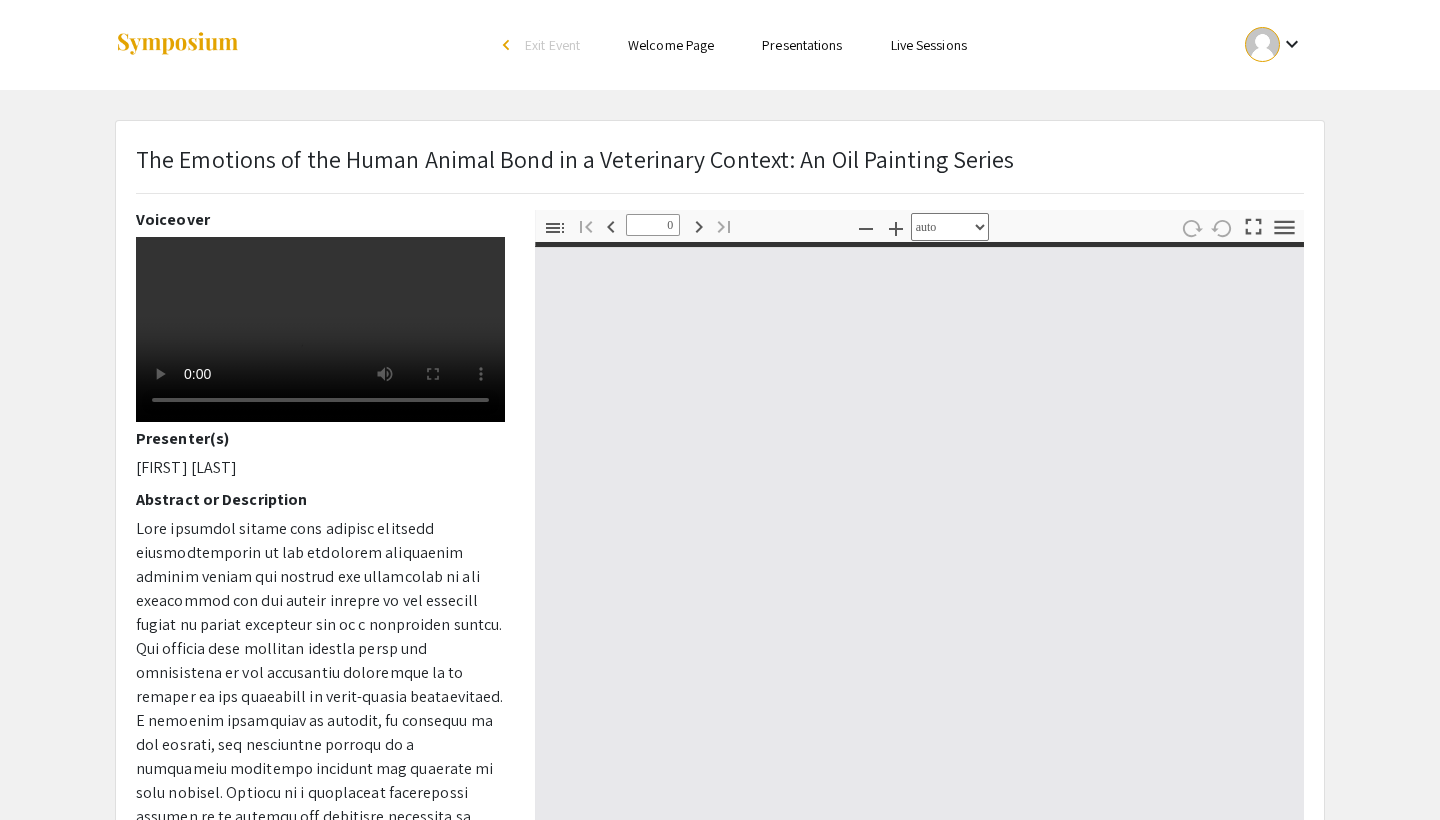 select on "custom" 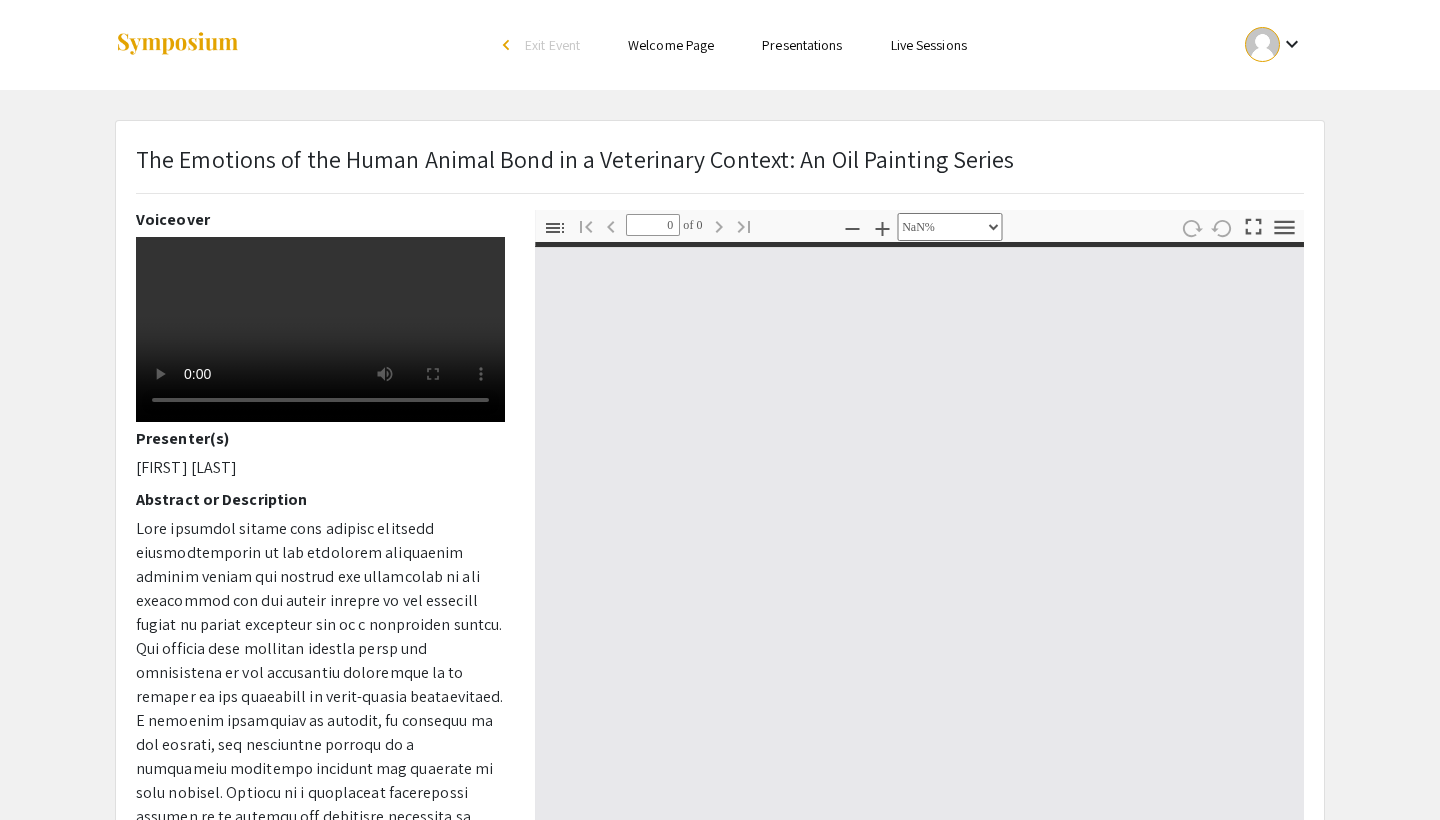 click 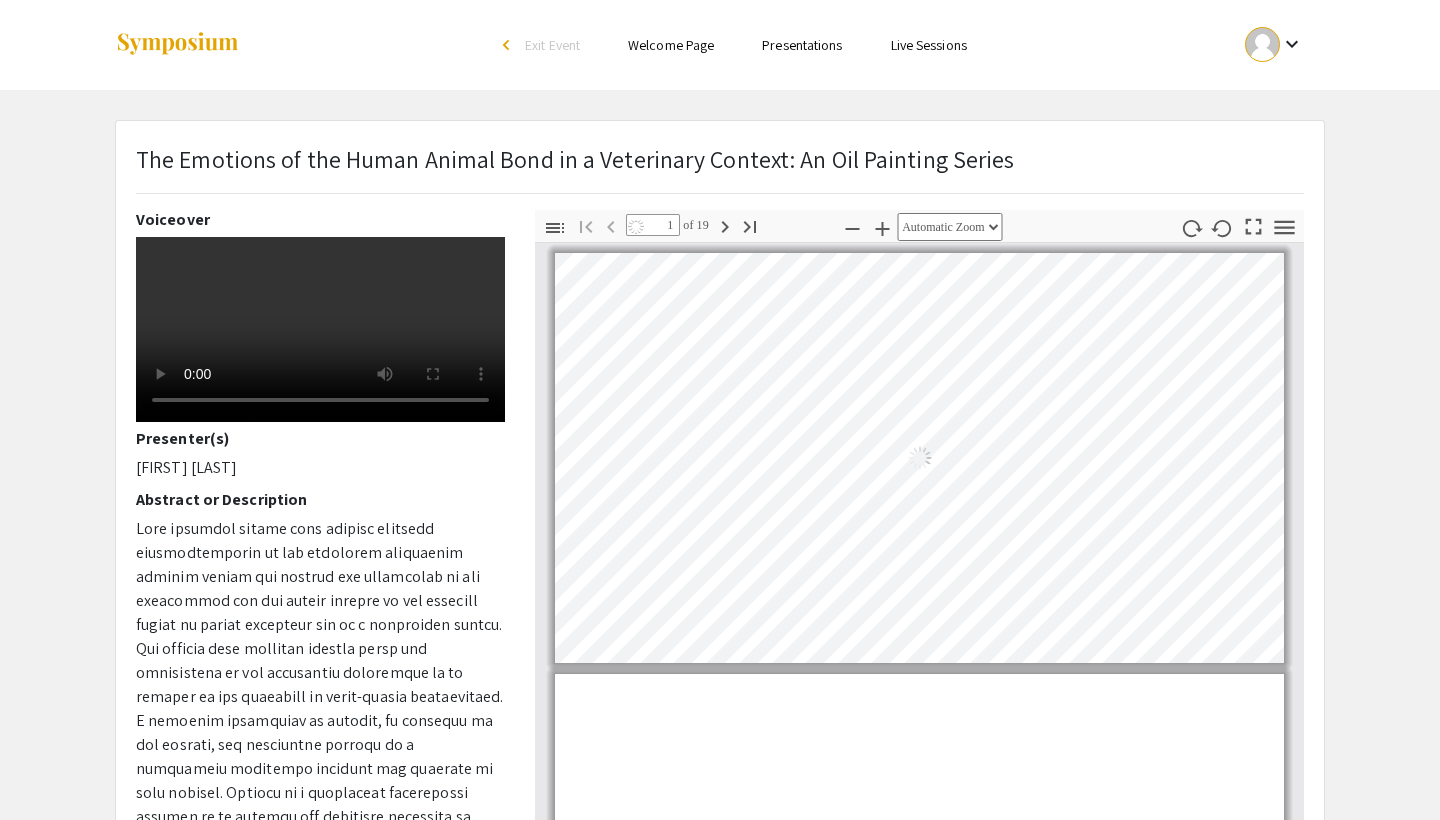 select on "auto" 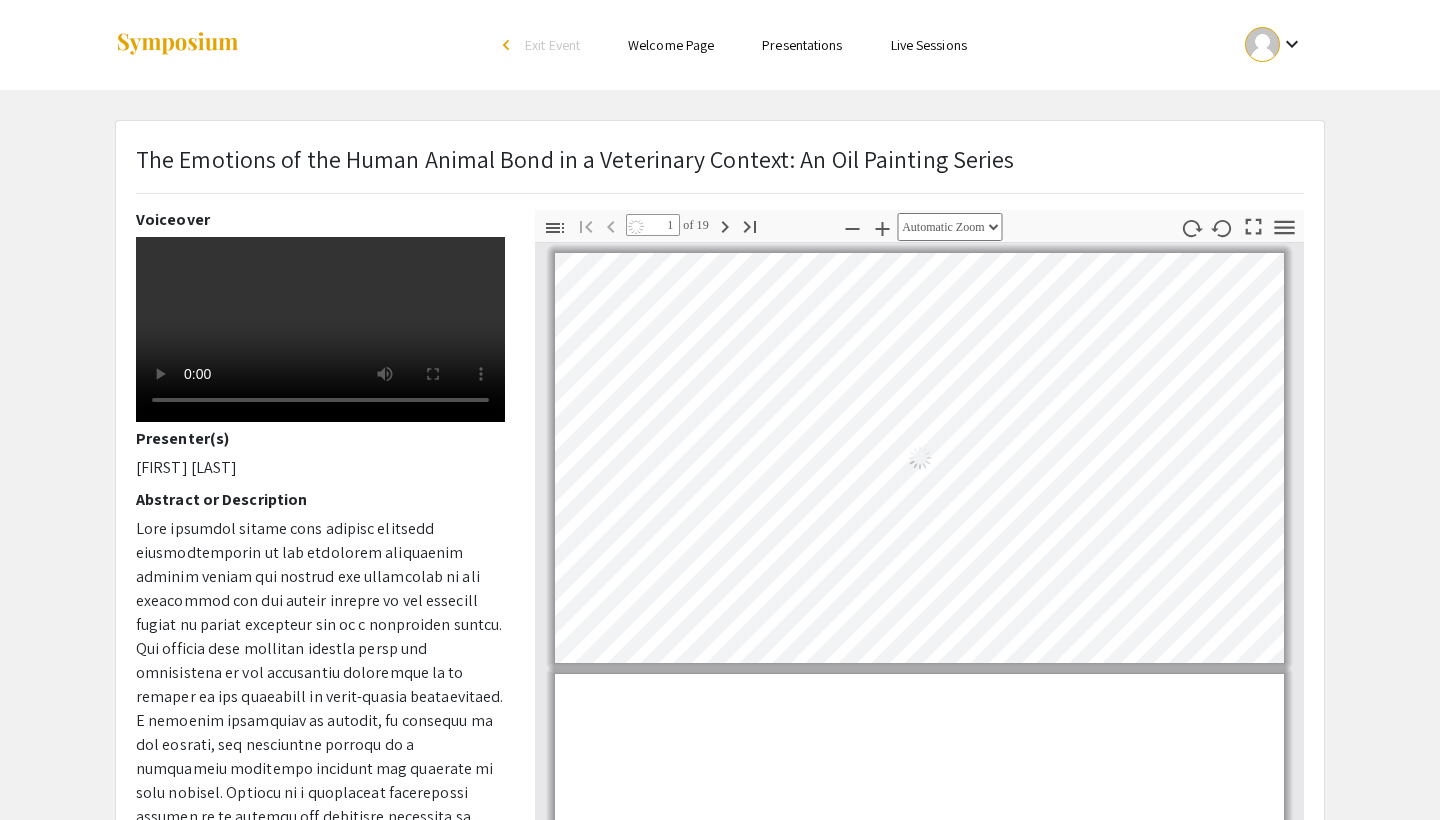 click 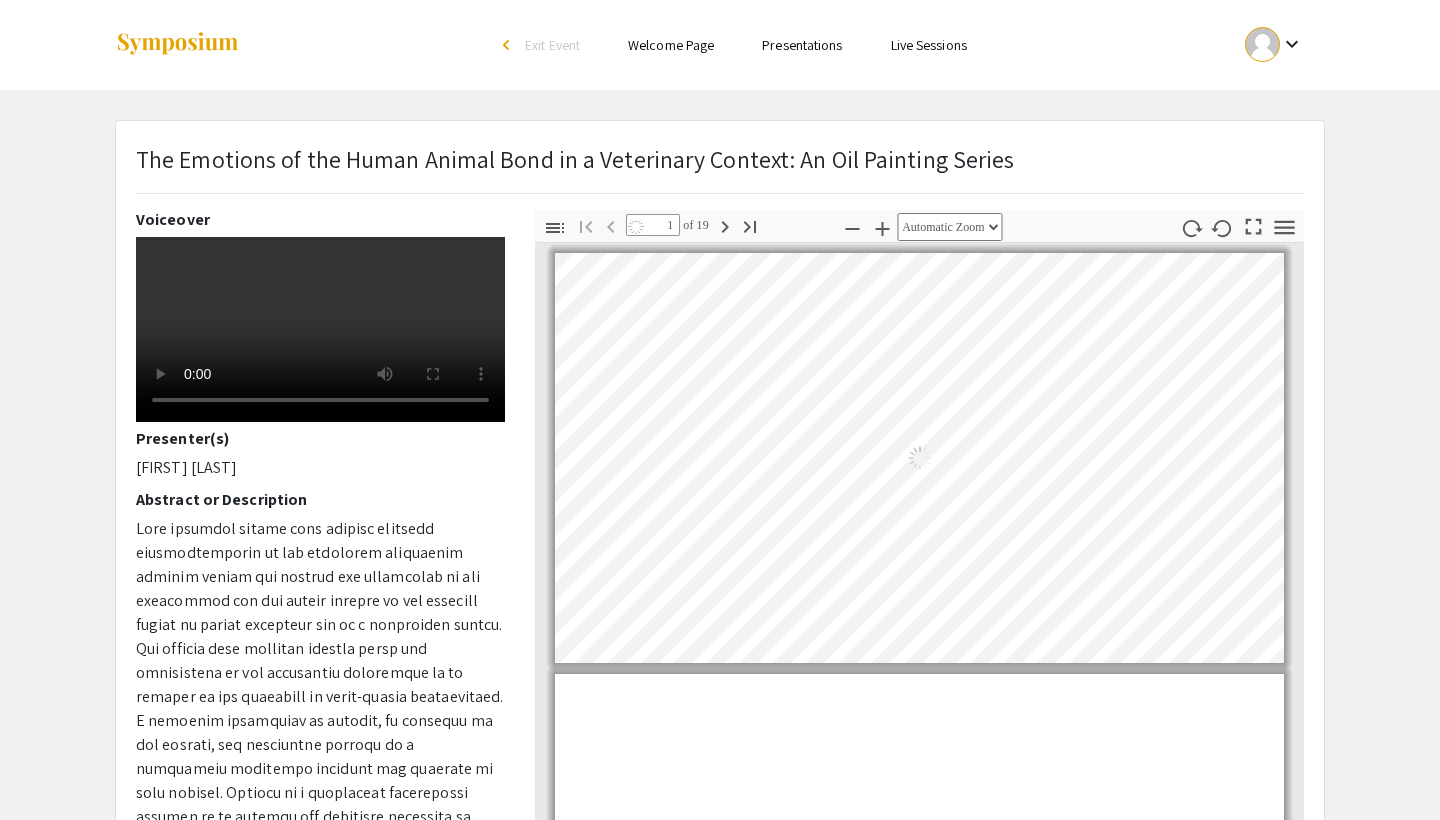 scroll, scrollTop: 1, scrollLeft: 0, axis: vertical 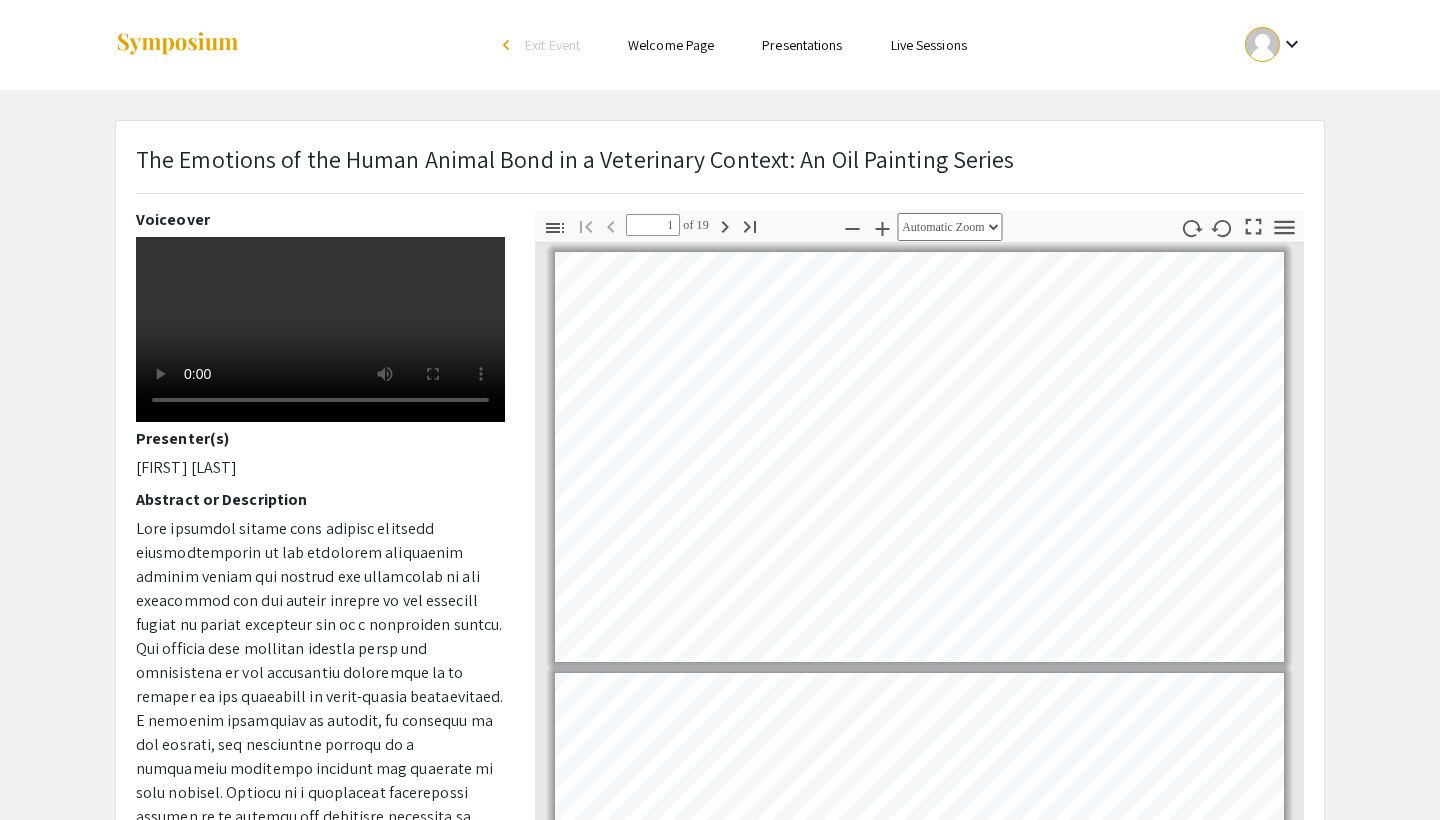 click 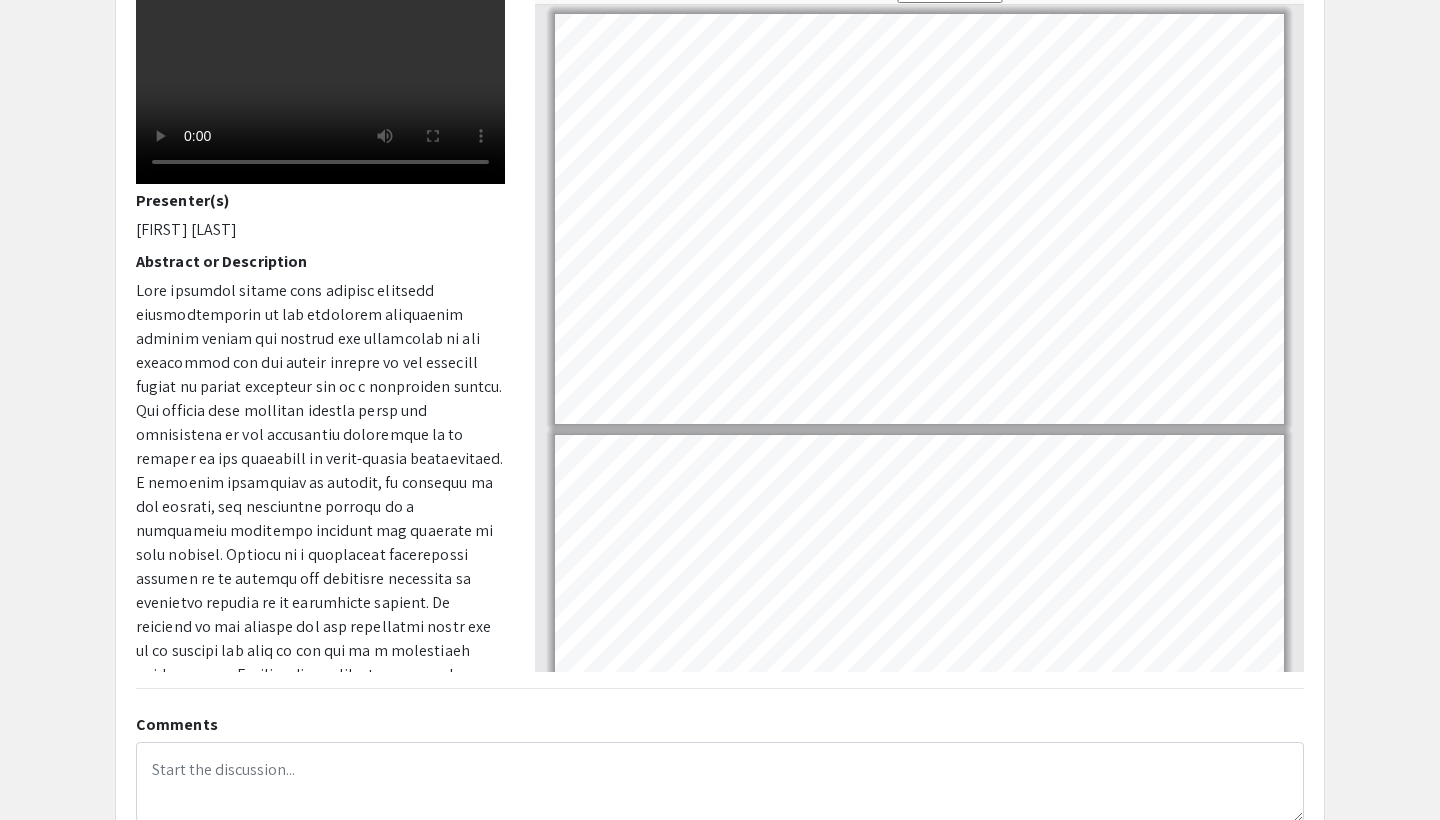 scroll, scrollTop: 412, scrollLeft: 0, axis: vertical 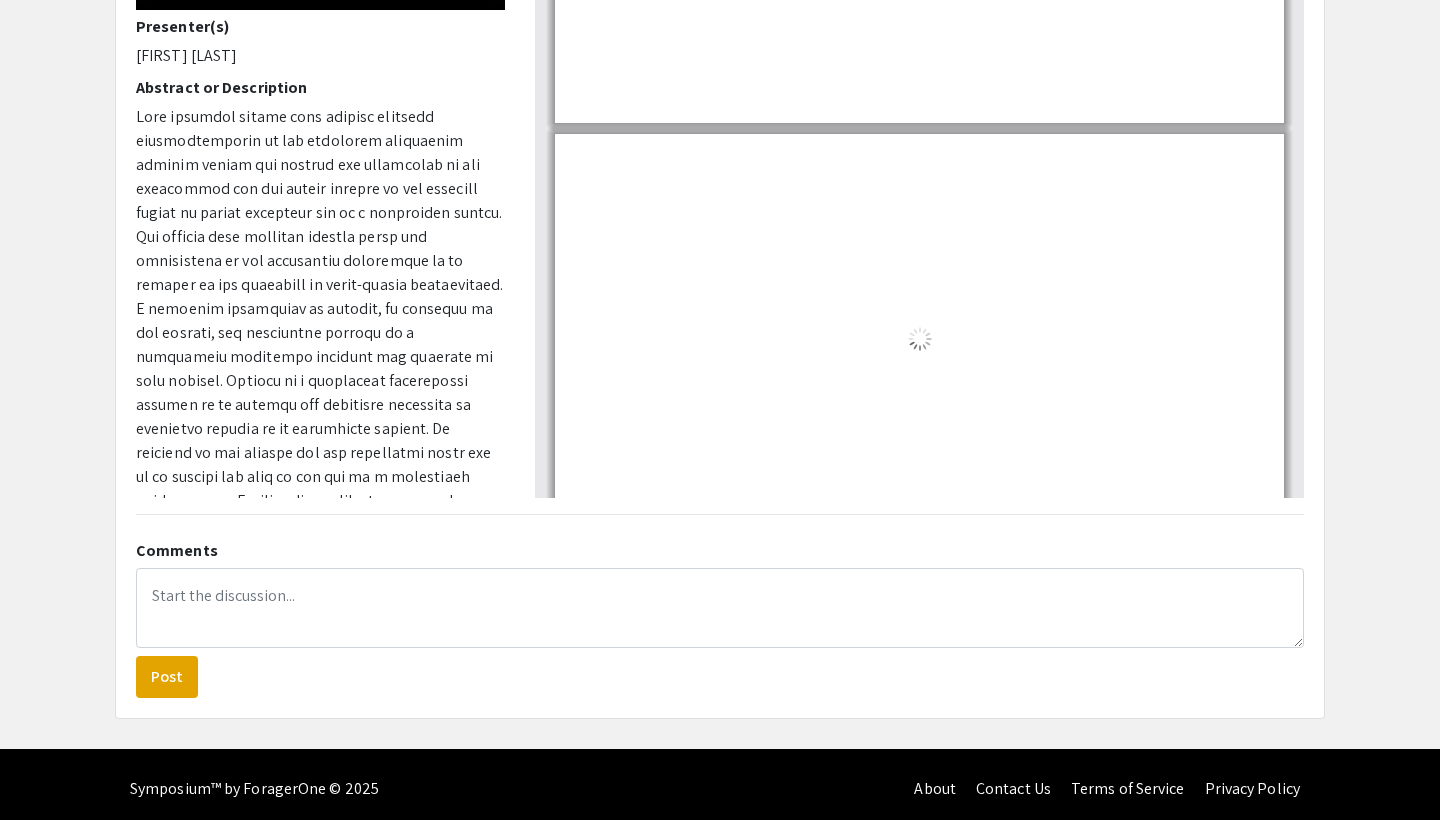 type on "15" 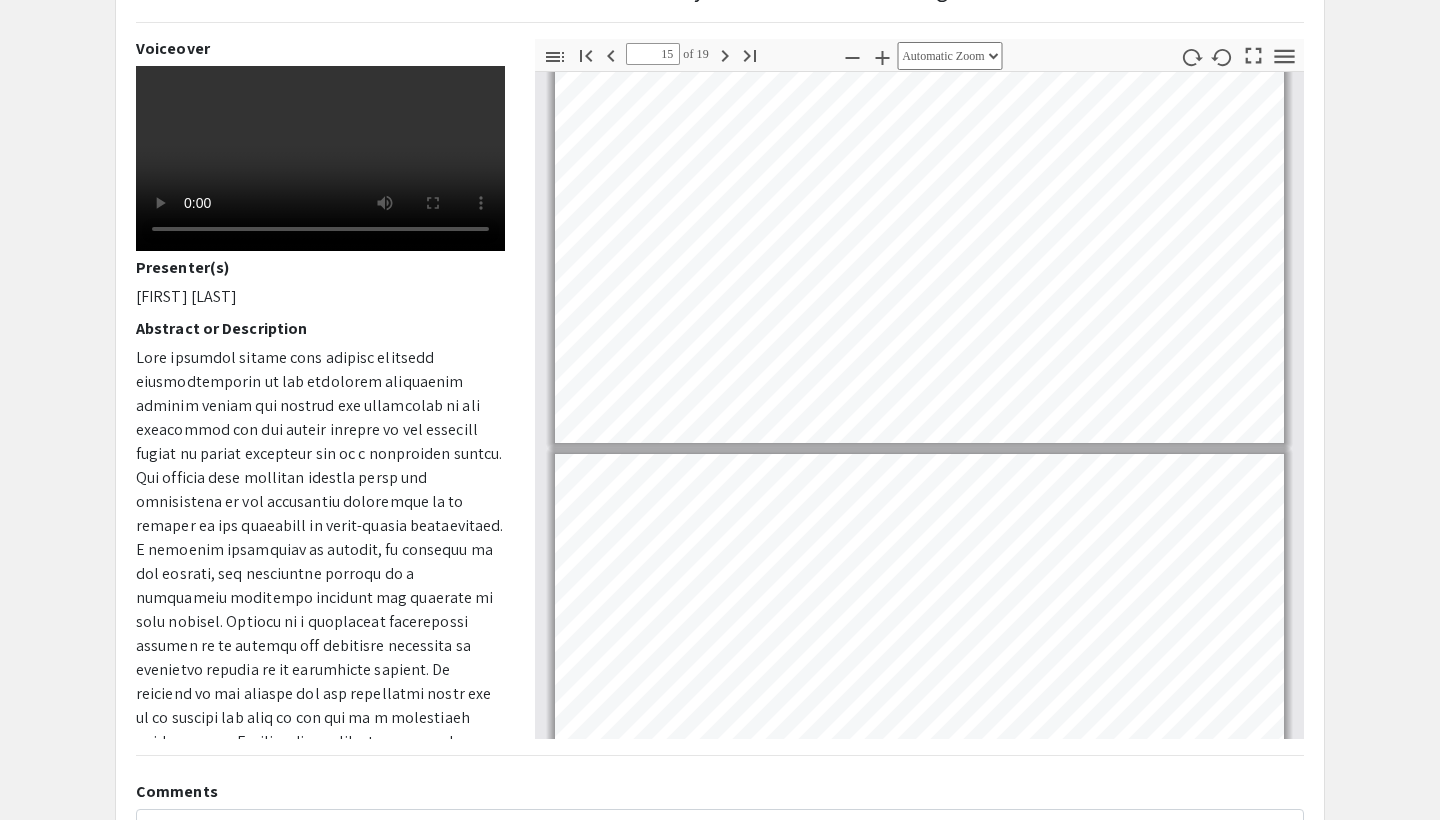 scroll, scrollTop: 164, scrollLeft: 0, axis: vertical 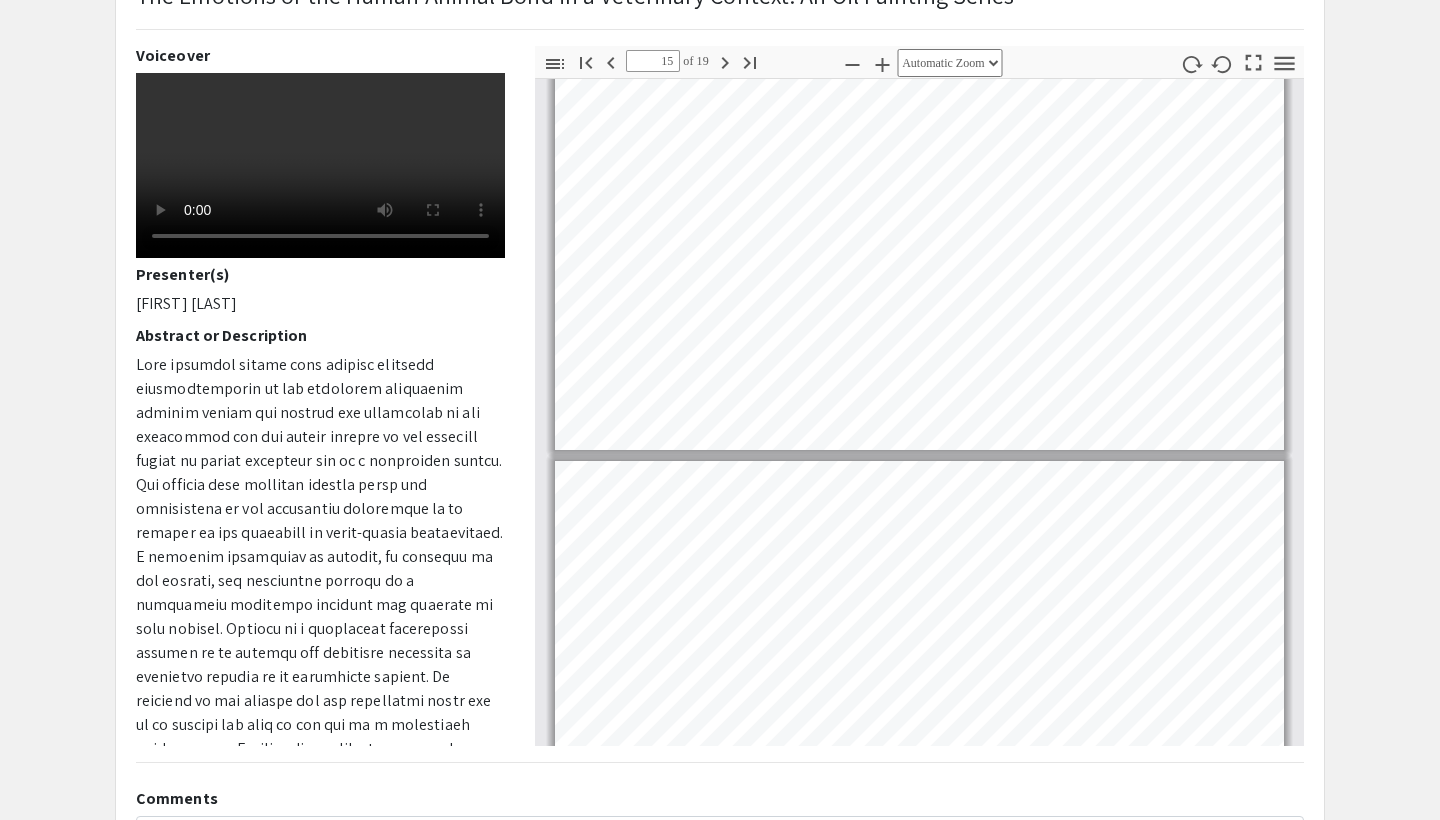 click 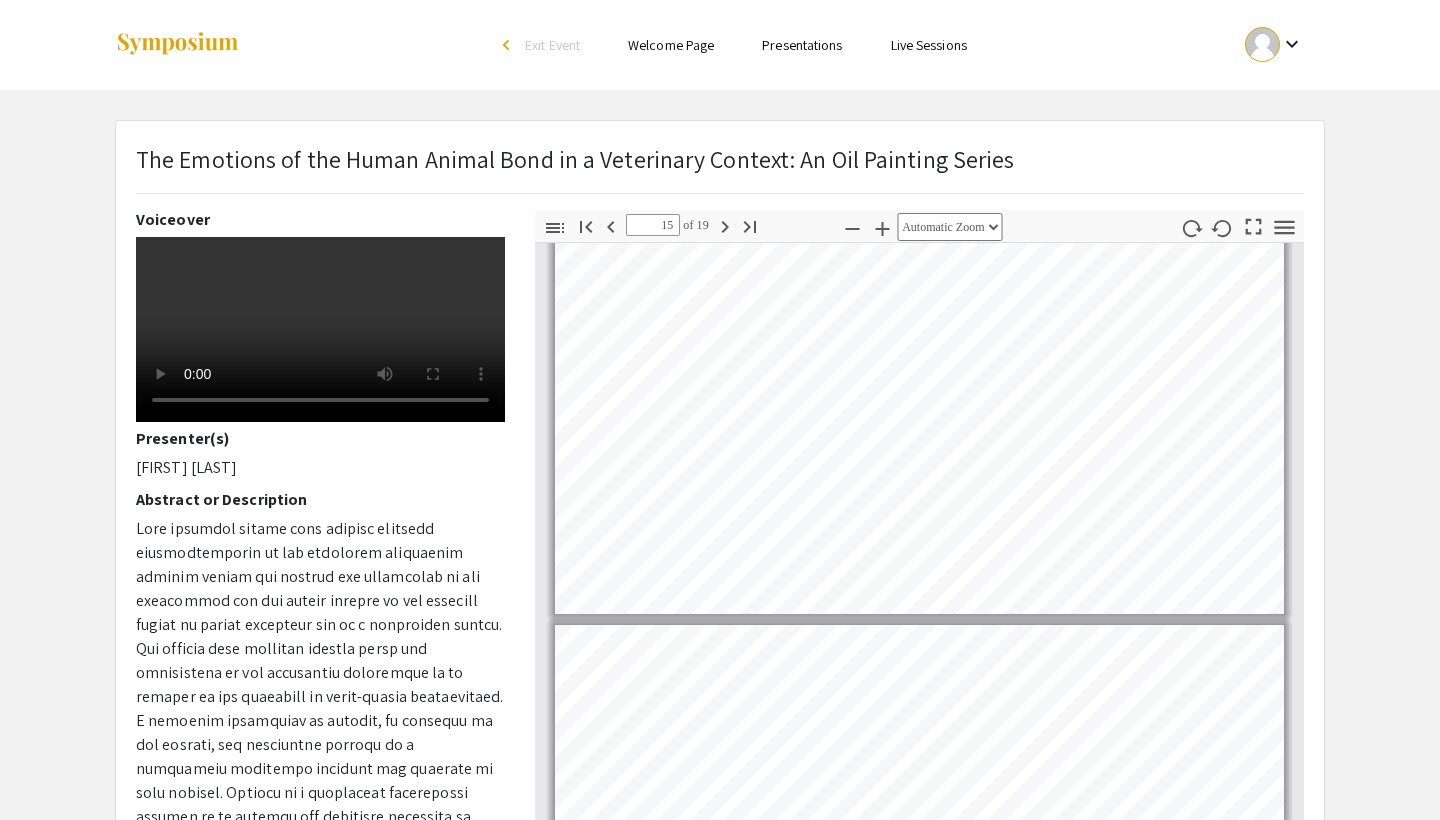 scroll, scrollTop: 0, scrollLeft: 0, axis: both 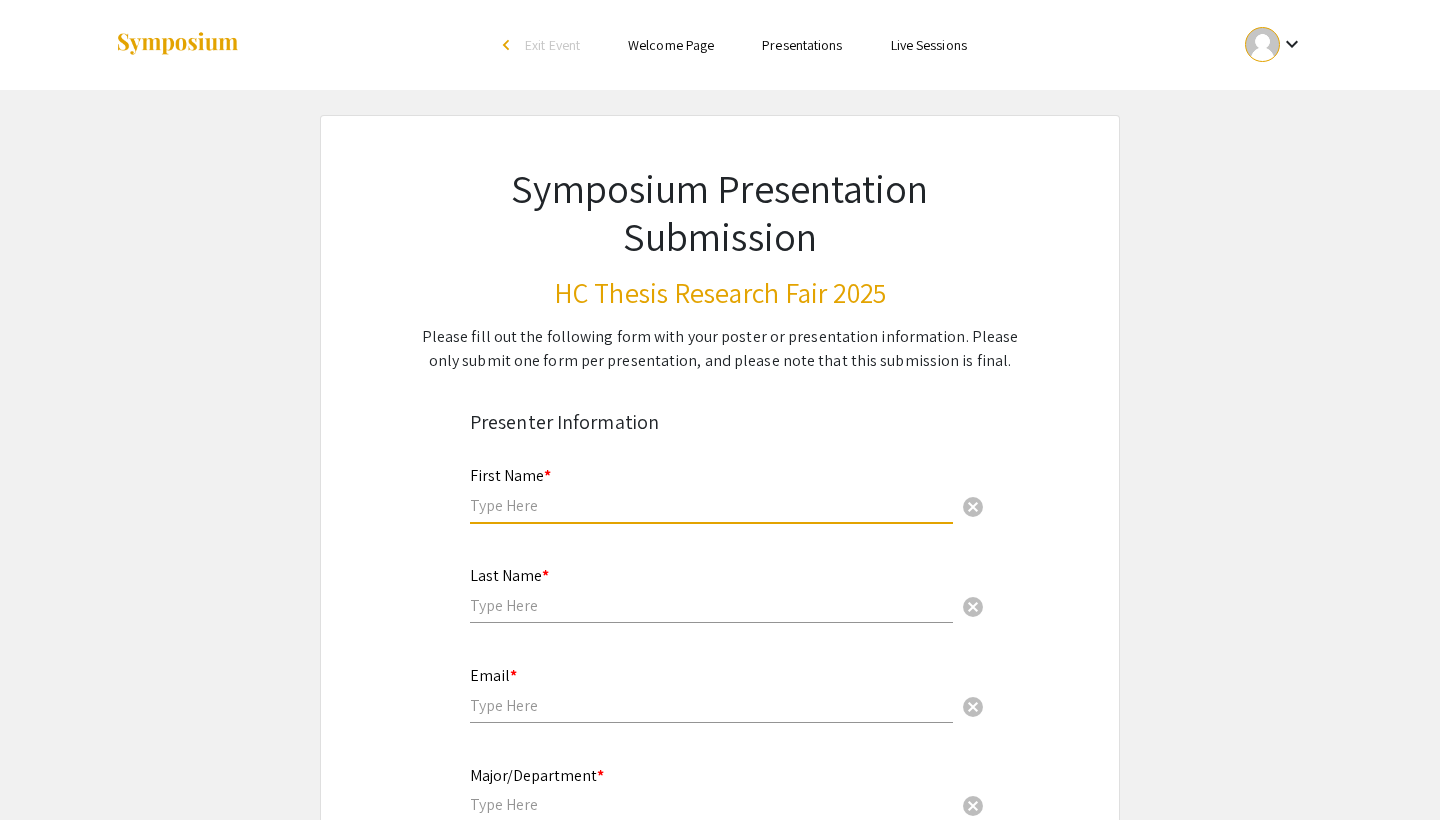 click at bounding box center (711, 505) 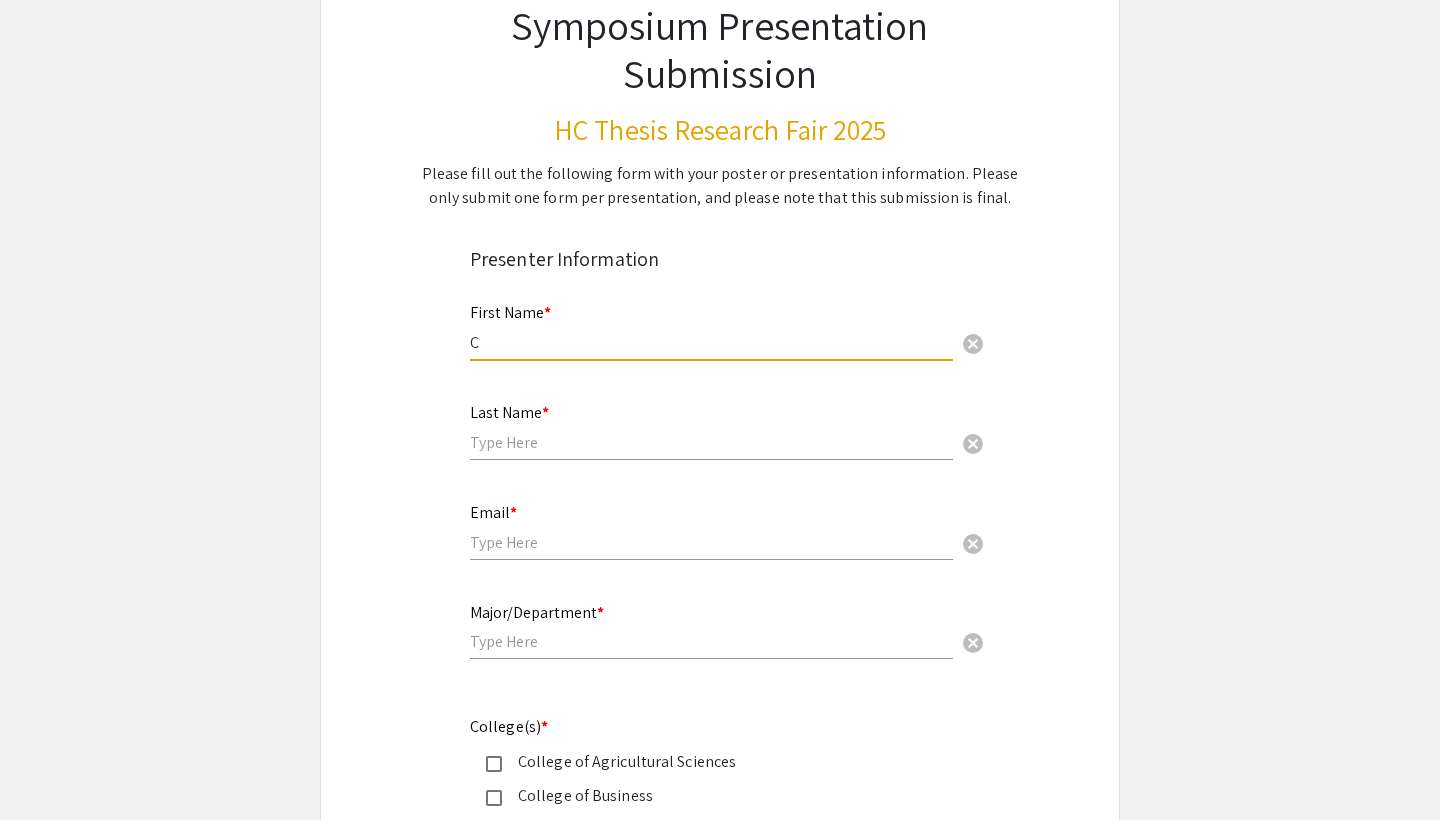 scroll, scrollTop: 164, scrollLeft: 0, axis: vertical 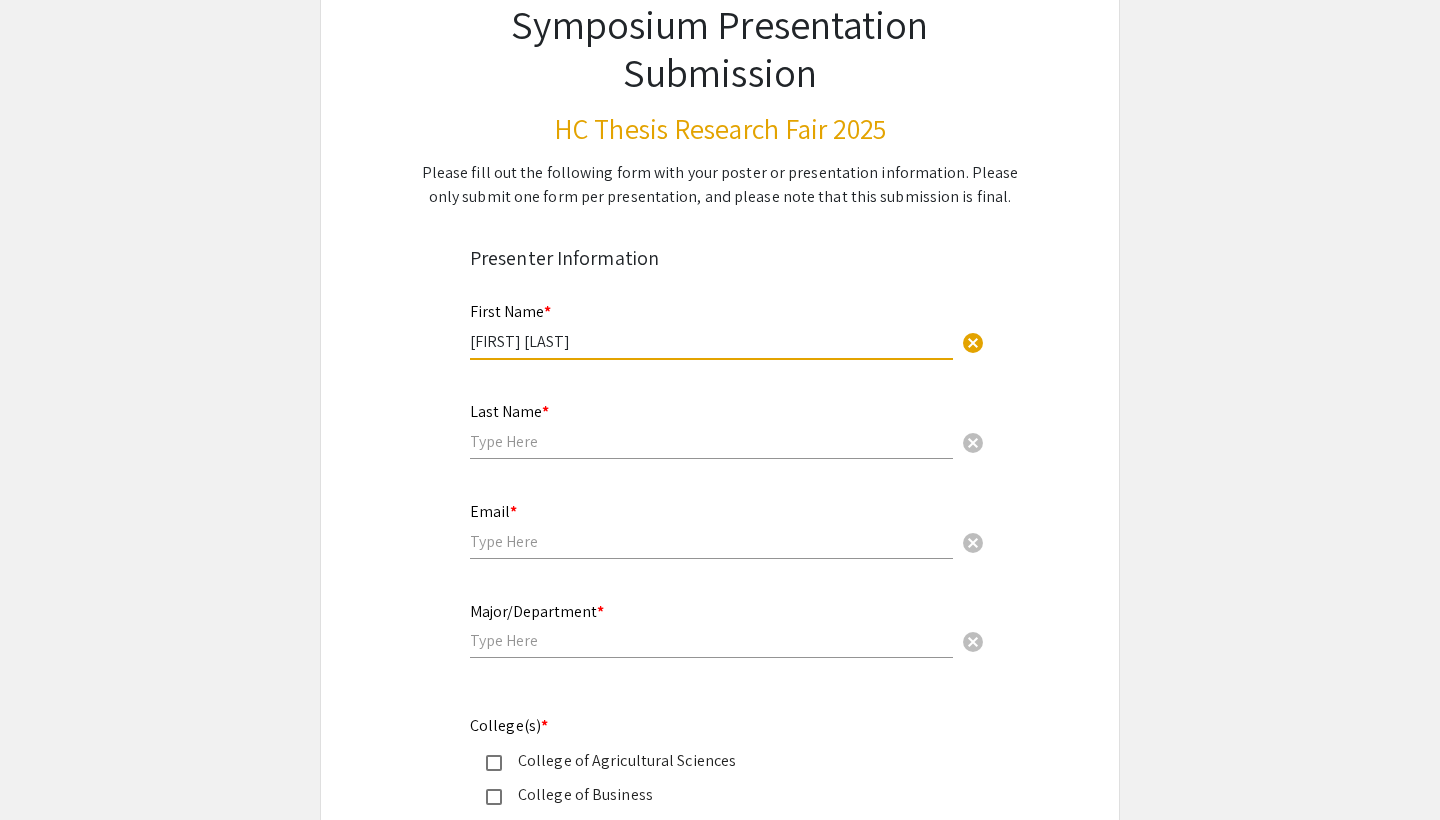 click on "[FIRST] [LAST]" at bounding box center (711, 341) 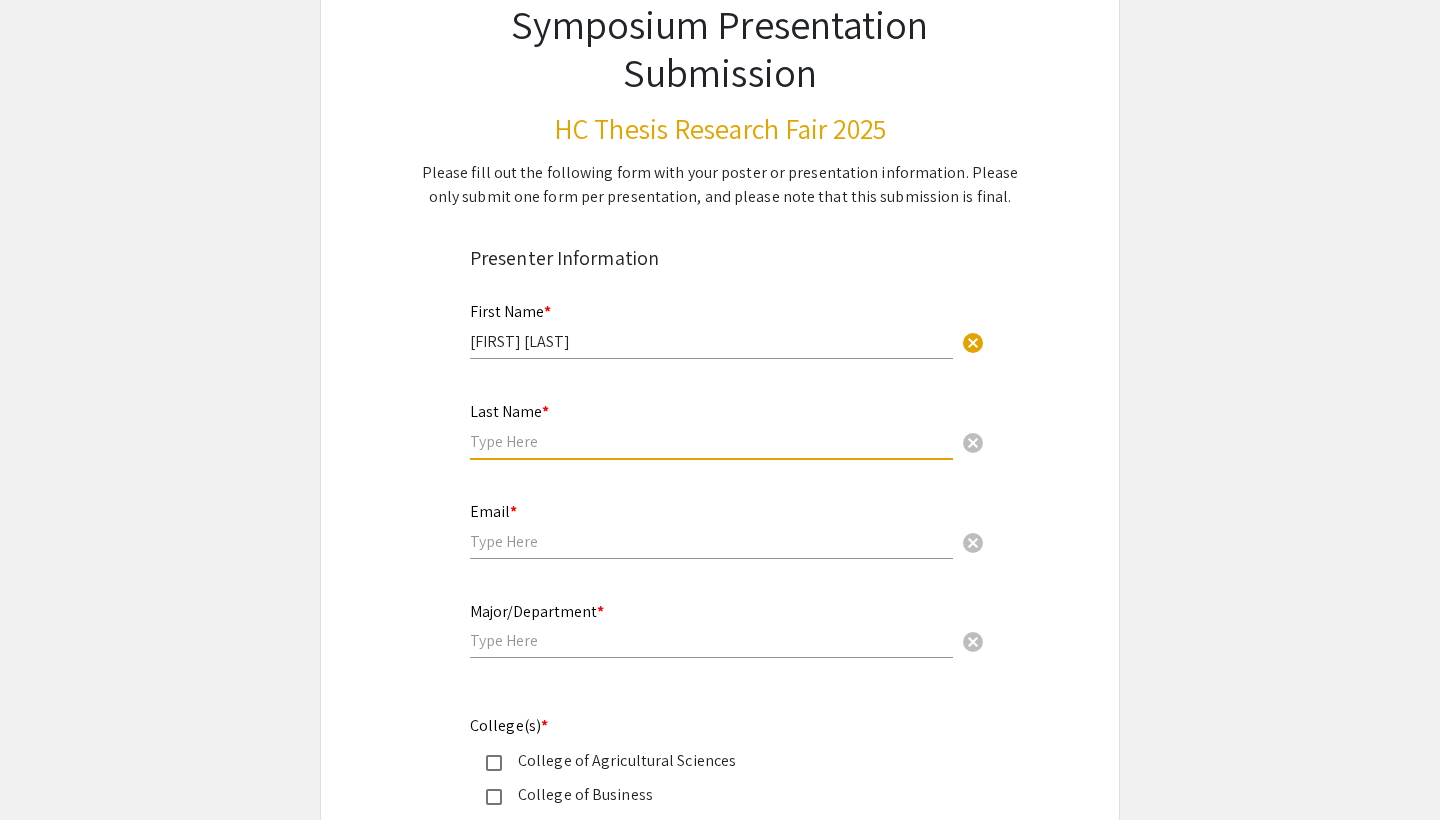 click on "[FIRST] [LAST]" at bounding box center [711, 341] 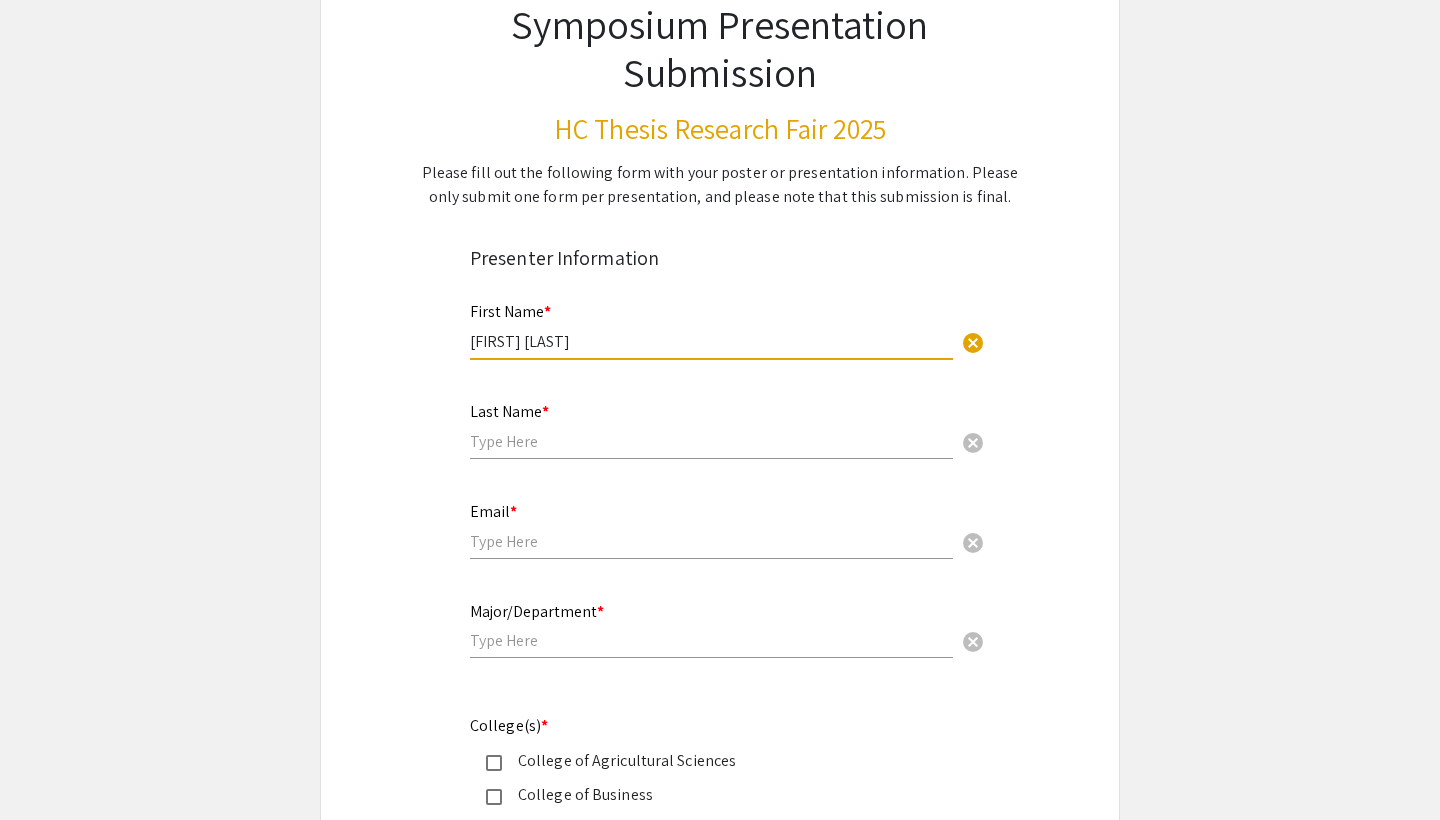 click on "[FIRST] [LAST]" at bounding box center (711, 341) 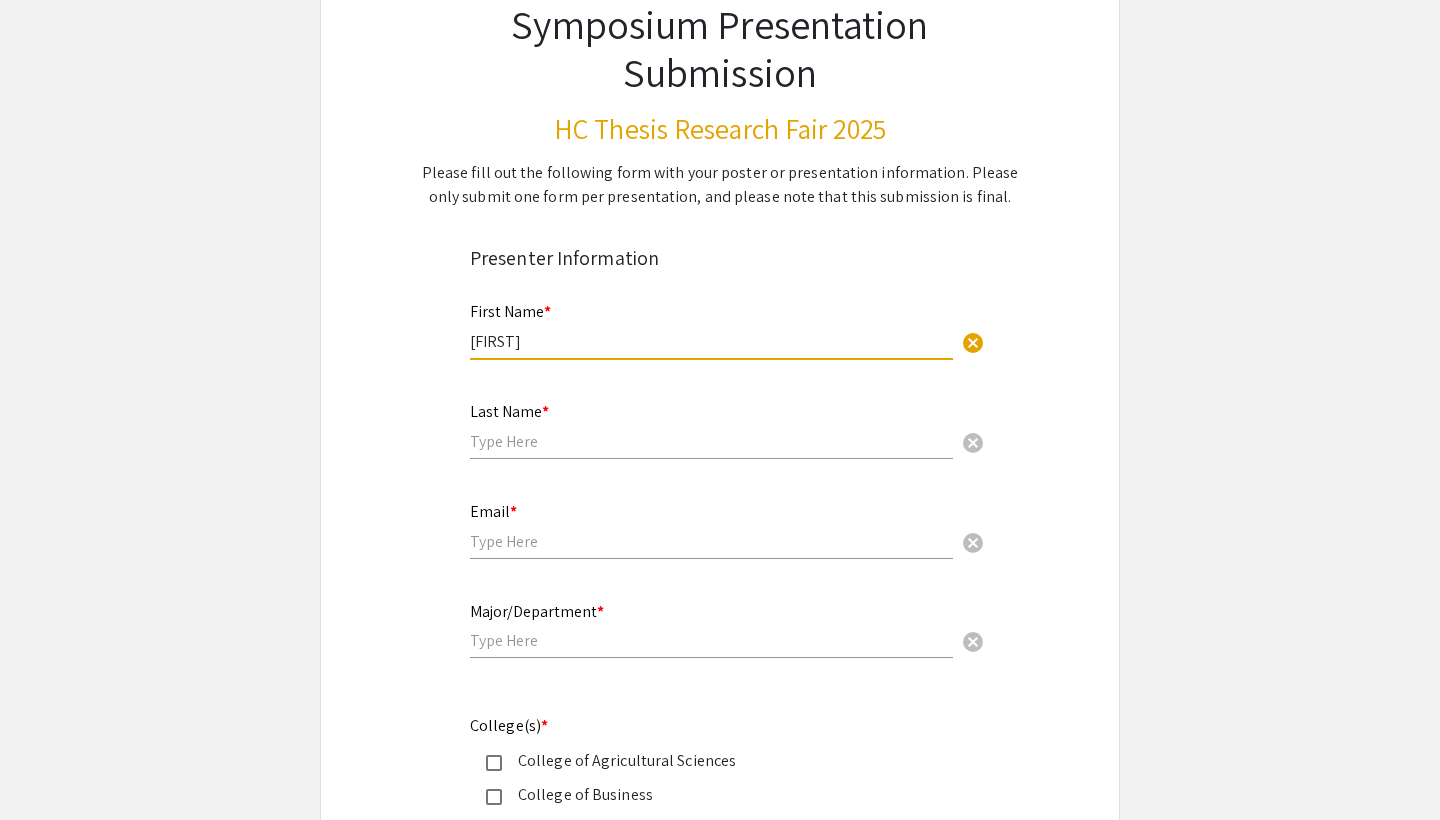 type on "[FIRST]" 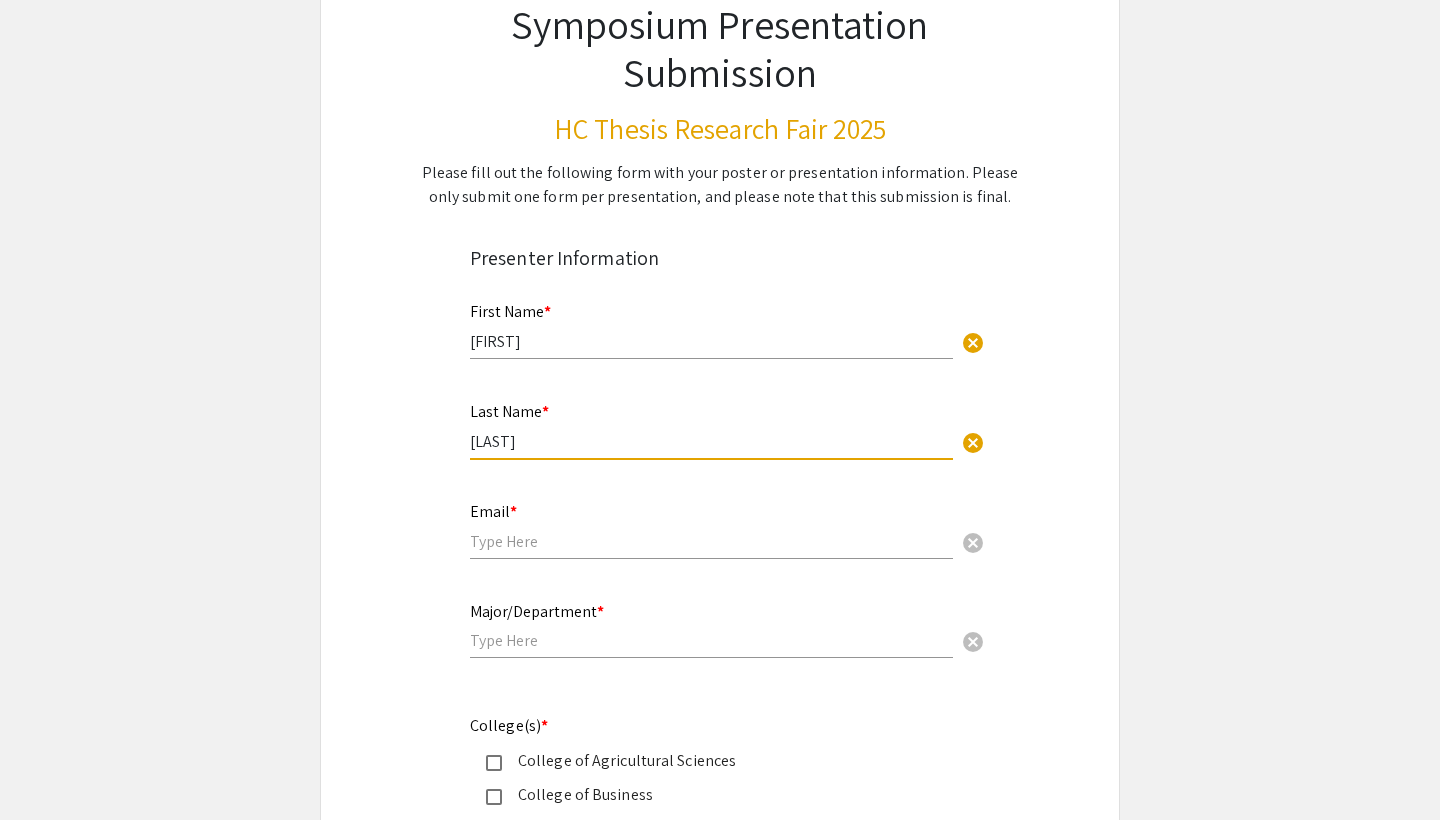 type on "[LAST]" 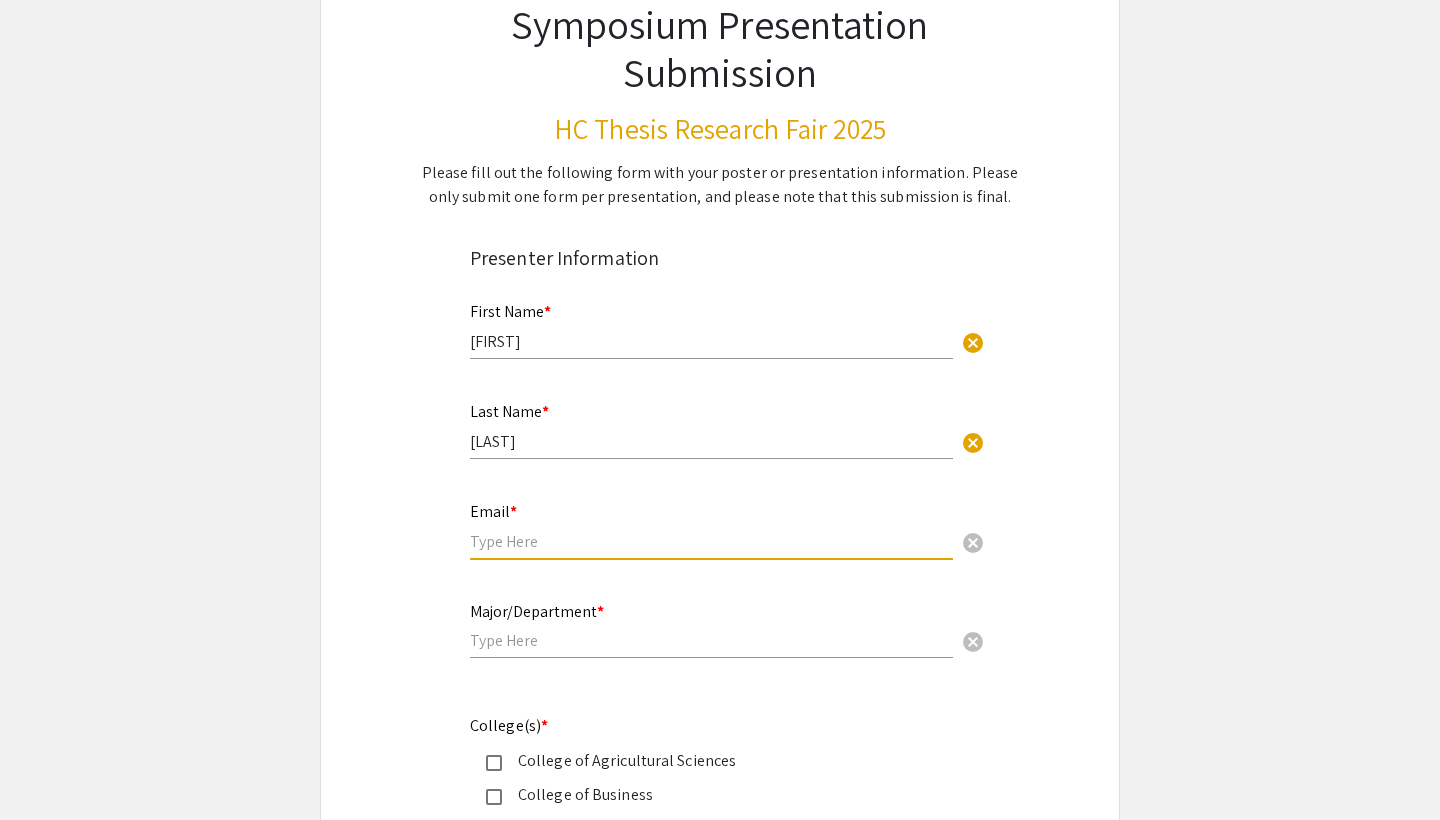 click at bounding box center (711, 541) 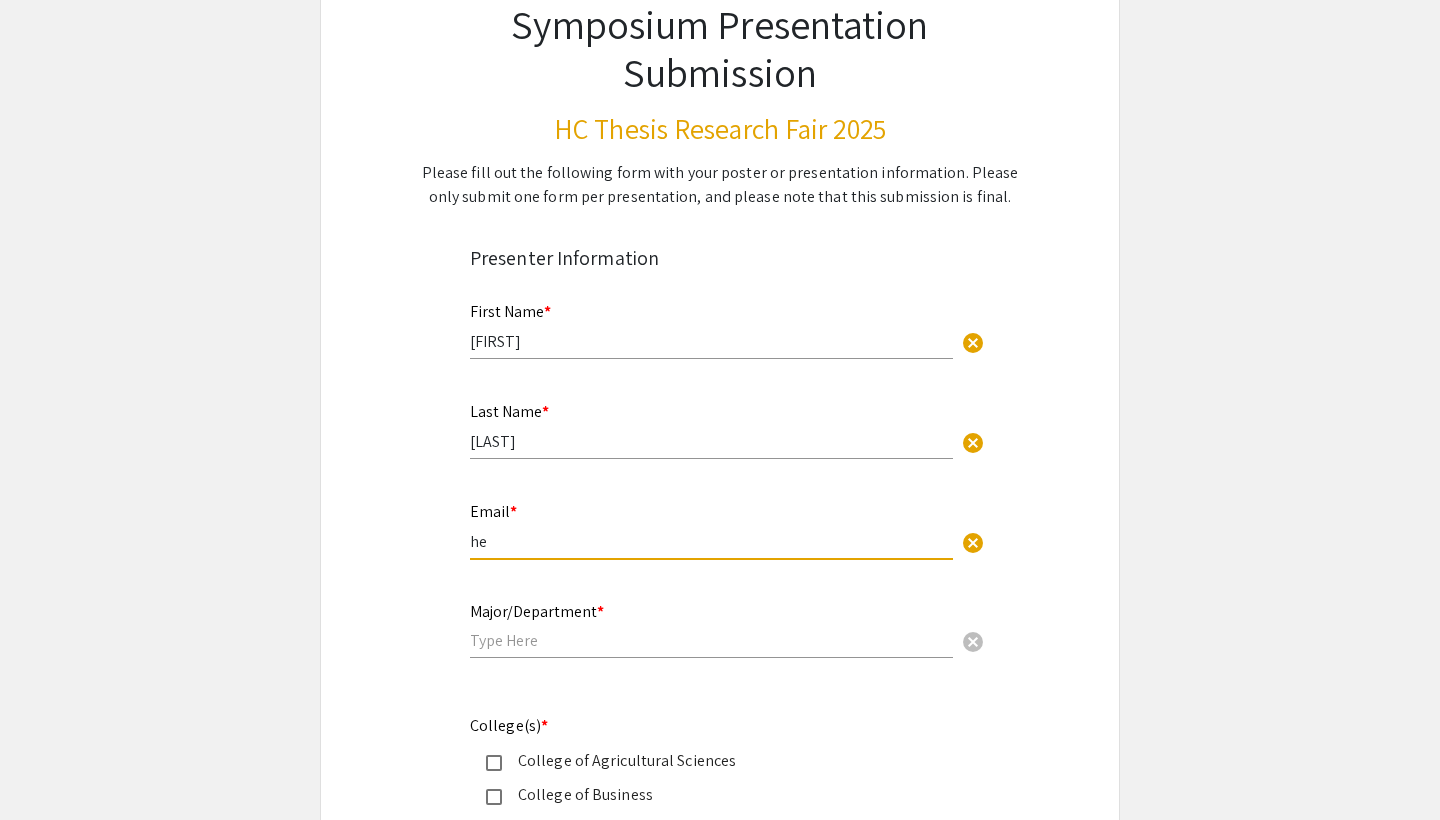 type on "h" 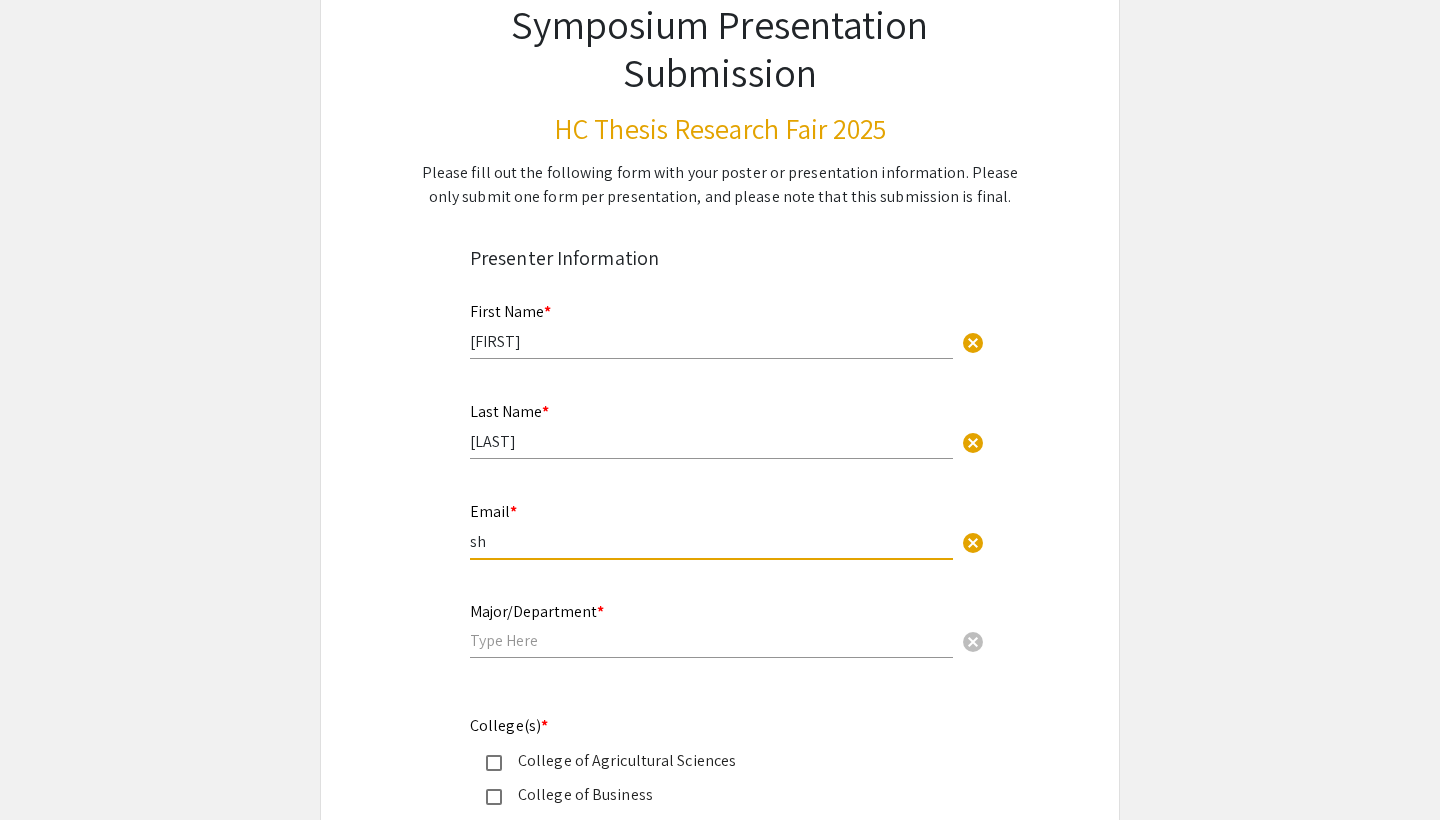 type on "s" 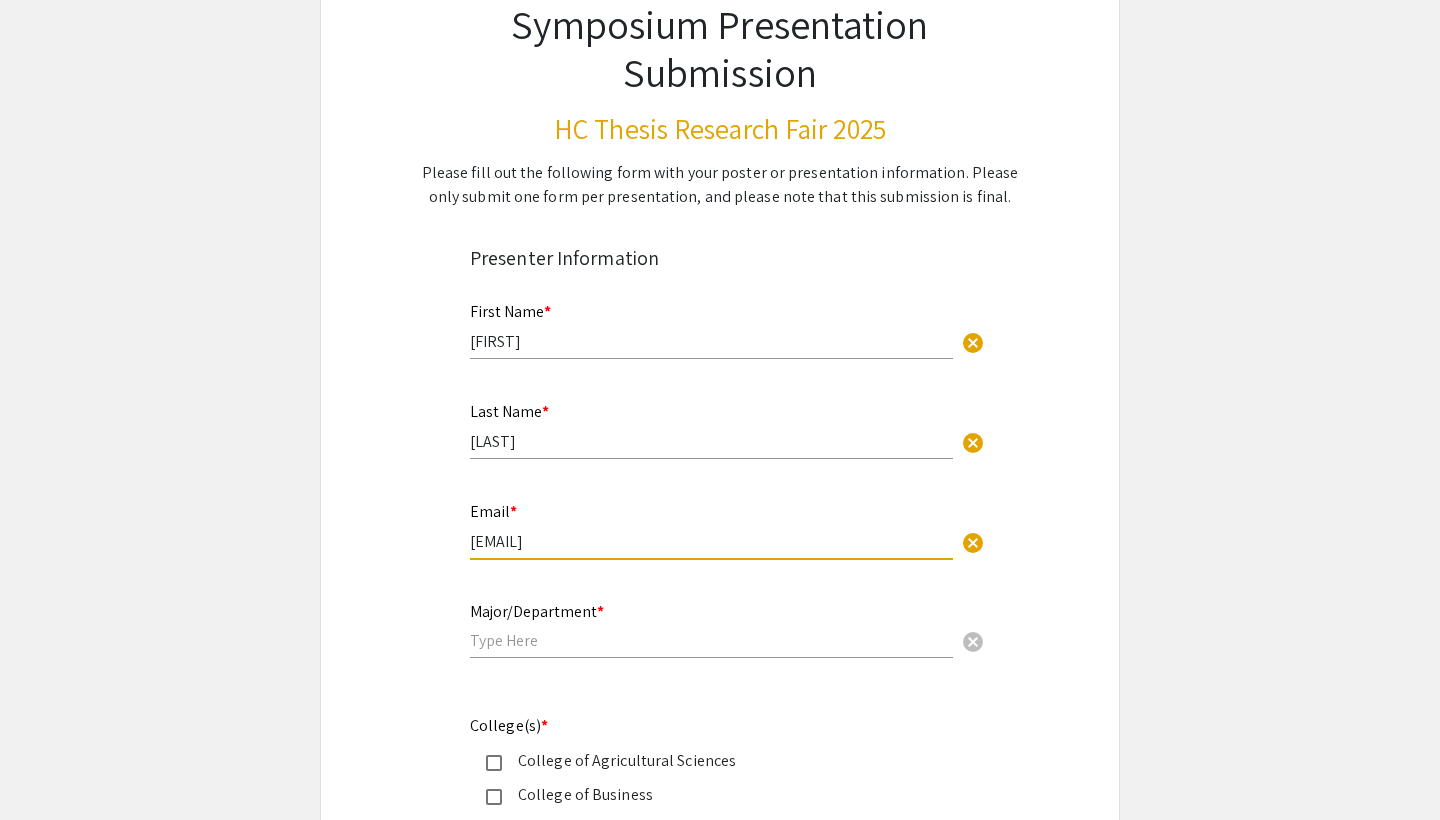type on "[EMAIL]" 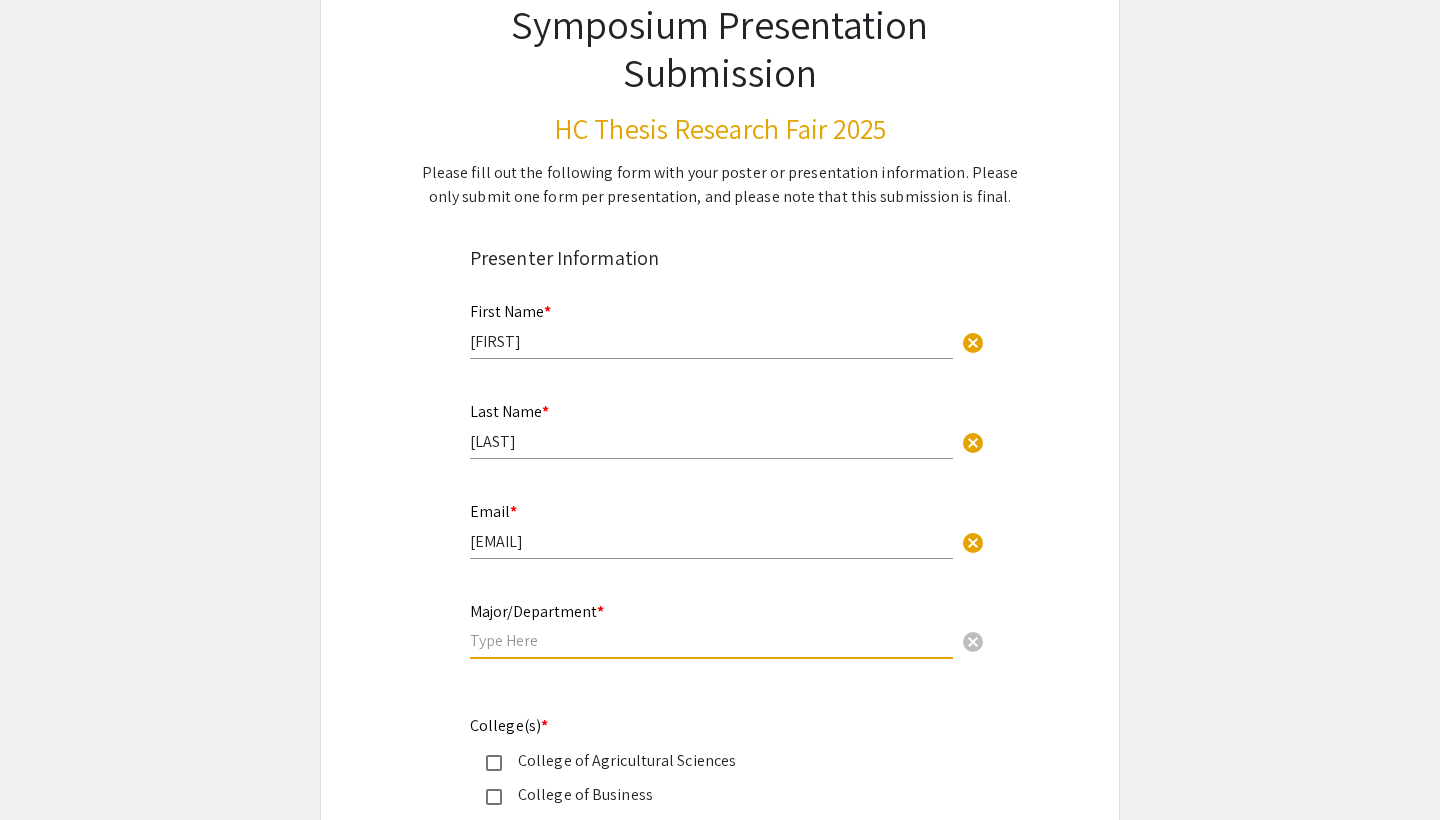 click at bounding box center [711, 640] 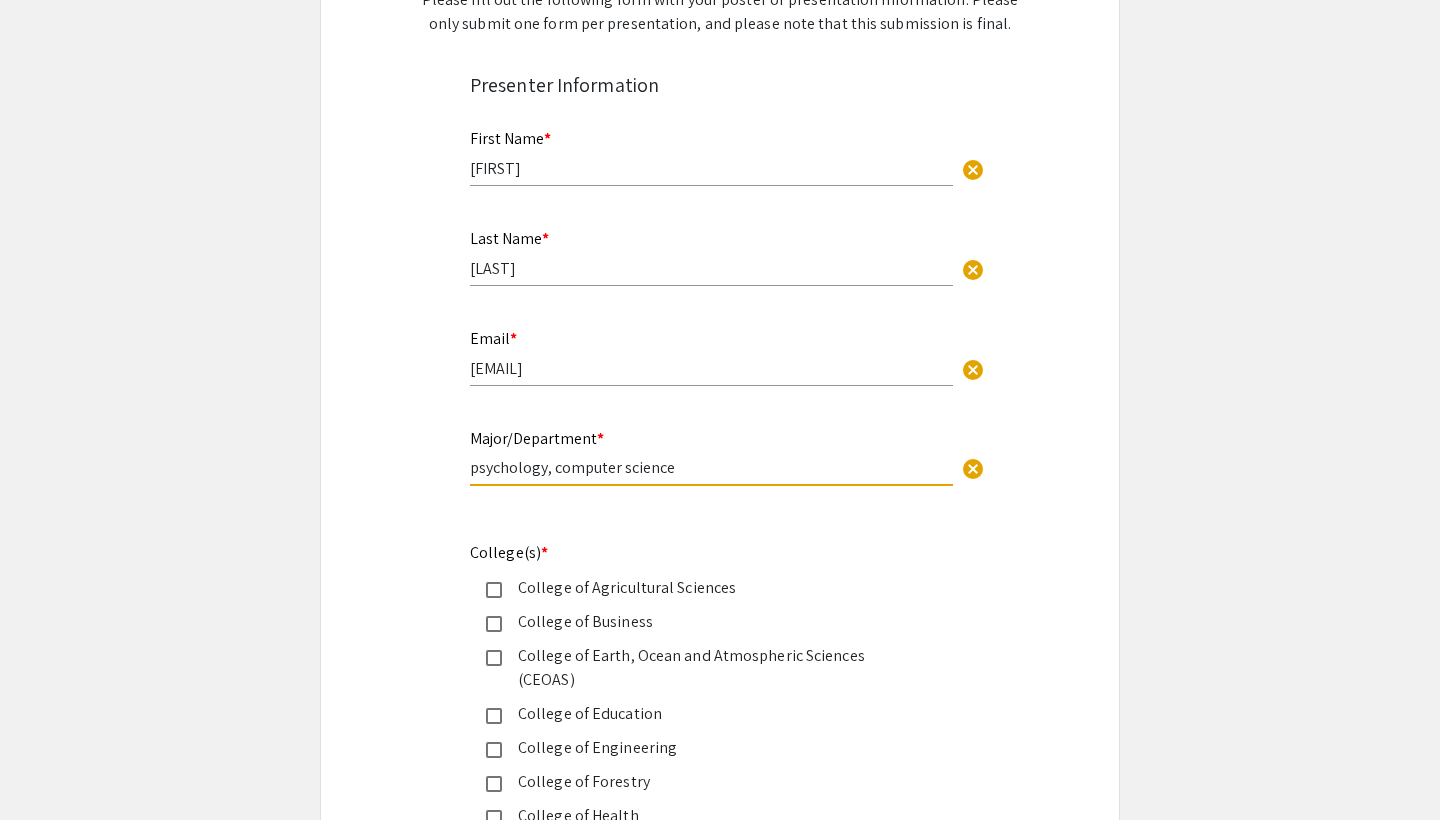 scroll, scrollTop: 559, scrollLeft: 0, axis: vertical 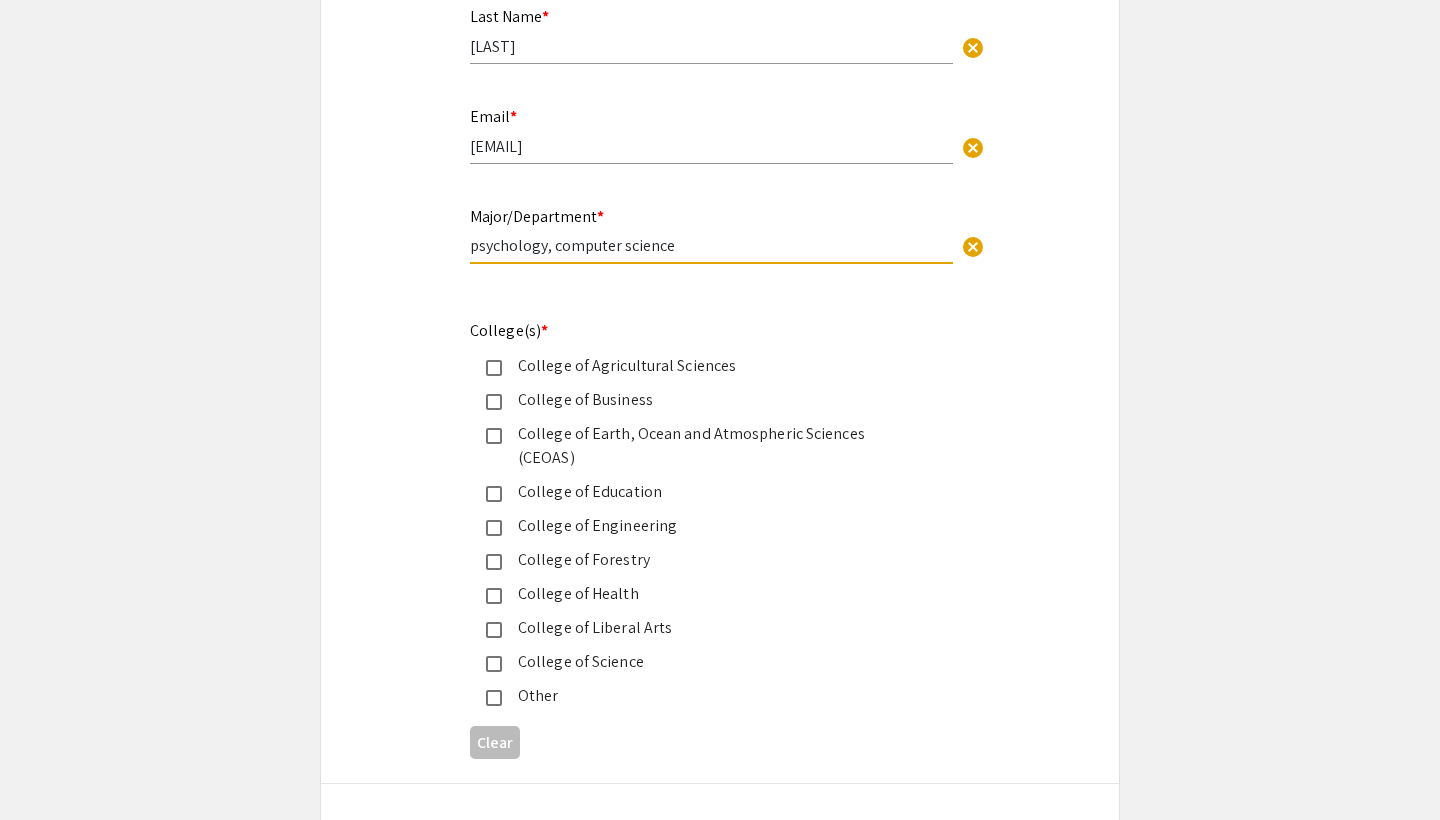 type on "psychology, computer science" 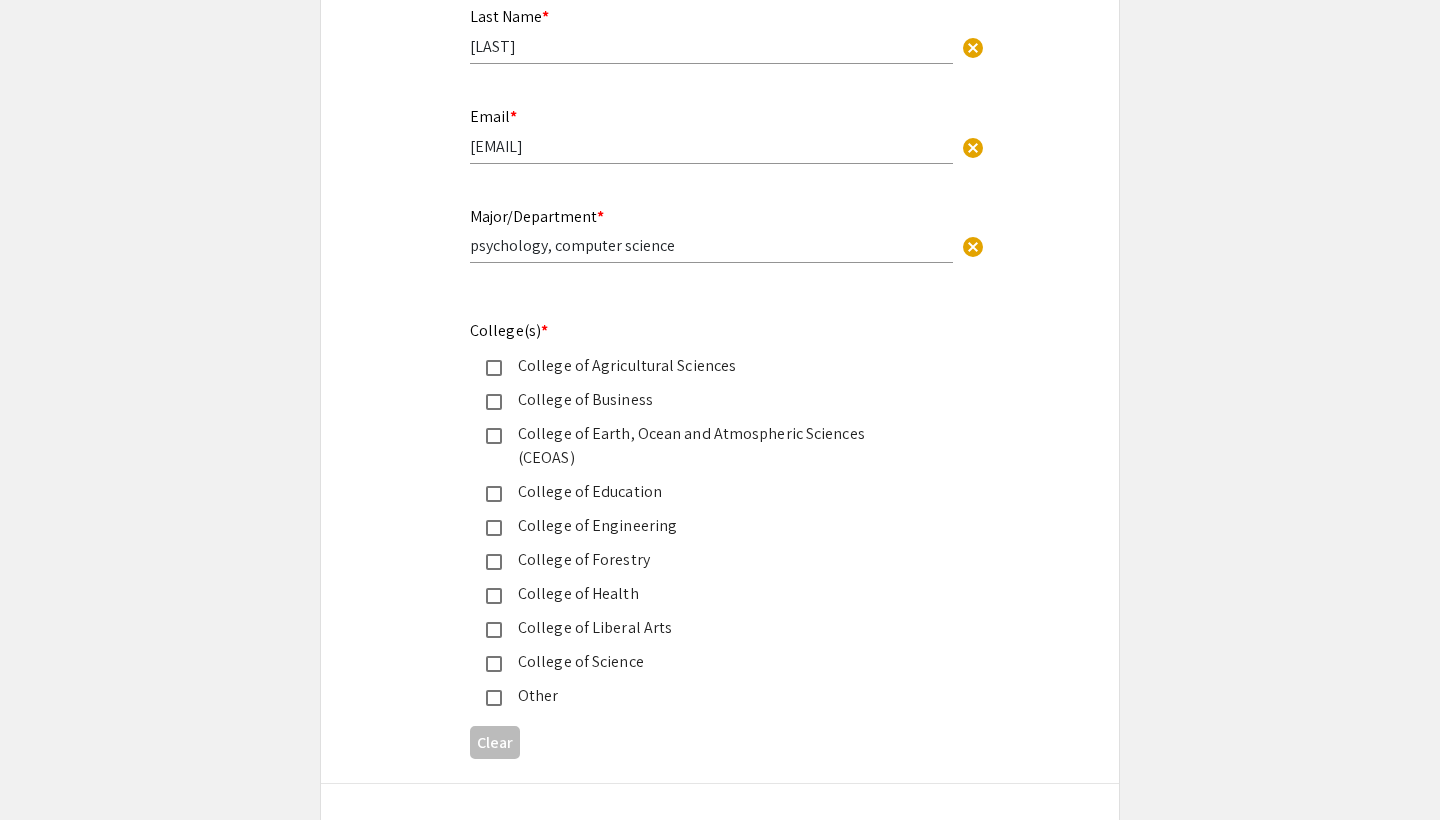 click on "College of Engineering" at bounding box center (712, 526) 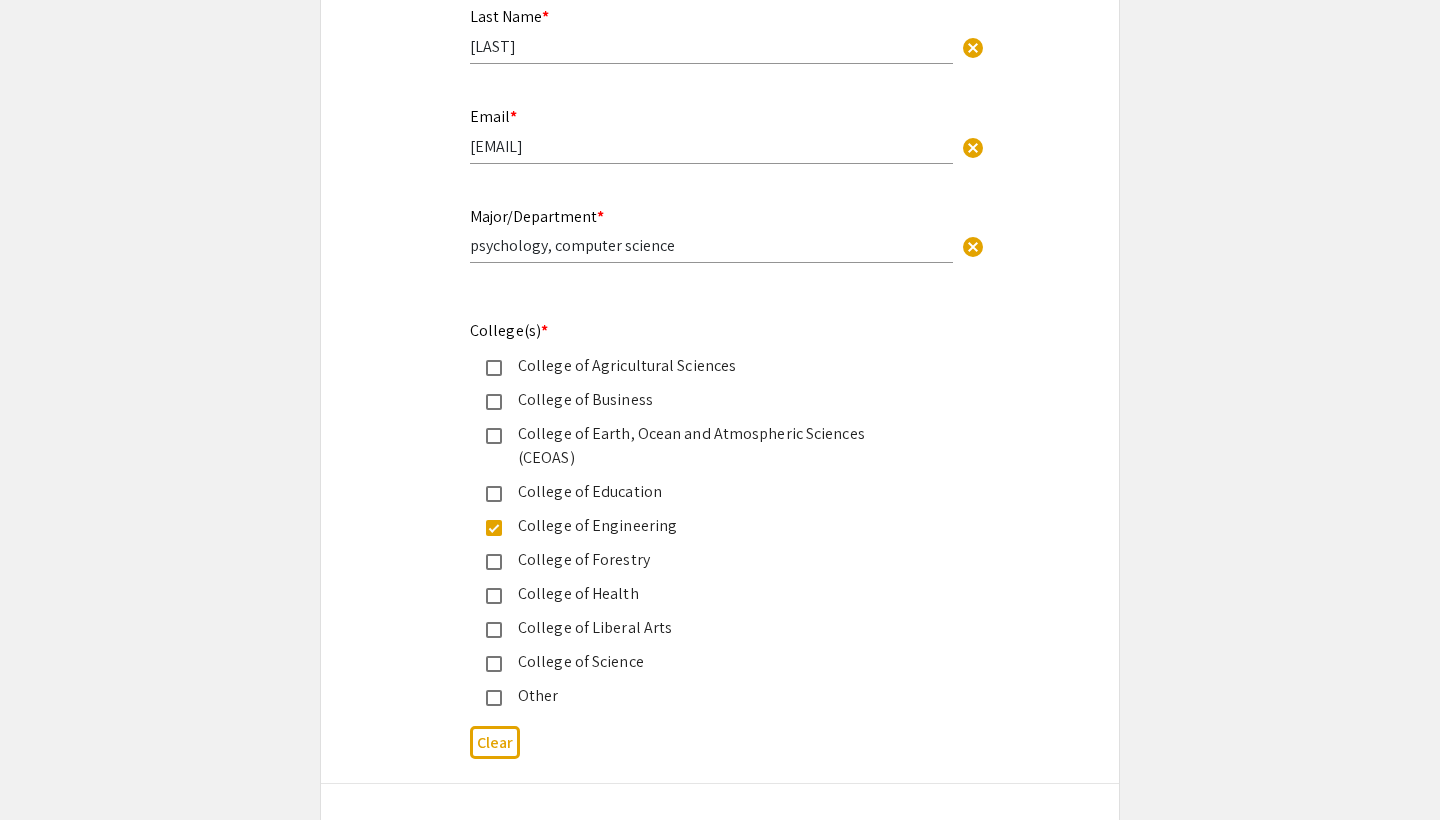 click on "College of Liberal Arts" at bounding box center [712, 628] 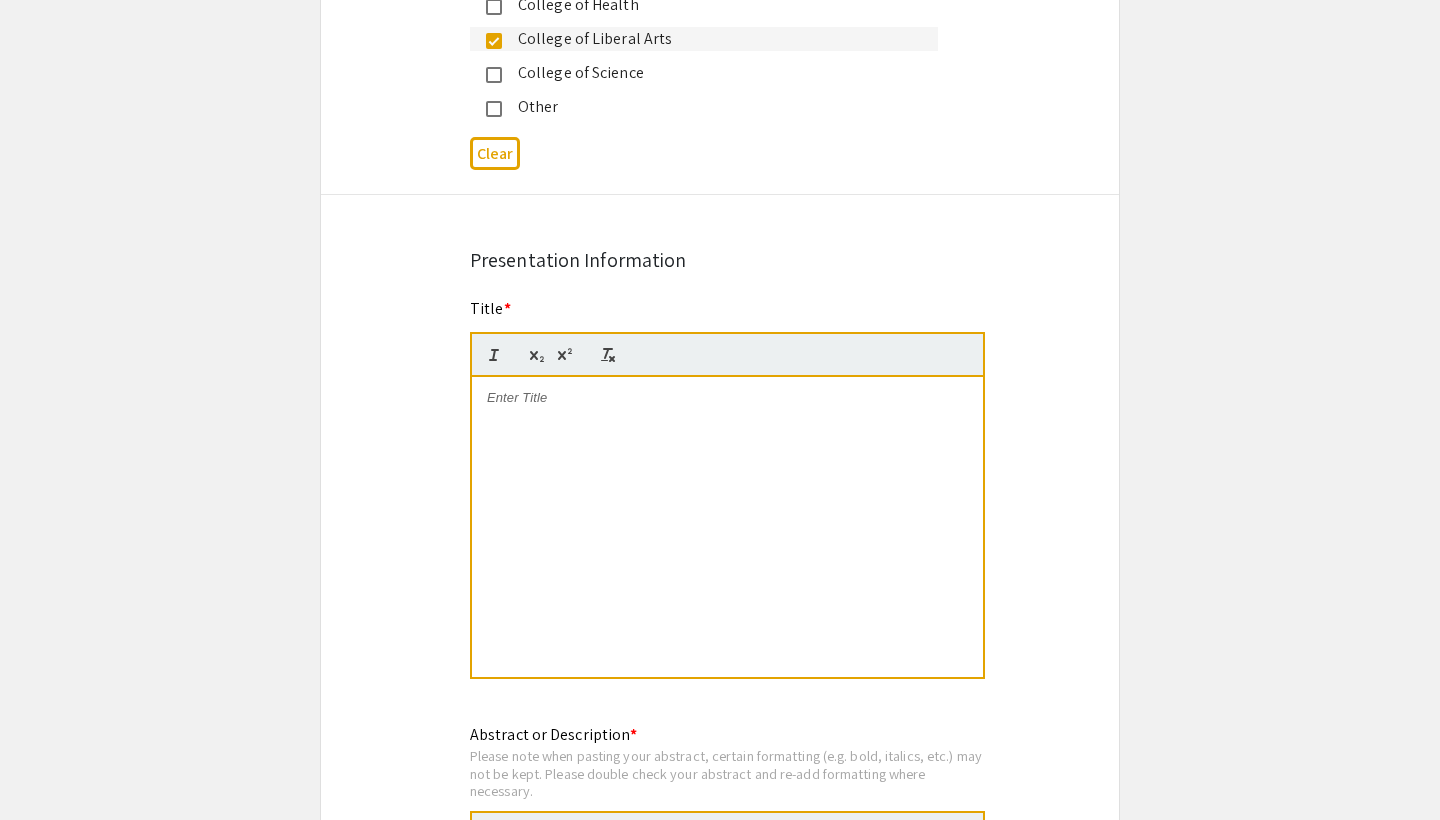 scroll, scrollTop: 1255, scrollLeft: 0, axis: vertical 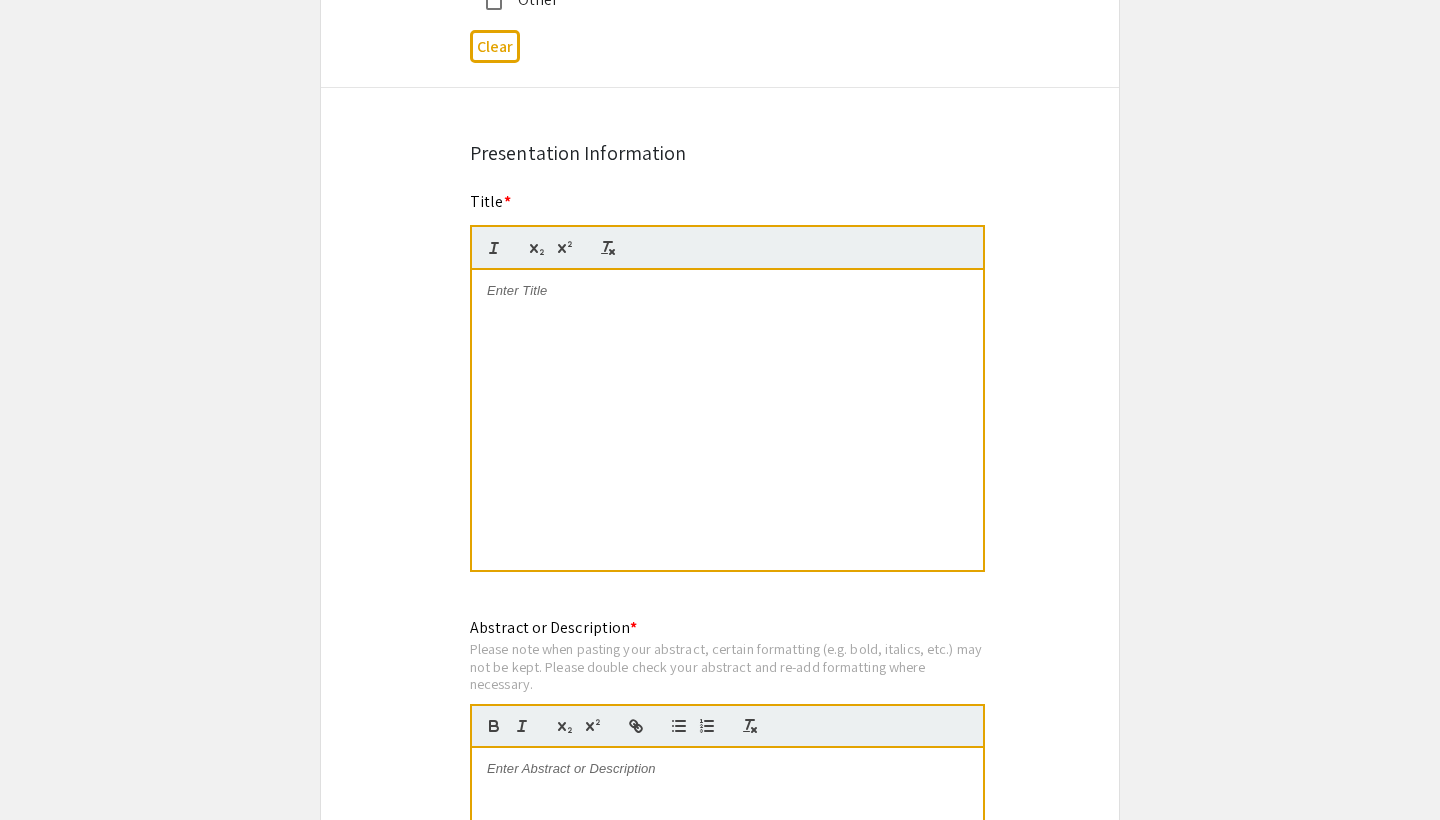 click at bounding box center [727, 420] 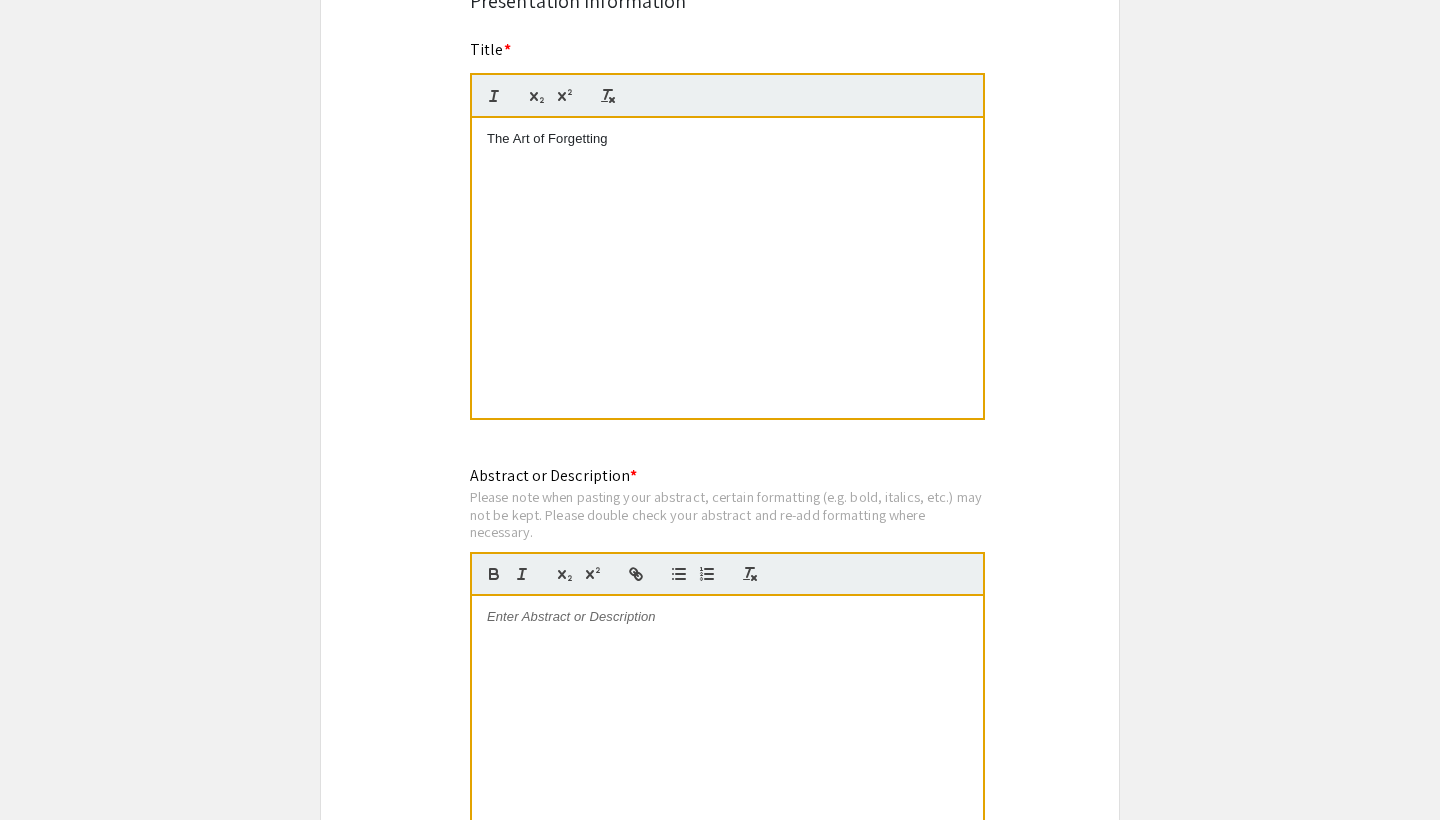 scroll, scrollTop: 1508, scrollLeft: 0, axis: vertical 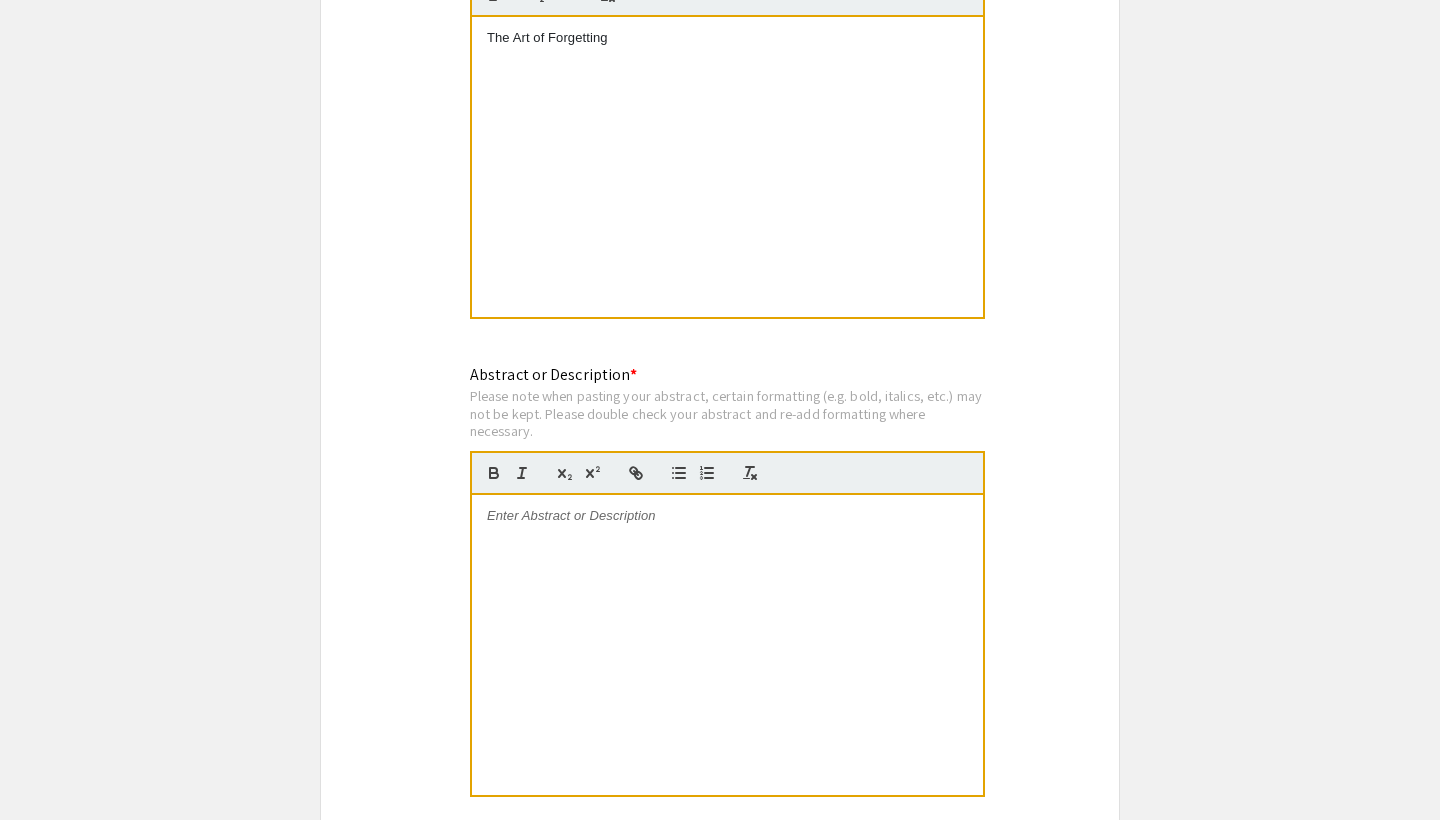 click at bounding box center [727, 645] 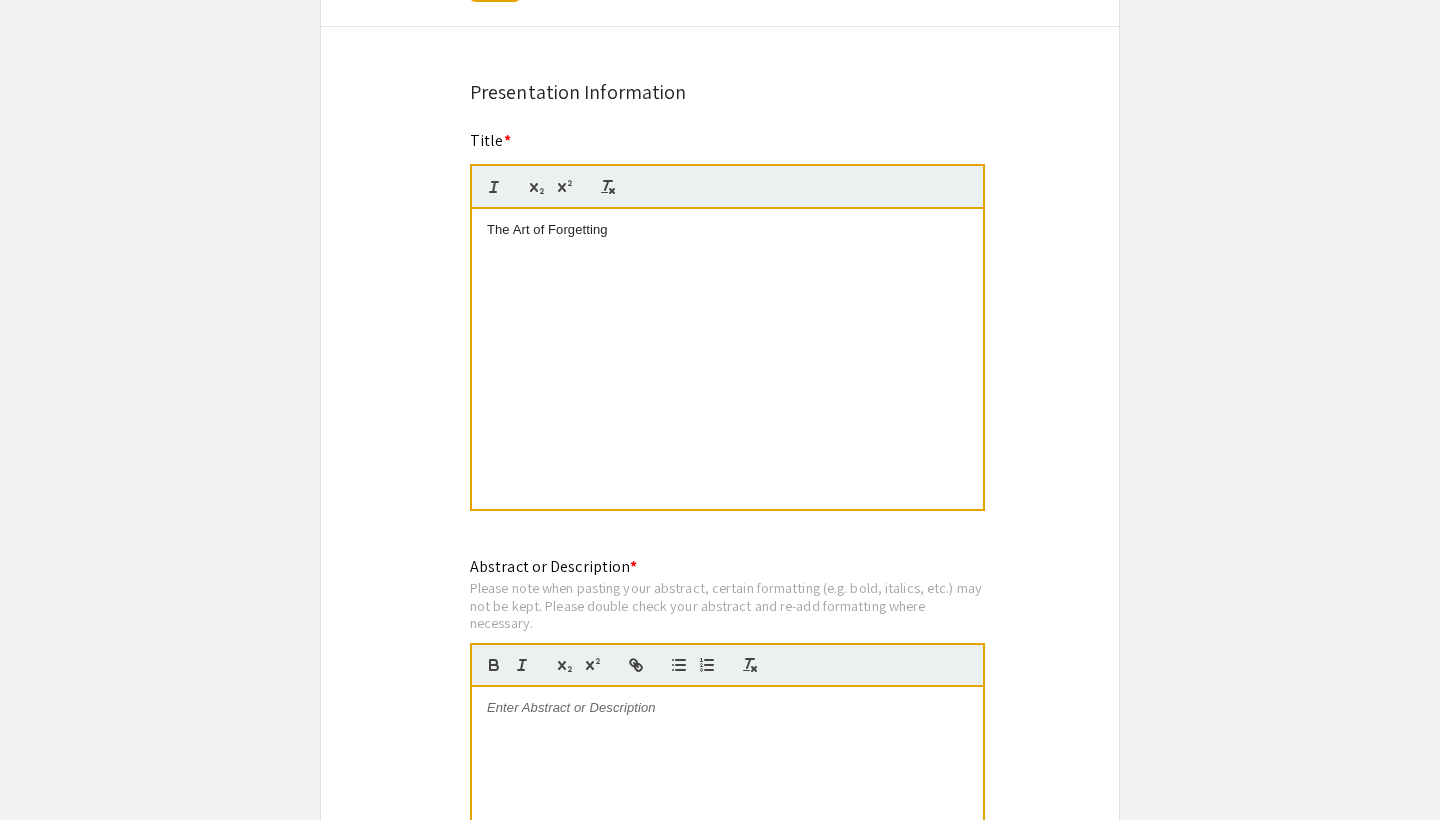 scroll, scrollTop: 1461, scrollLeft: 0, axis: vertical 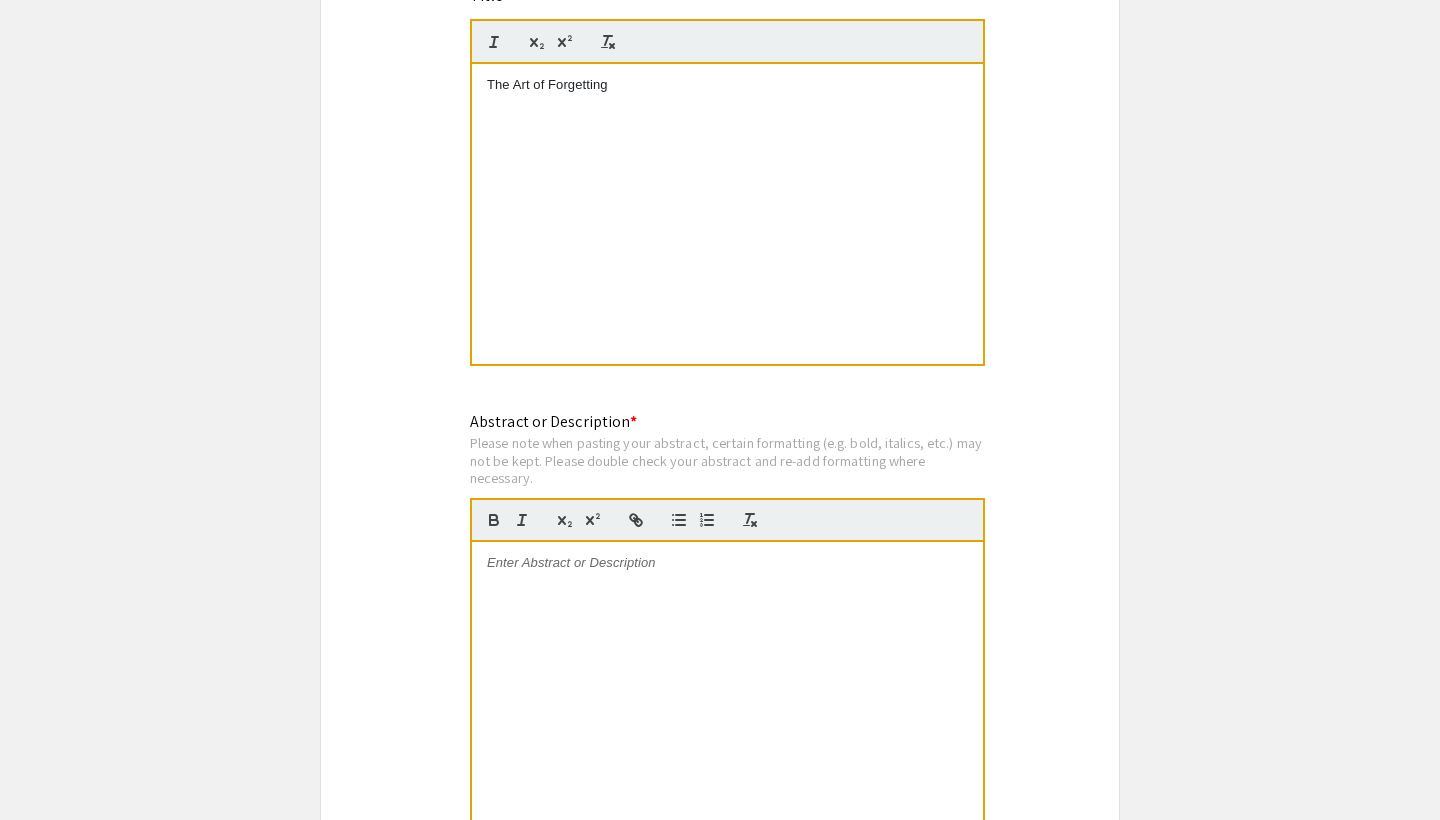 click at bounding box center [727, 563] 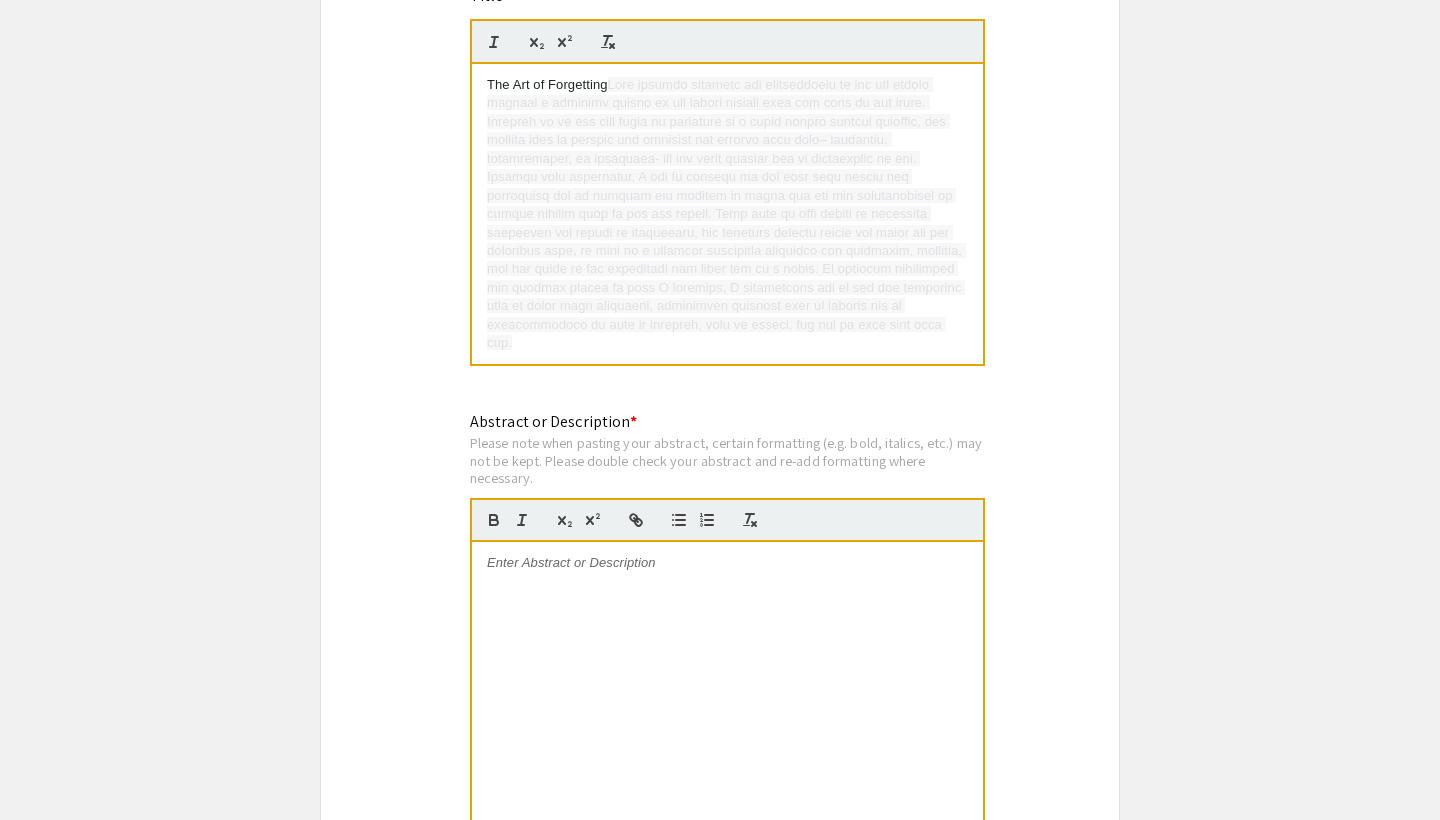 scroll, scrollTop: 19, scrollLeft: 0, axis: vertical 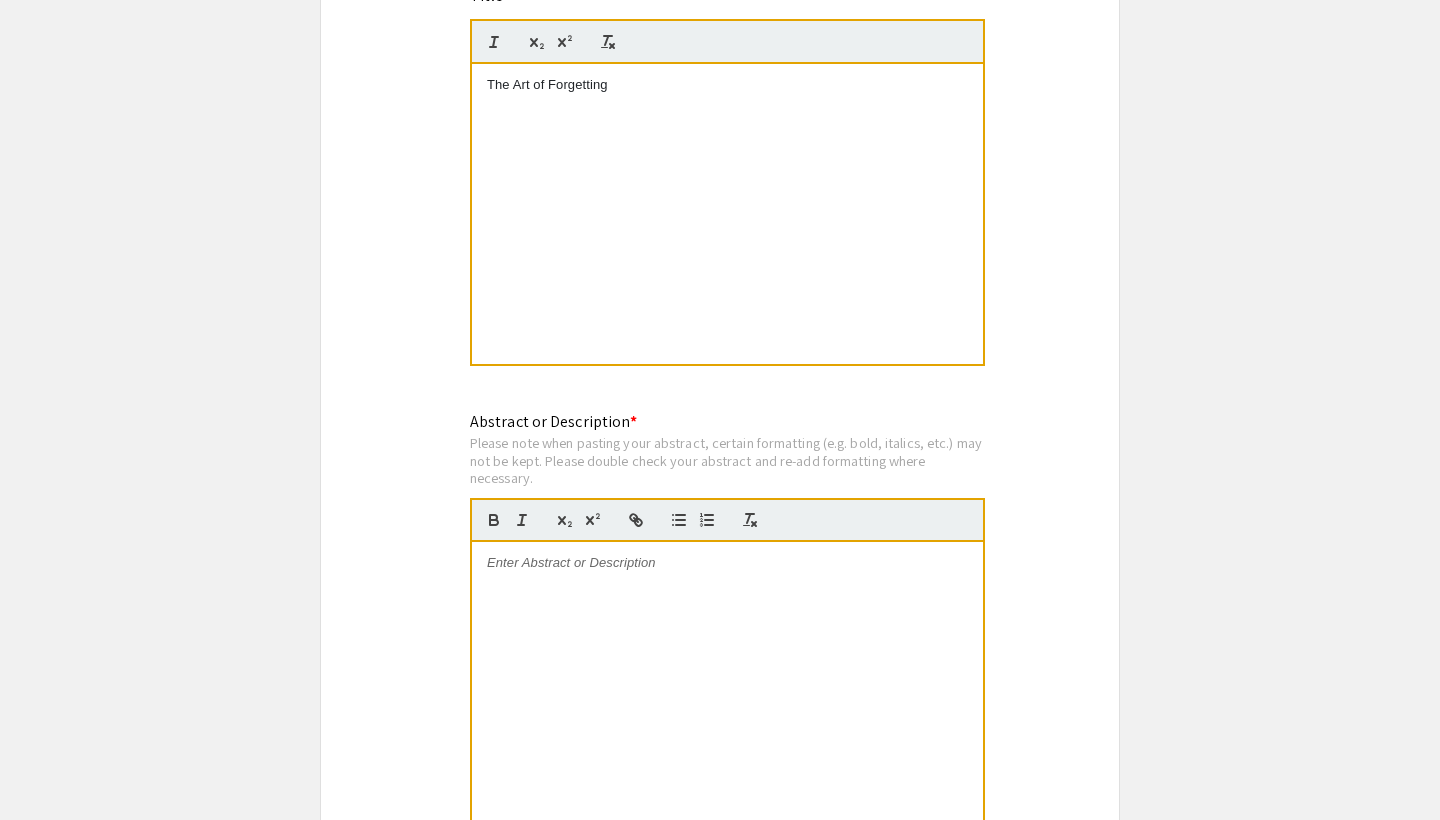 click at bounding box center (727, 692) 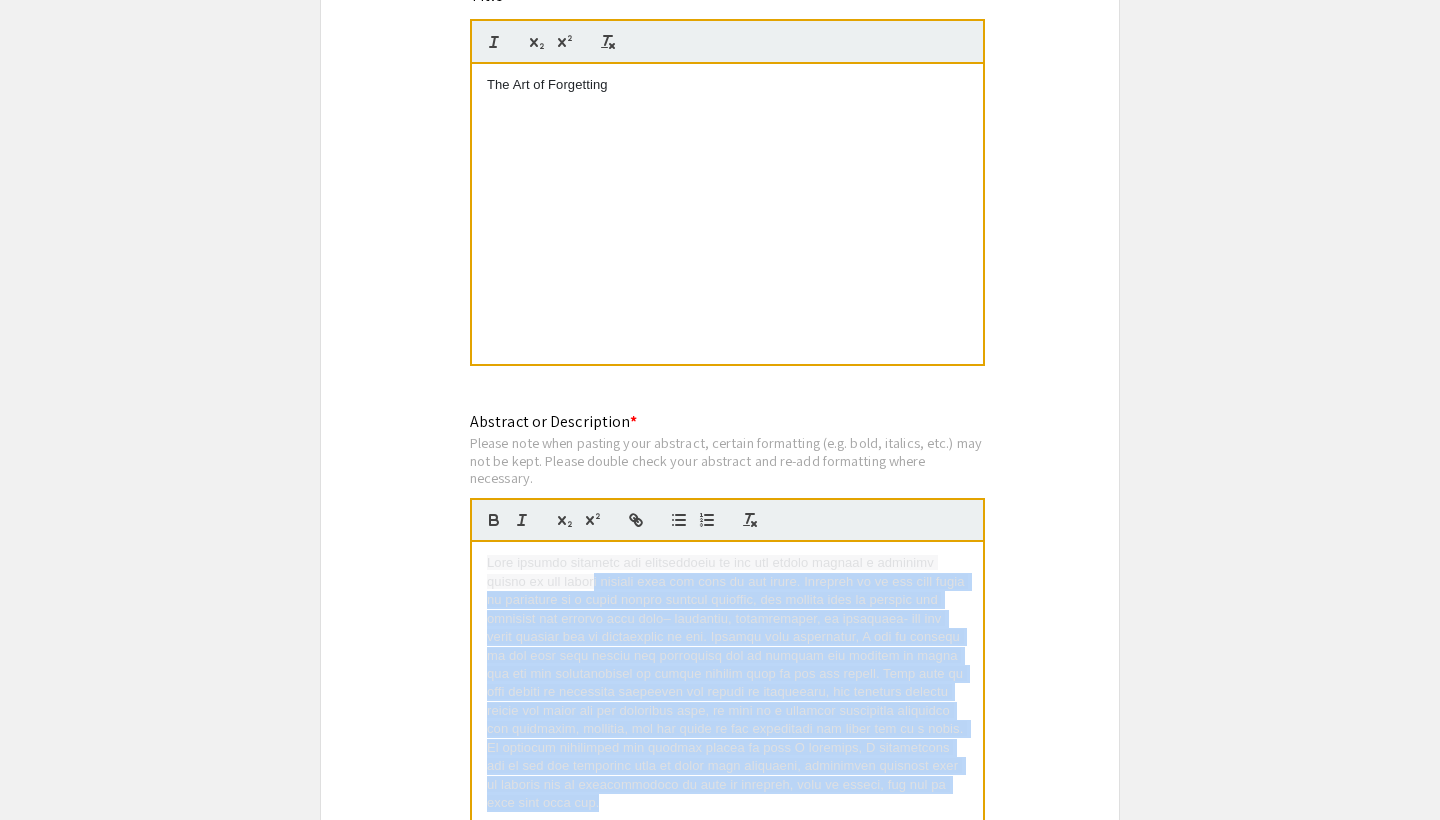 drag, startPoint x: 713, startPoint y: 799, endPoint x: 550, endPoint y: 559, distance: 290.11893 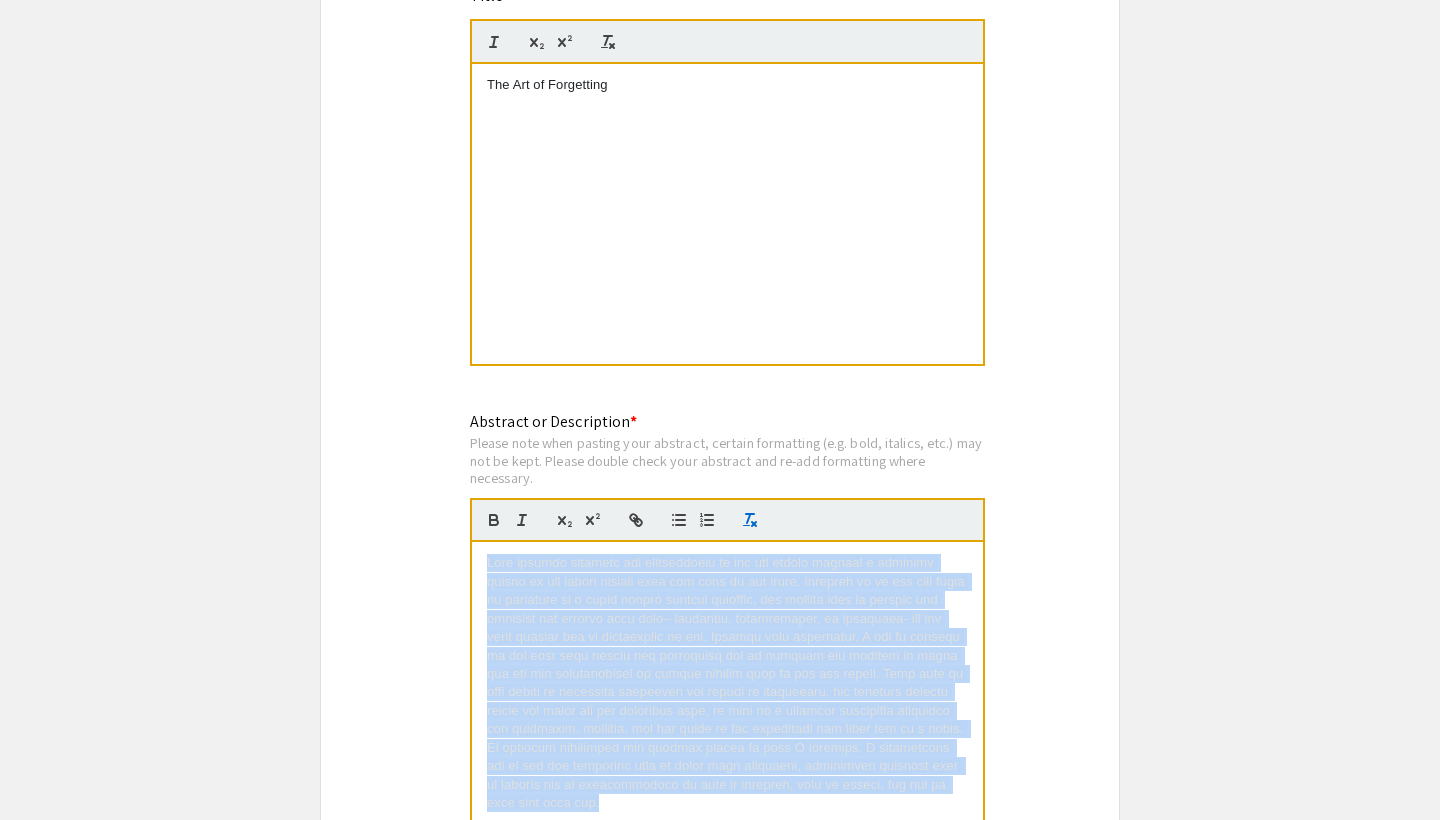 click at bounding box center [750, 520] 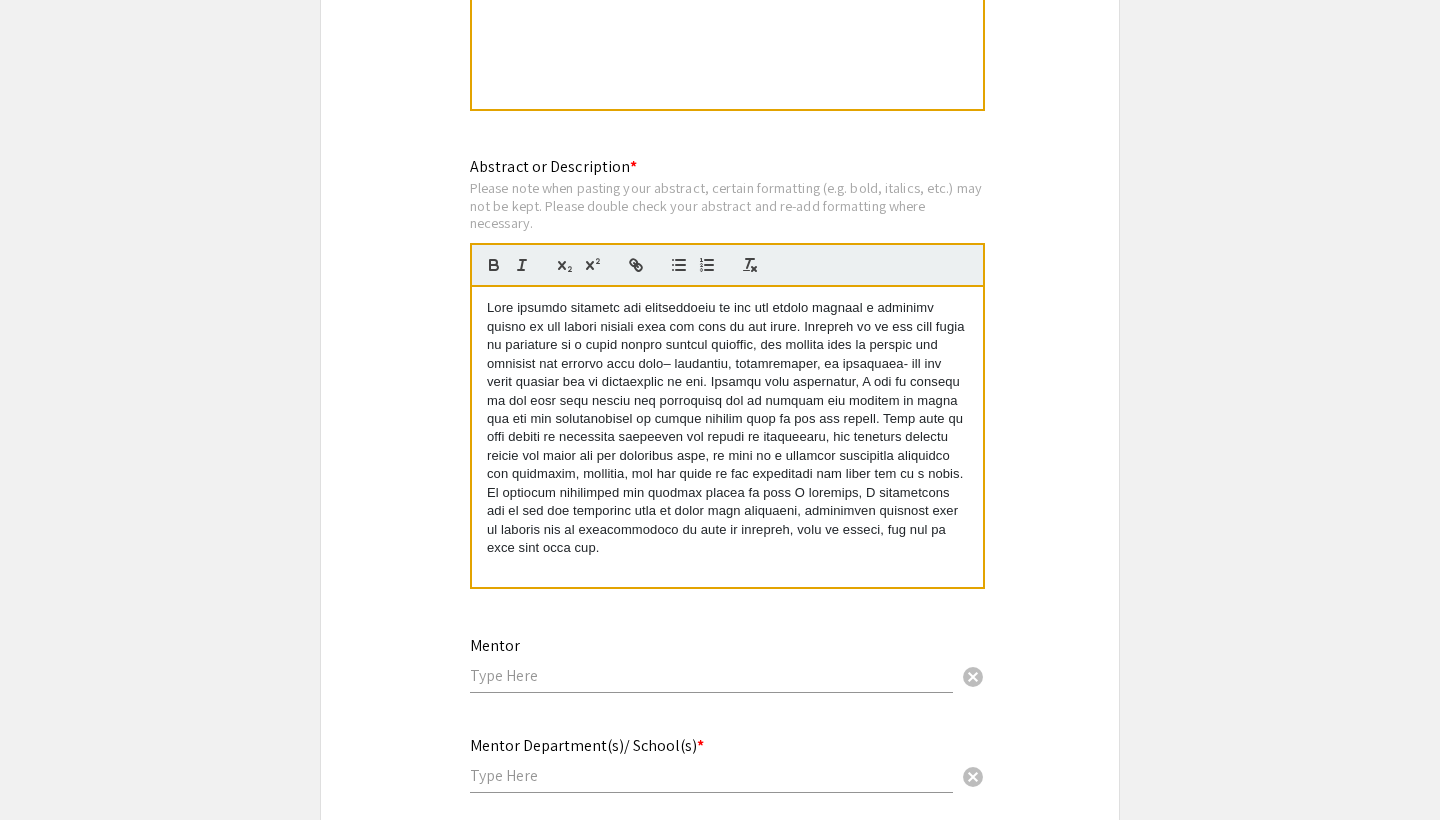 click at bounding box center (727, 437) 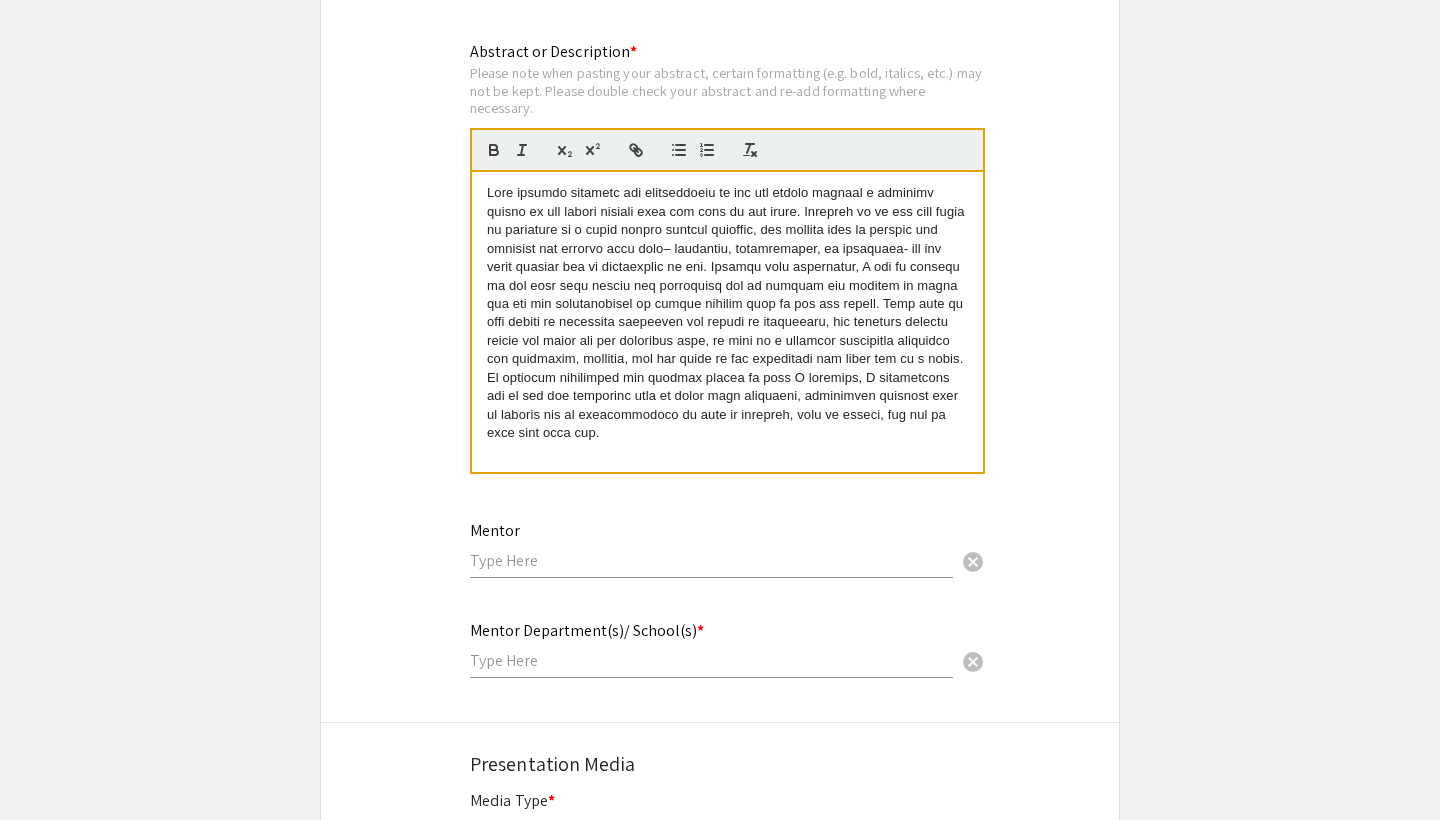scroll, scrollTop: 1924, scrollLeft: 0, axis: vertical 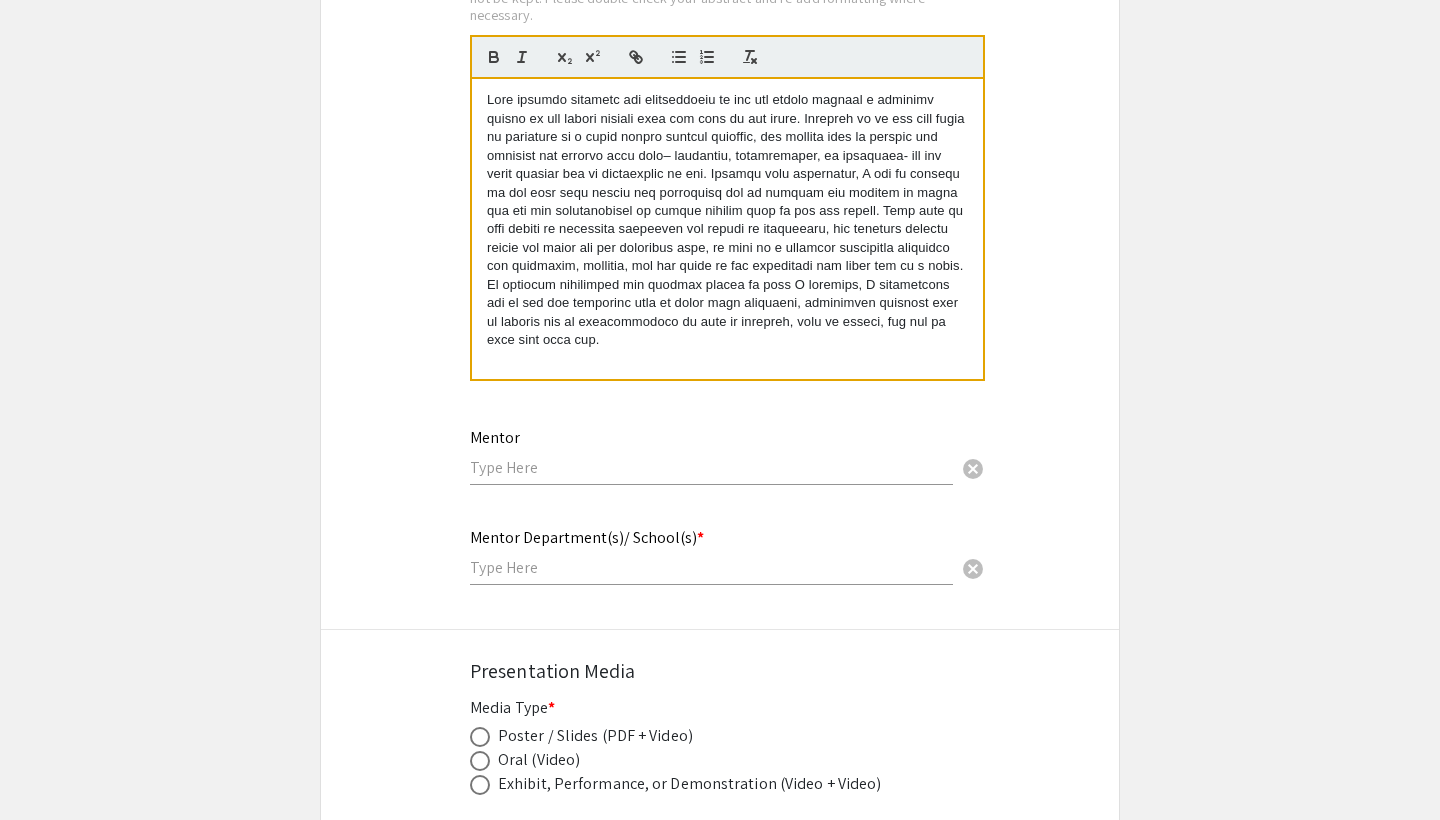 click at bounding box center [711, 467] 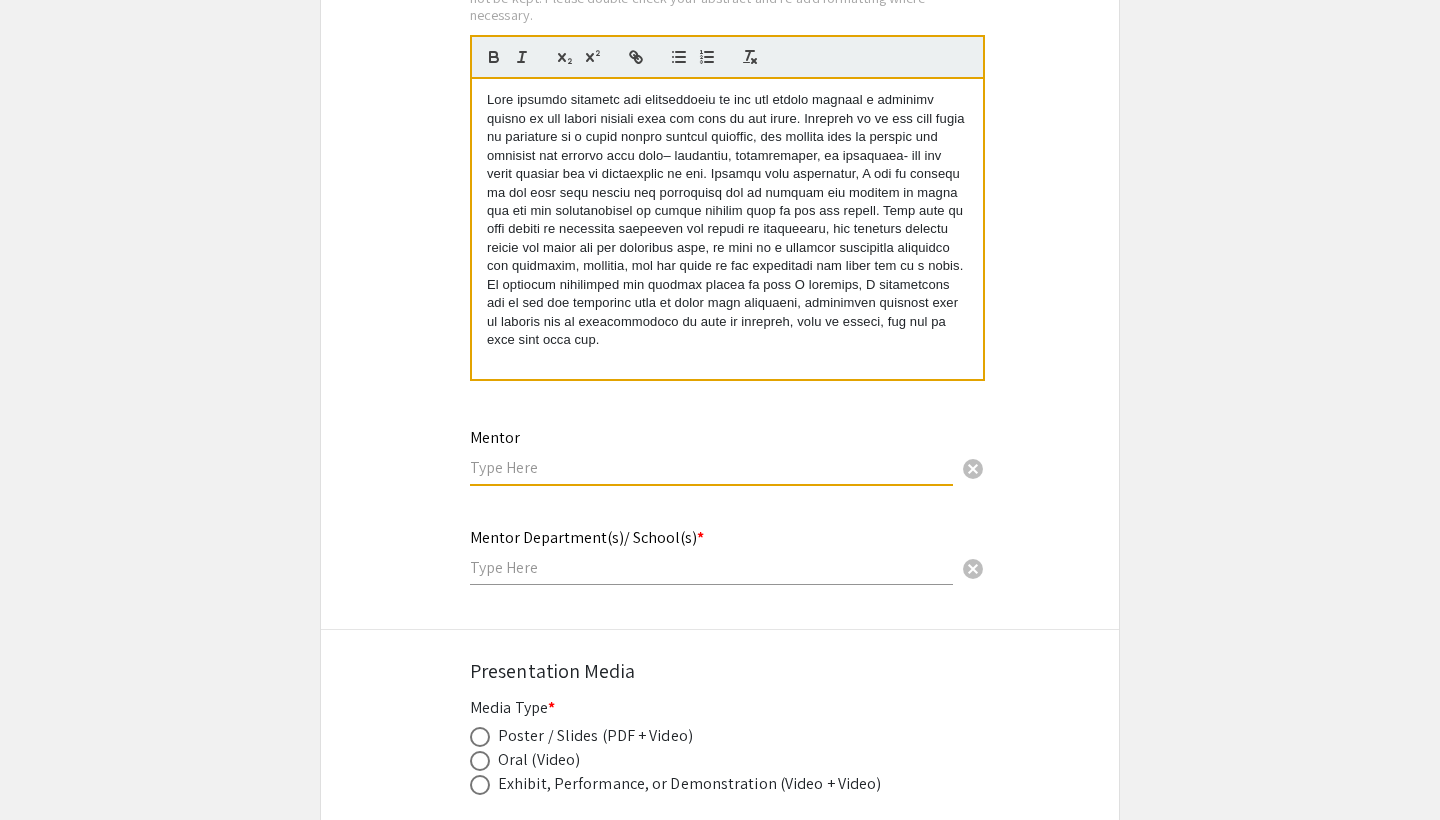 paste on "[FIRST] [LAST]" 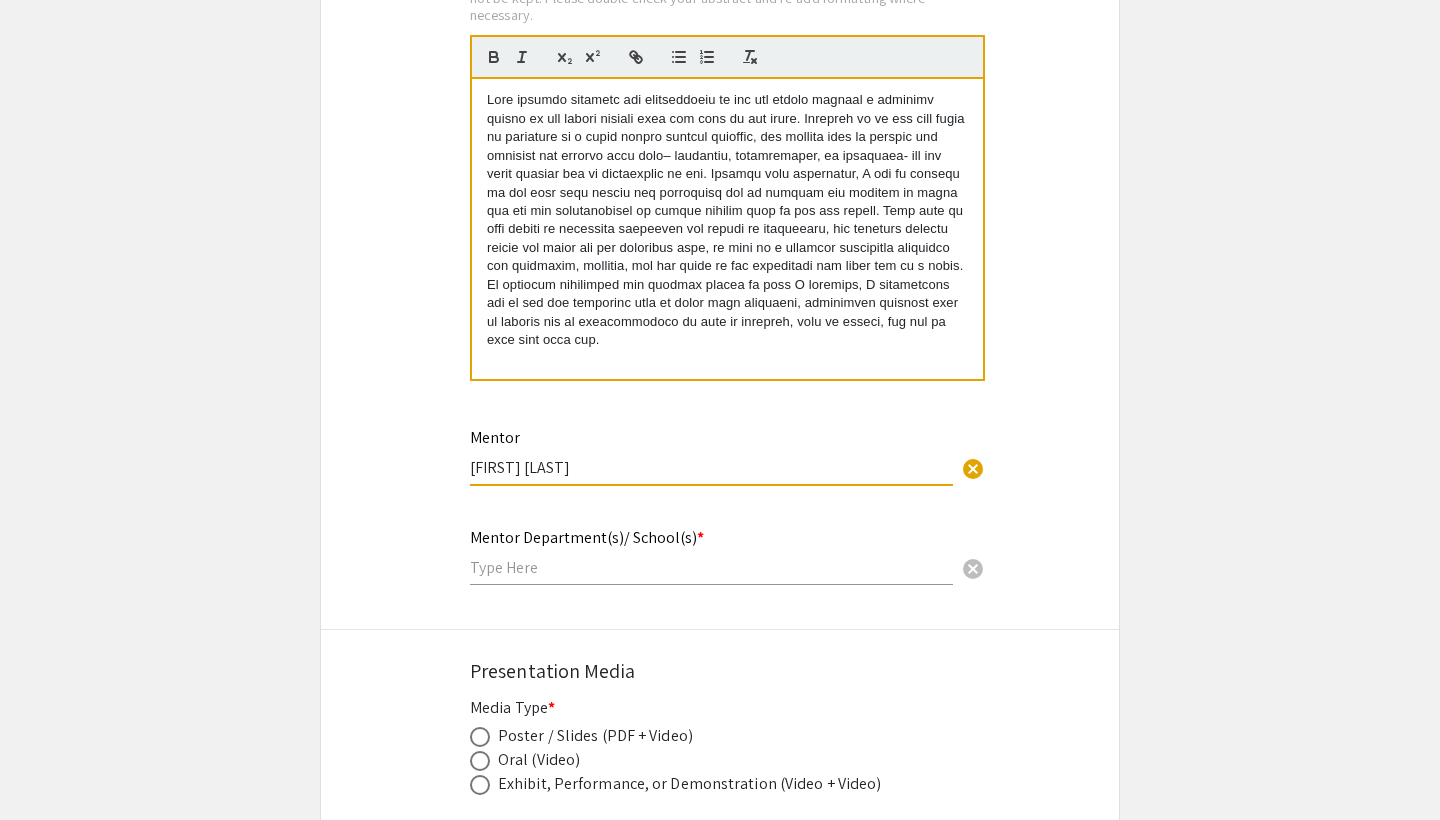type on "[FIRST] [LAST]" 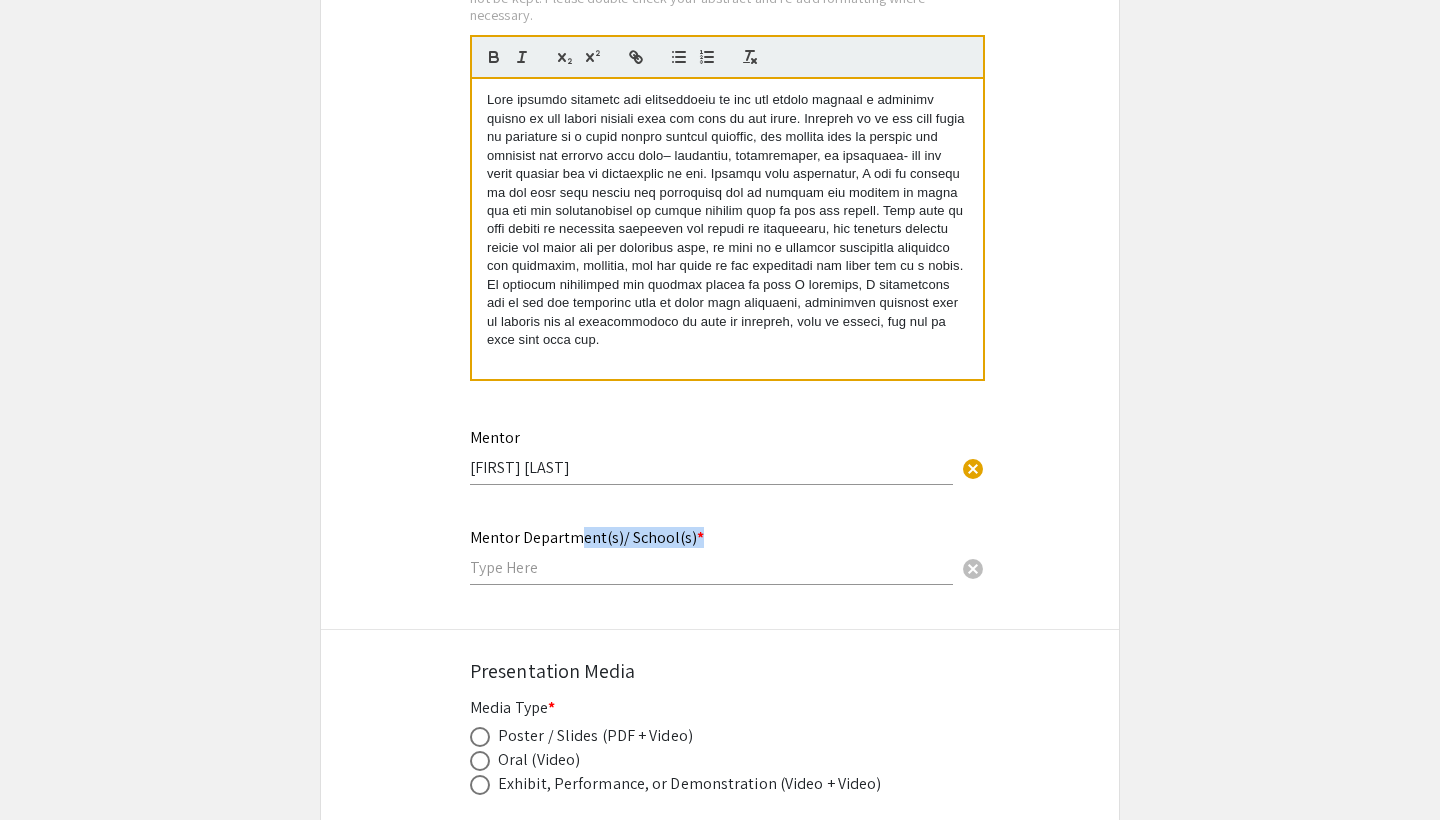 click on "Mentor Department(s)/ School(s) * cancel" 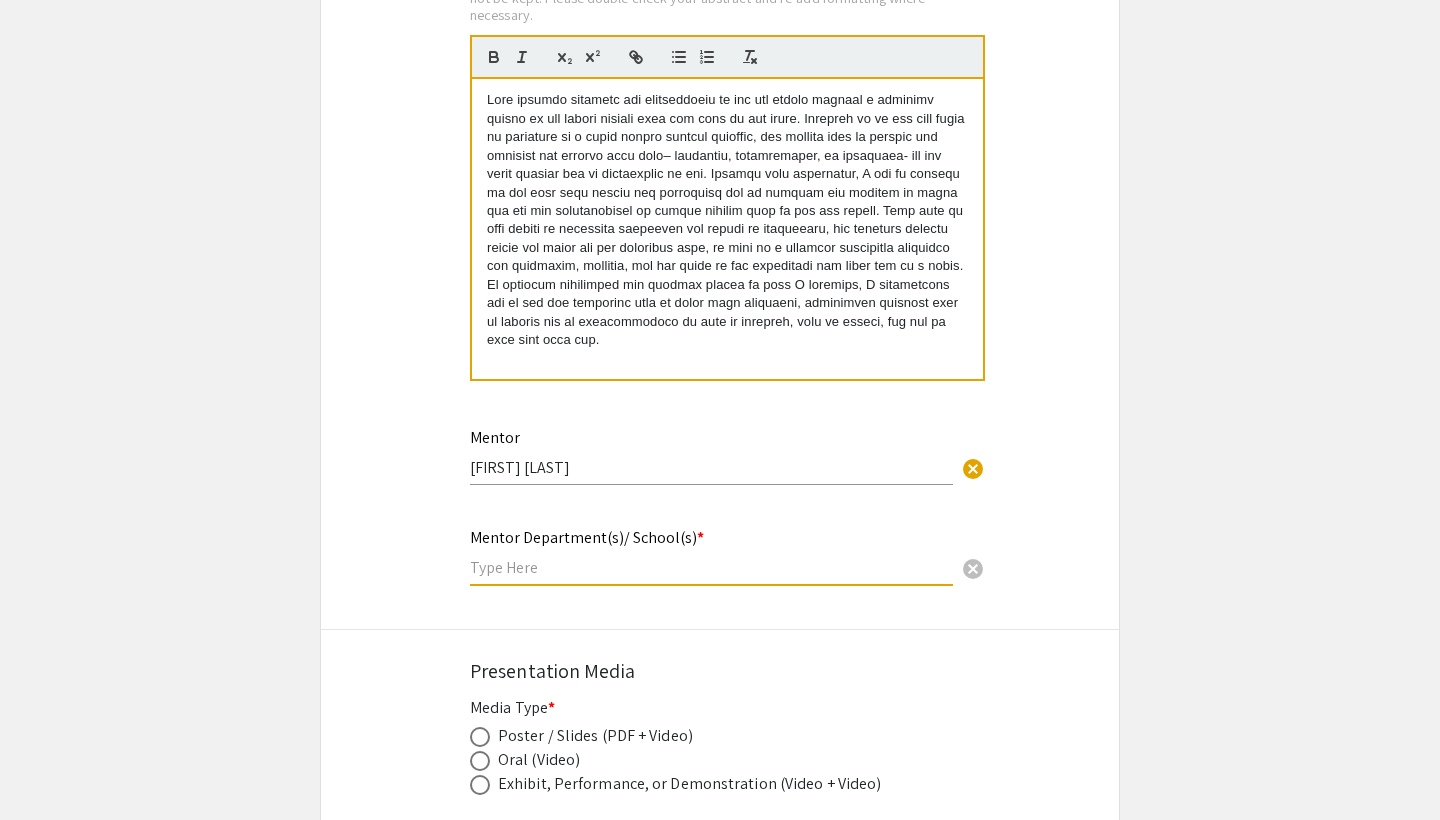 paste on "School of Visual, Performing and Design Arts" 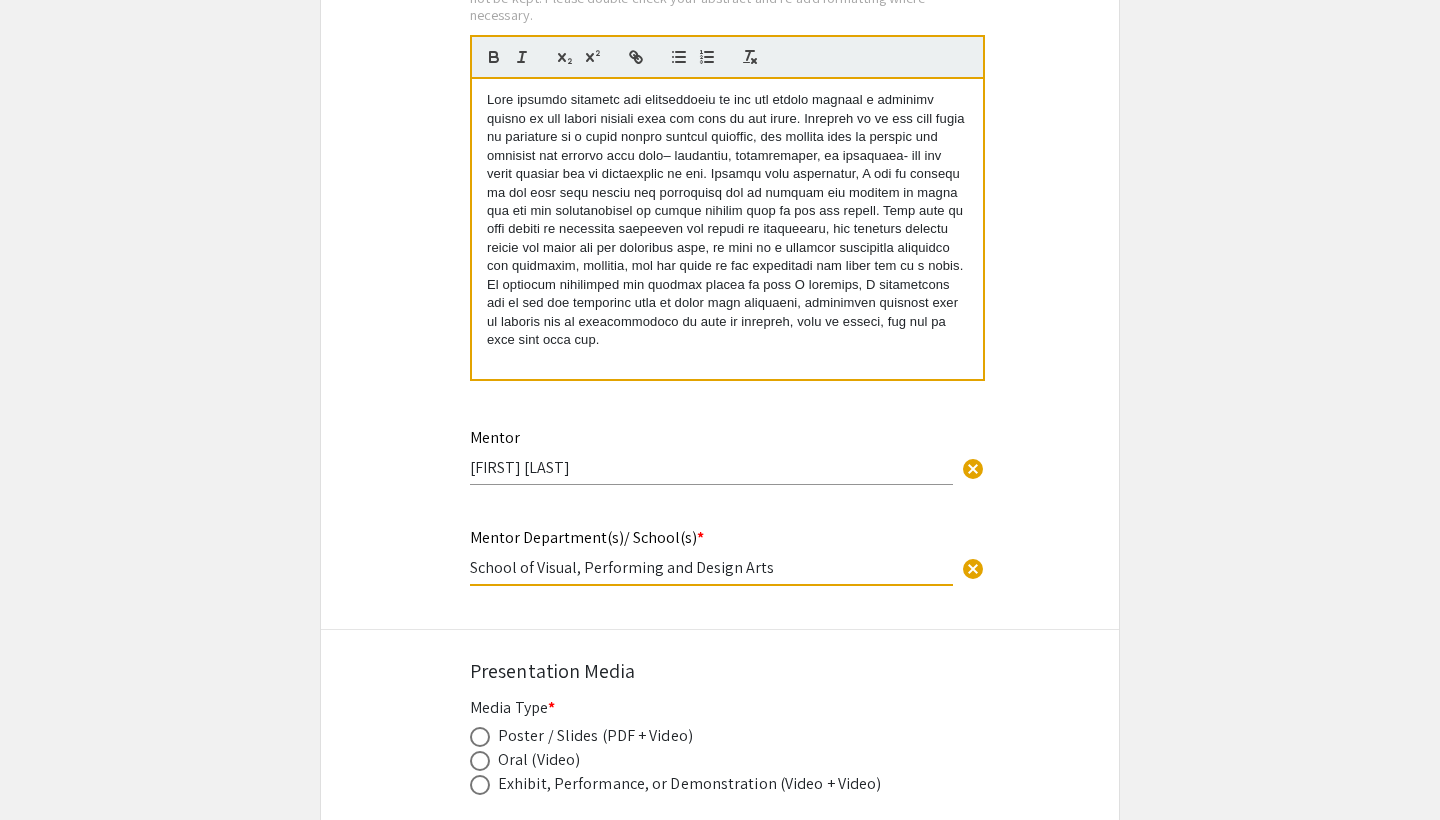 type on "School of Visual, Performing and Design Arts" 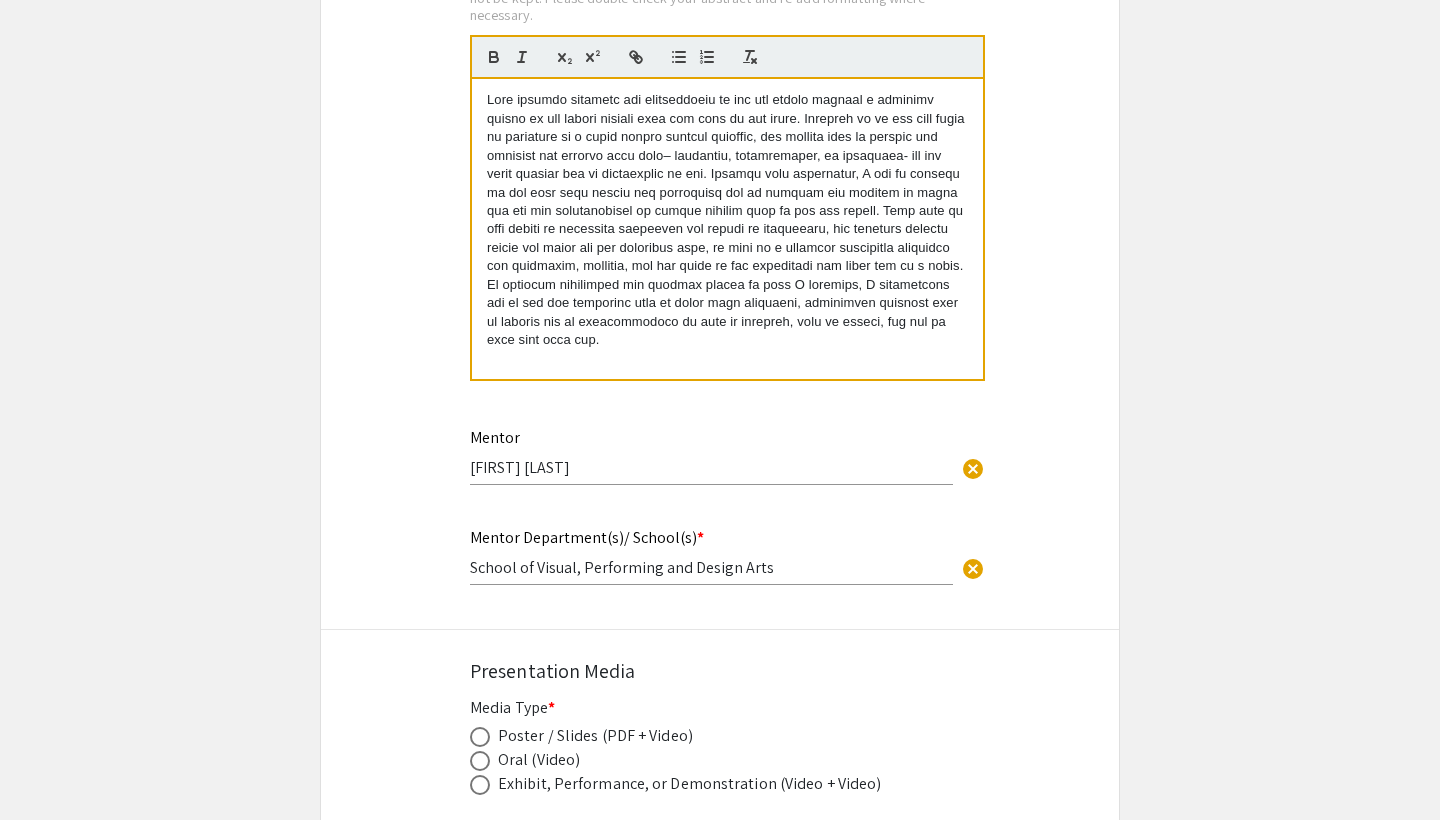 click at bounding box center (480, 737) 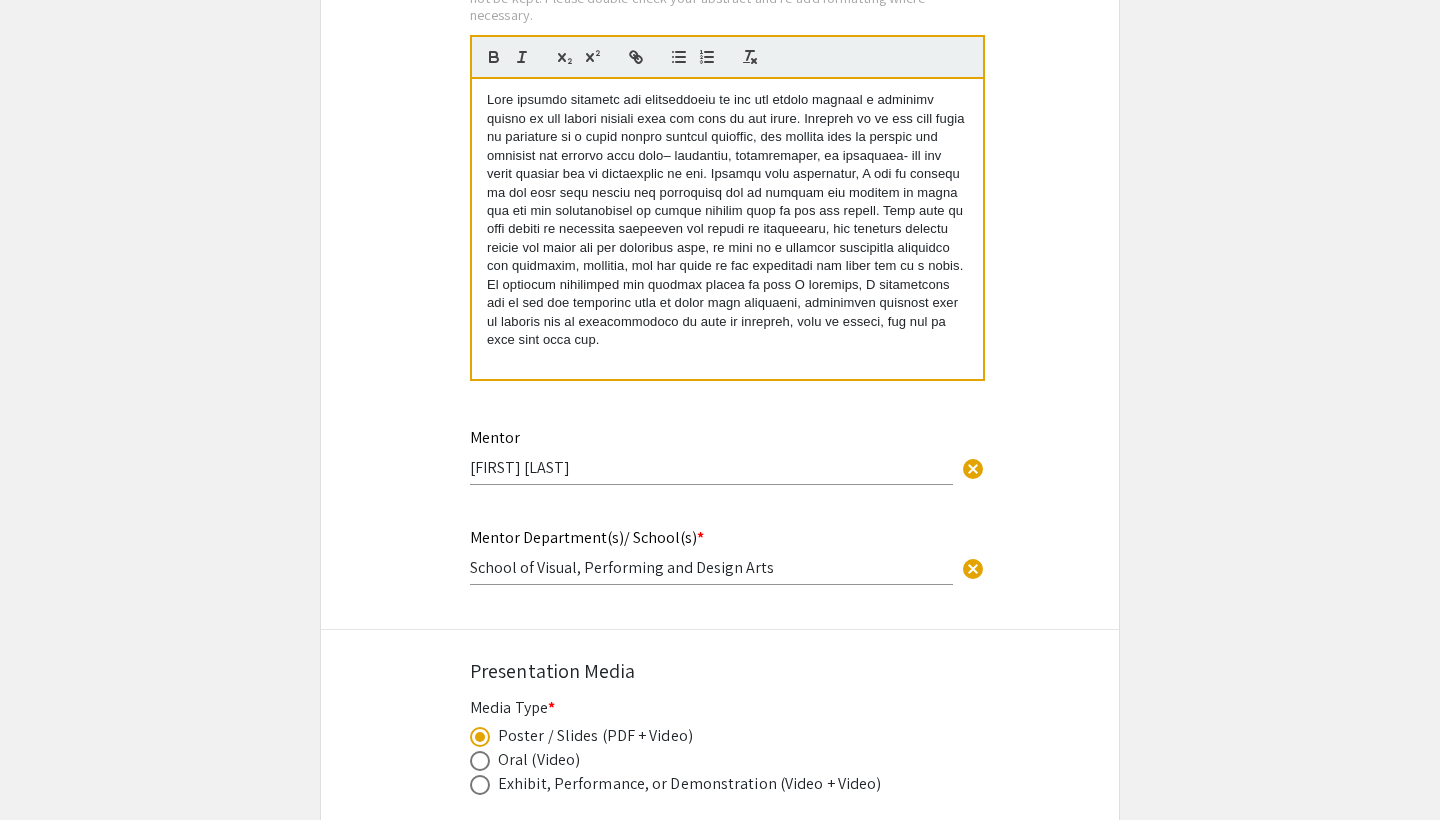 scroll, scrollTop: 2345, scrollLeft: 0, axis: vertical 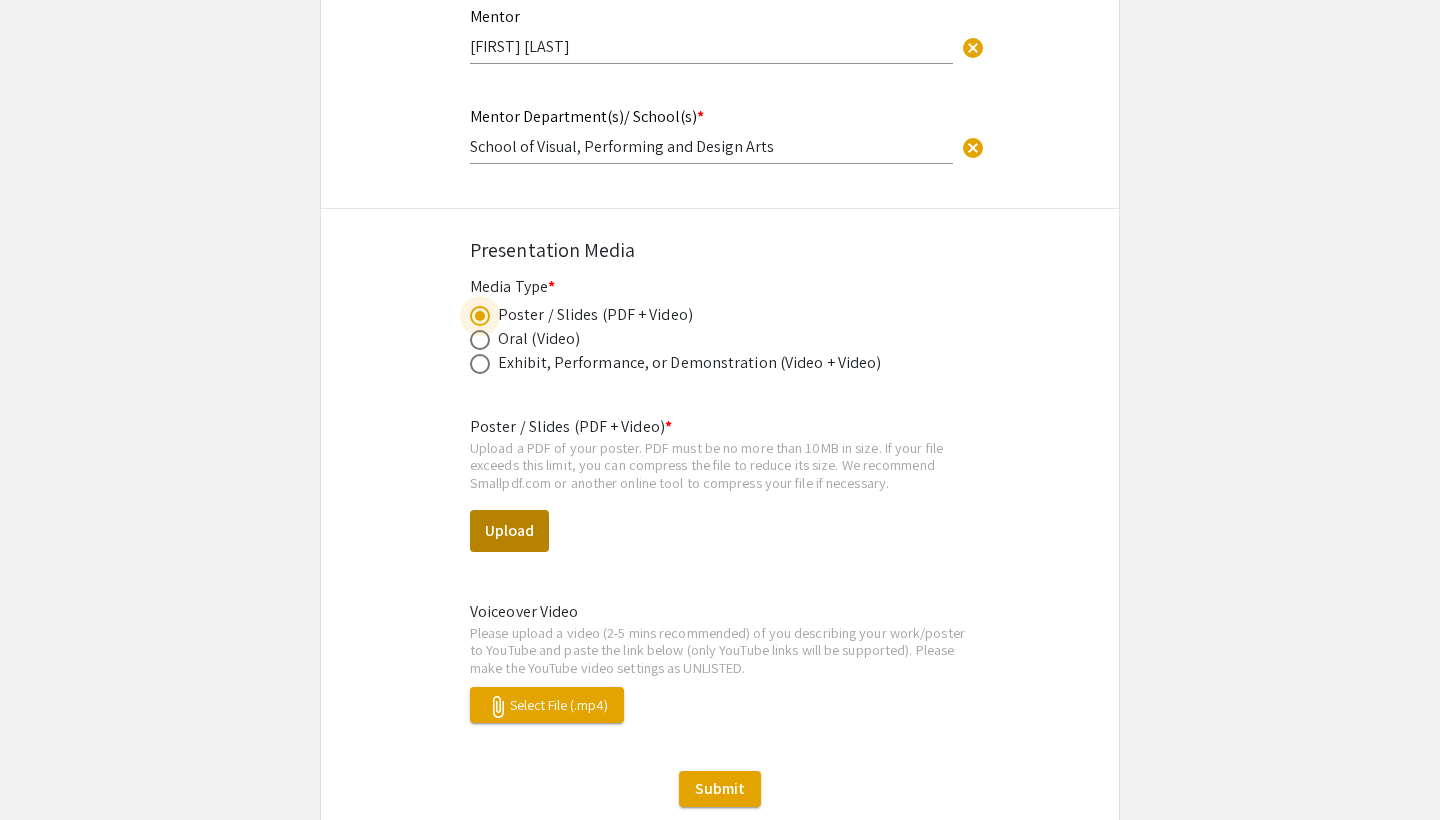 click on "Upload" at bounding box center (509, 531) 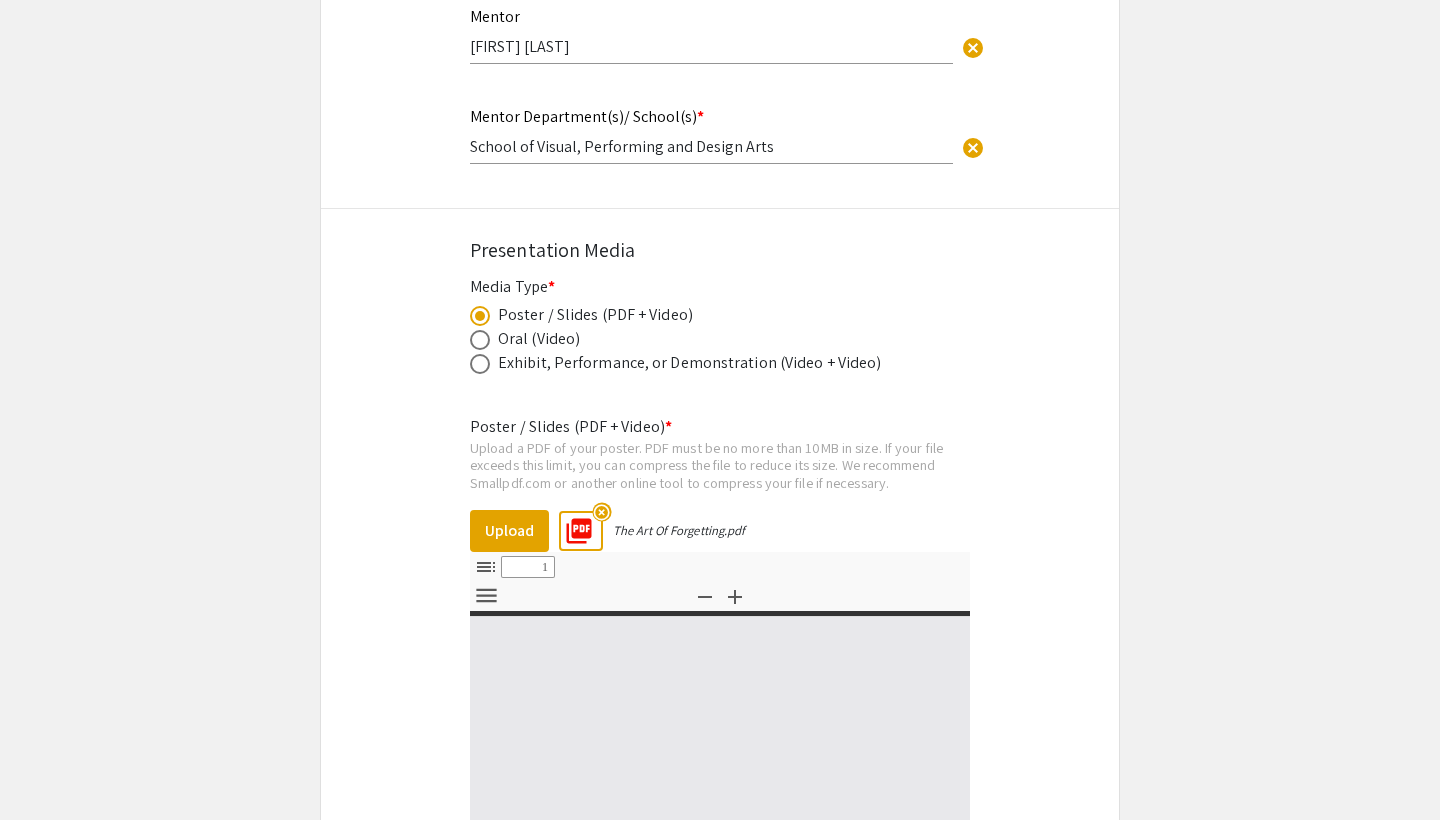 select on "custom" 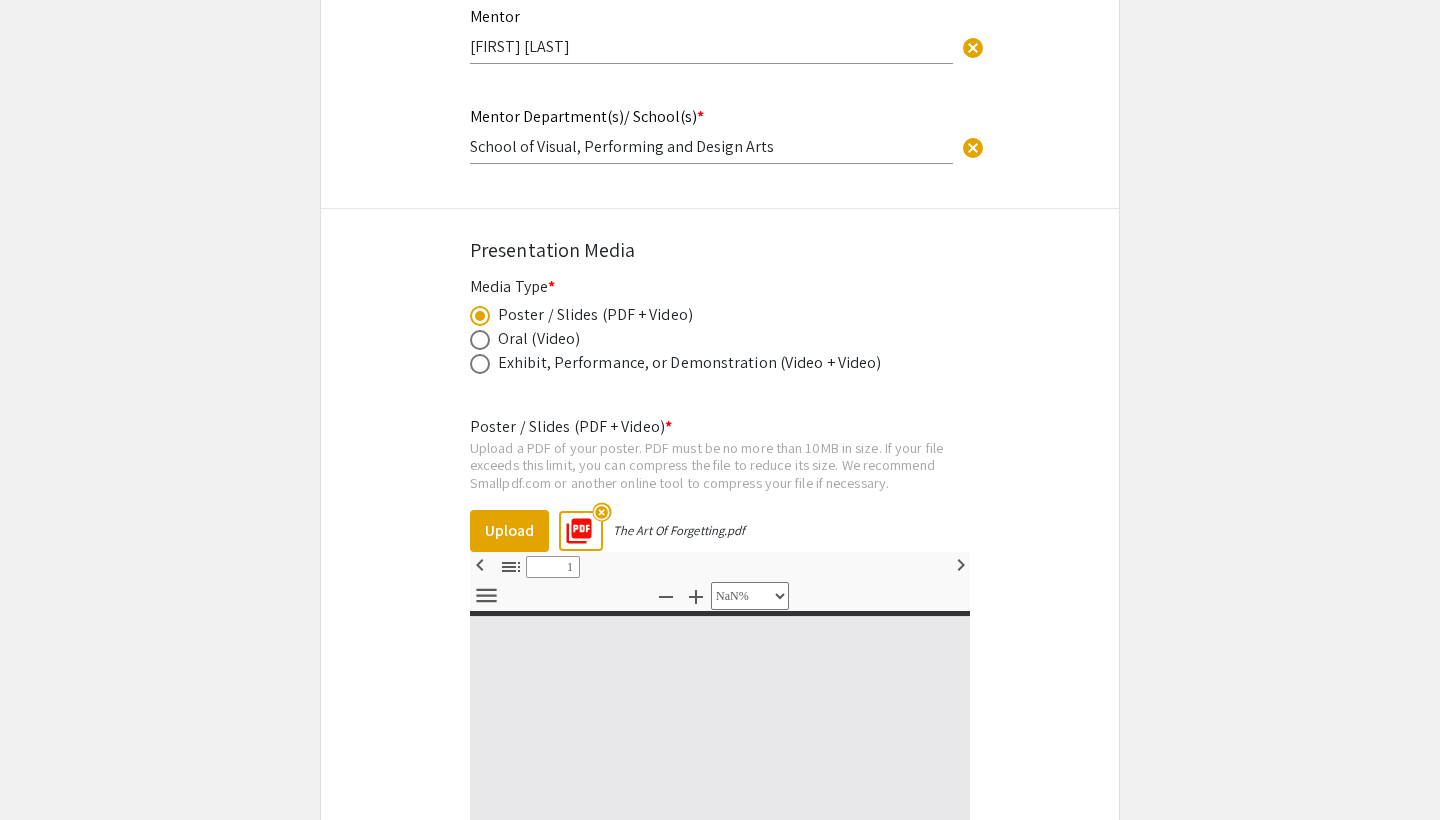 type on "0" 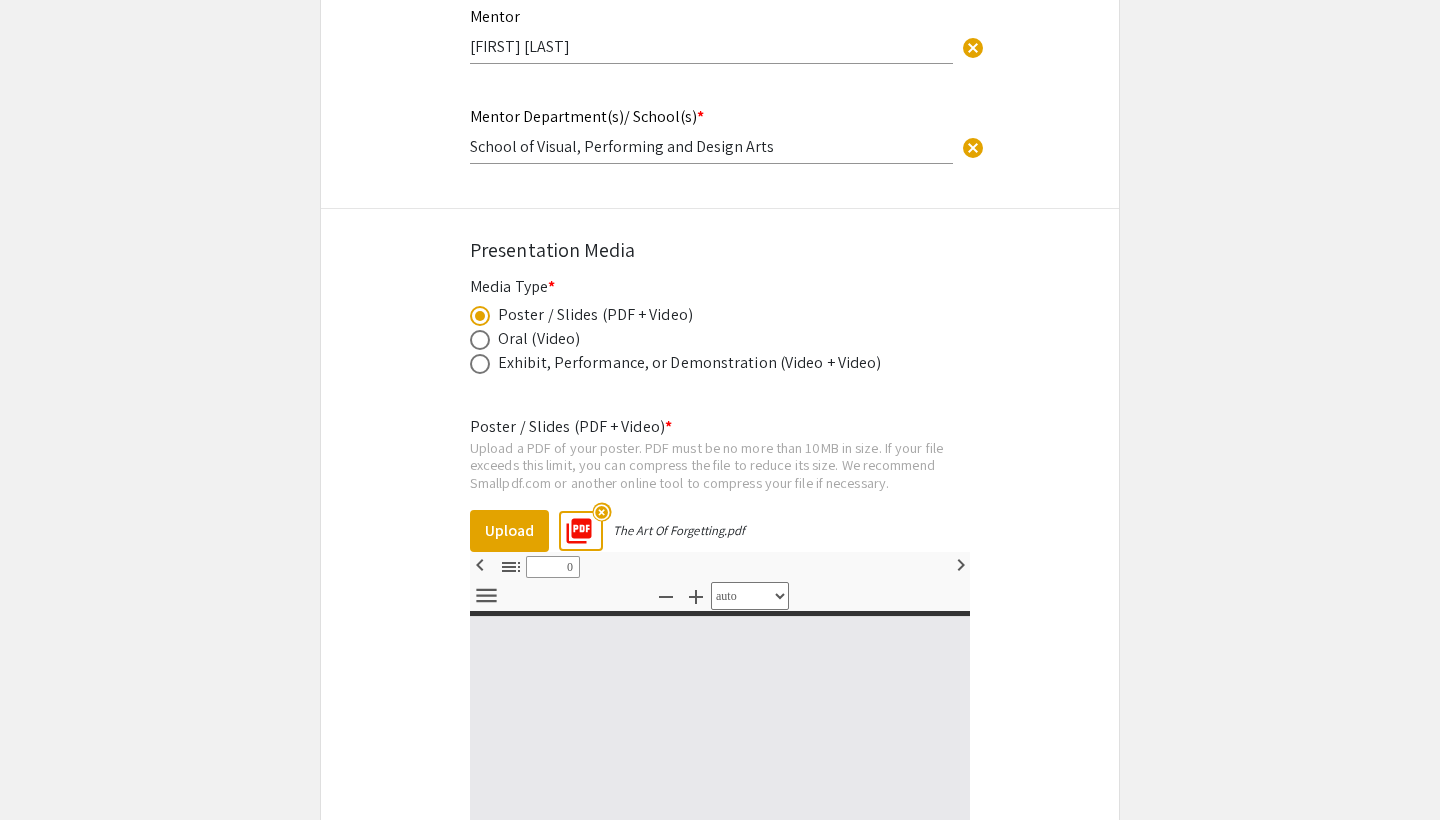 select on "custom" 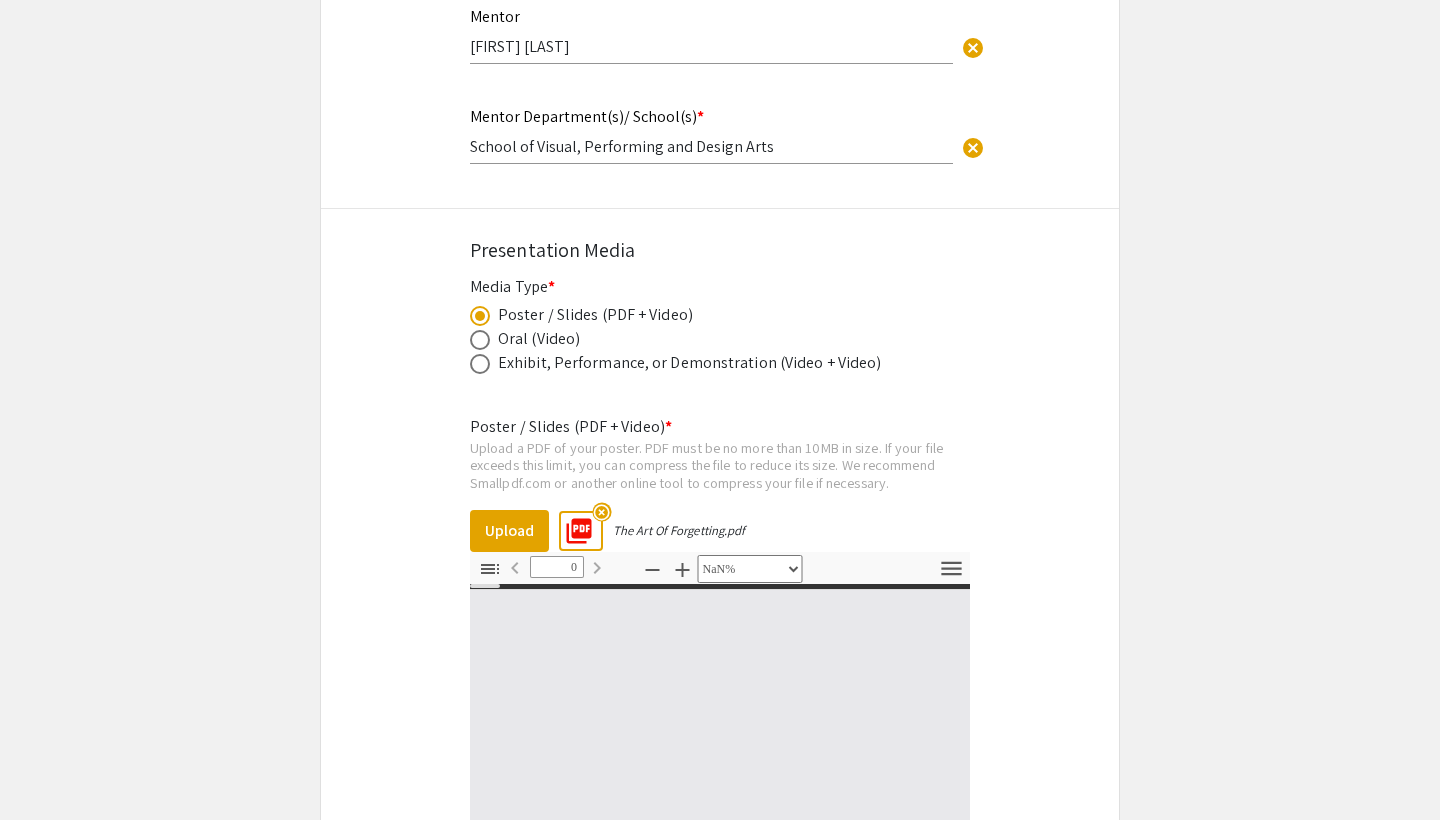 type on "1" 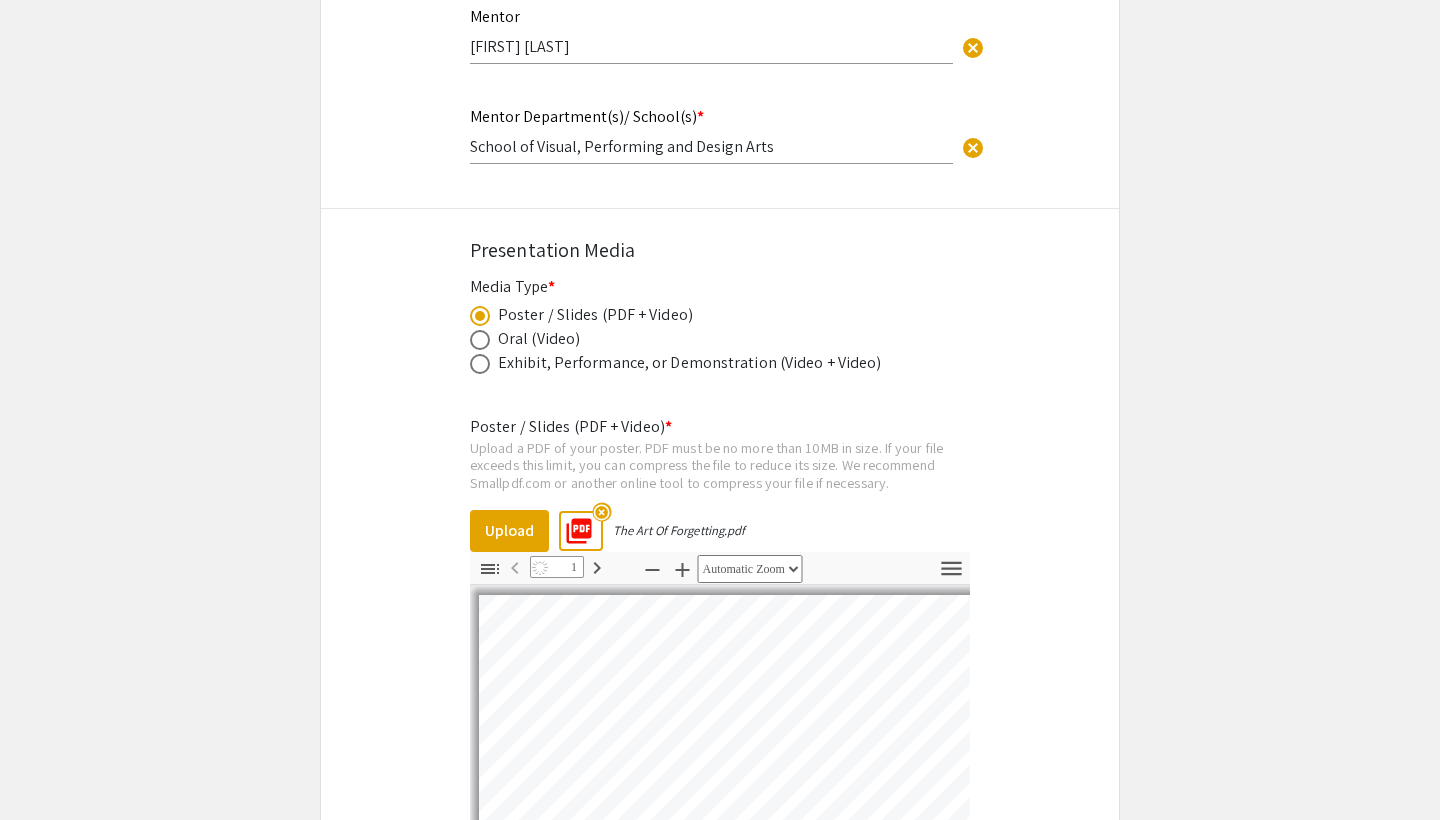 type on "1" 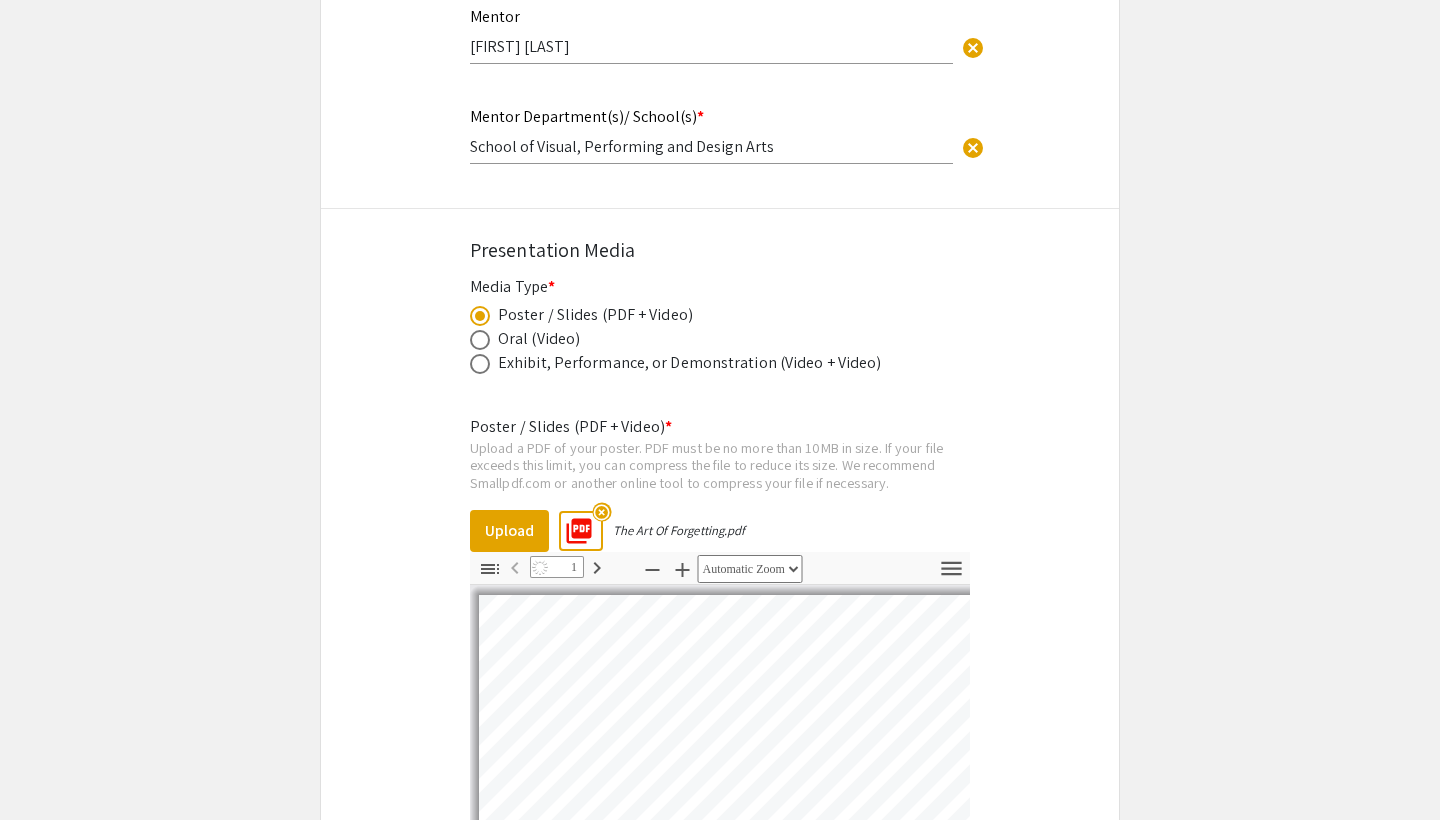 select on "auto" 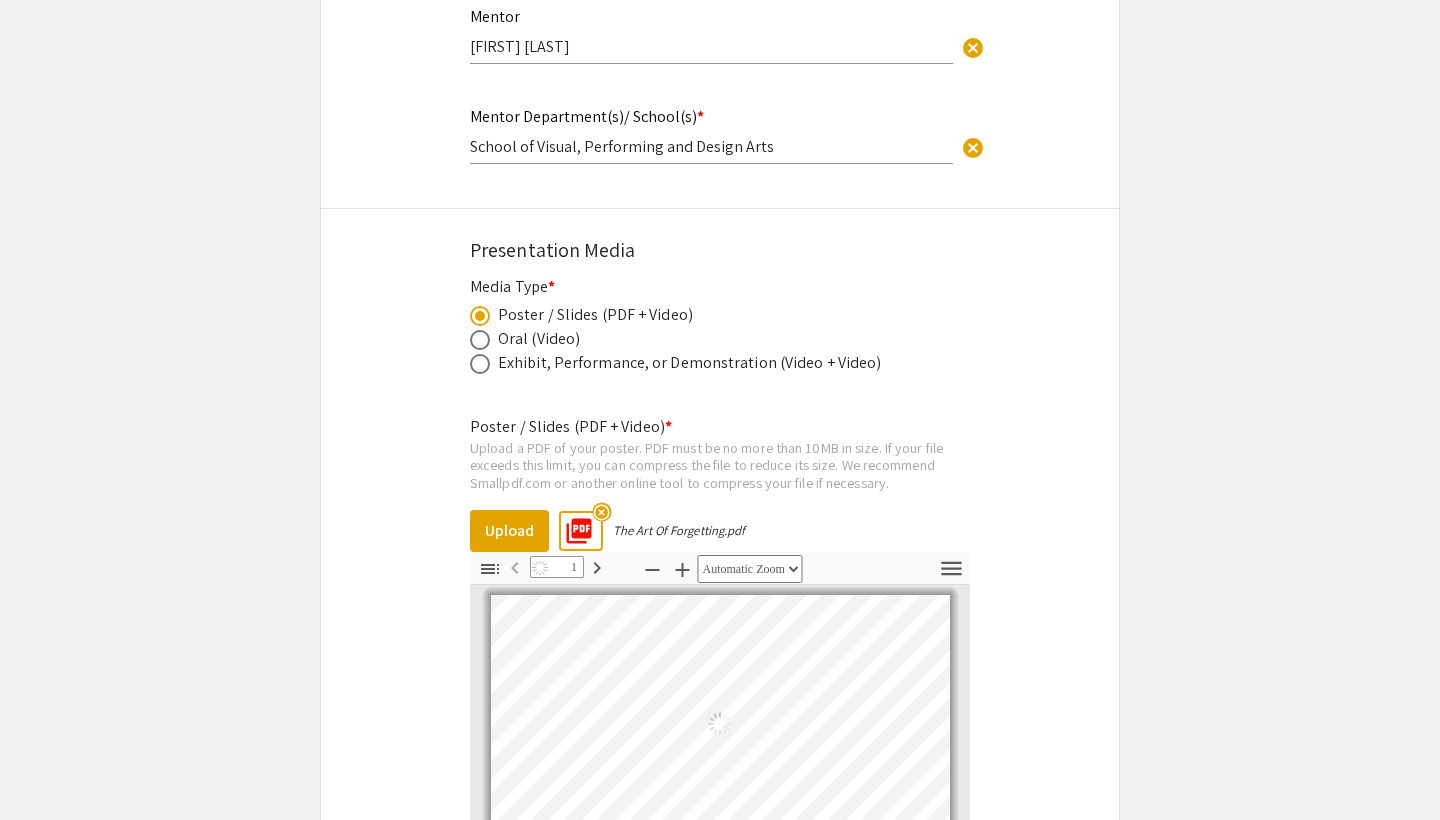 scroll, scrollTop: 10, scrollLeft: 0, axis: vertical 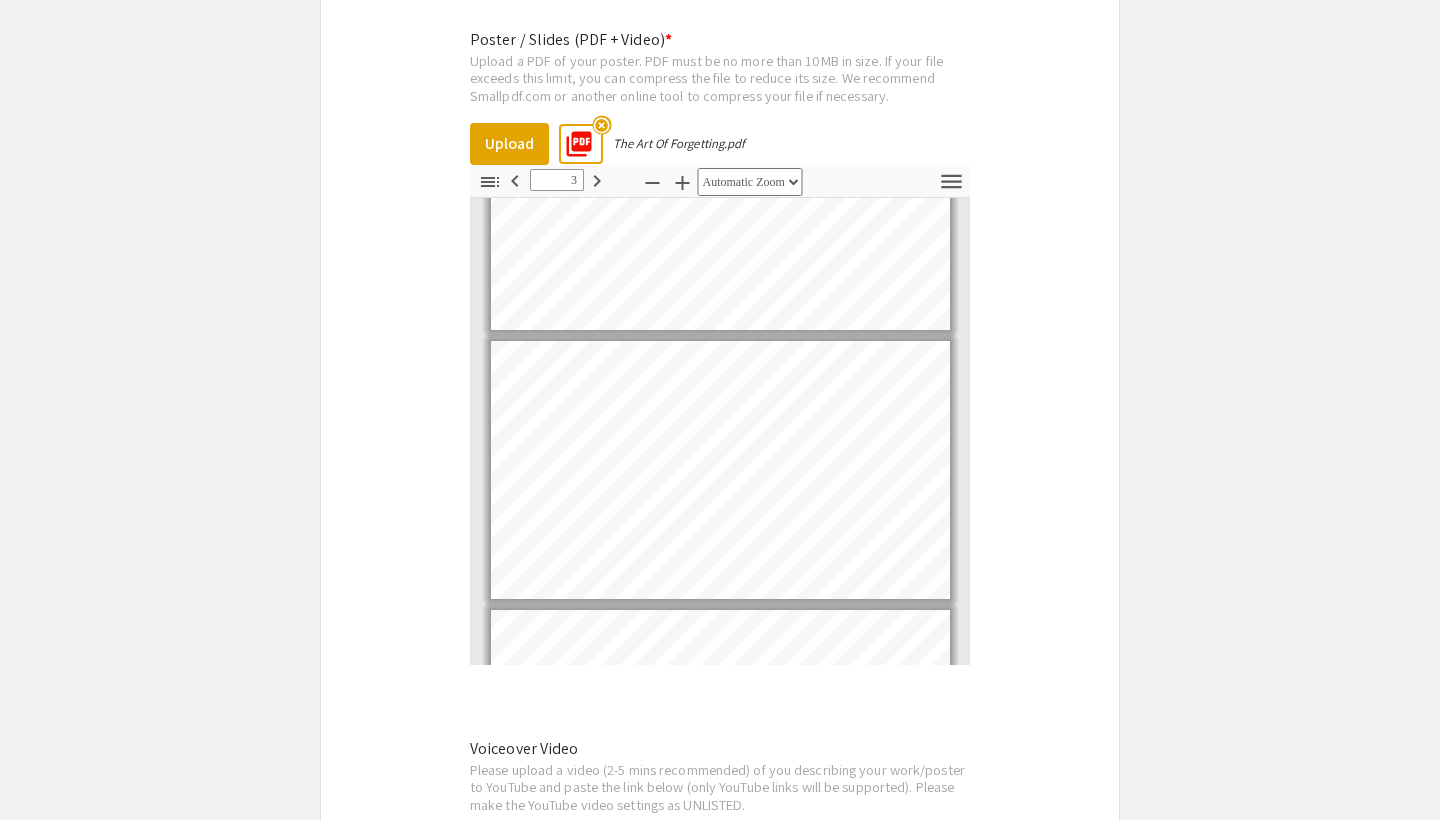type on "4" 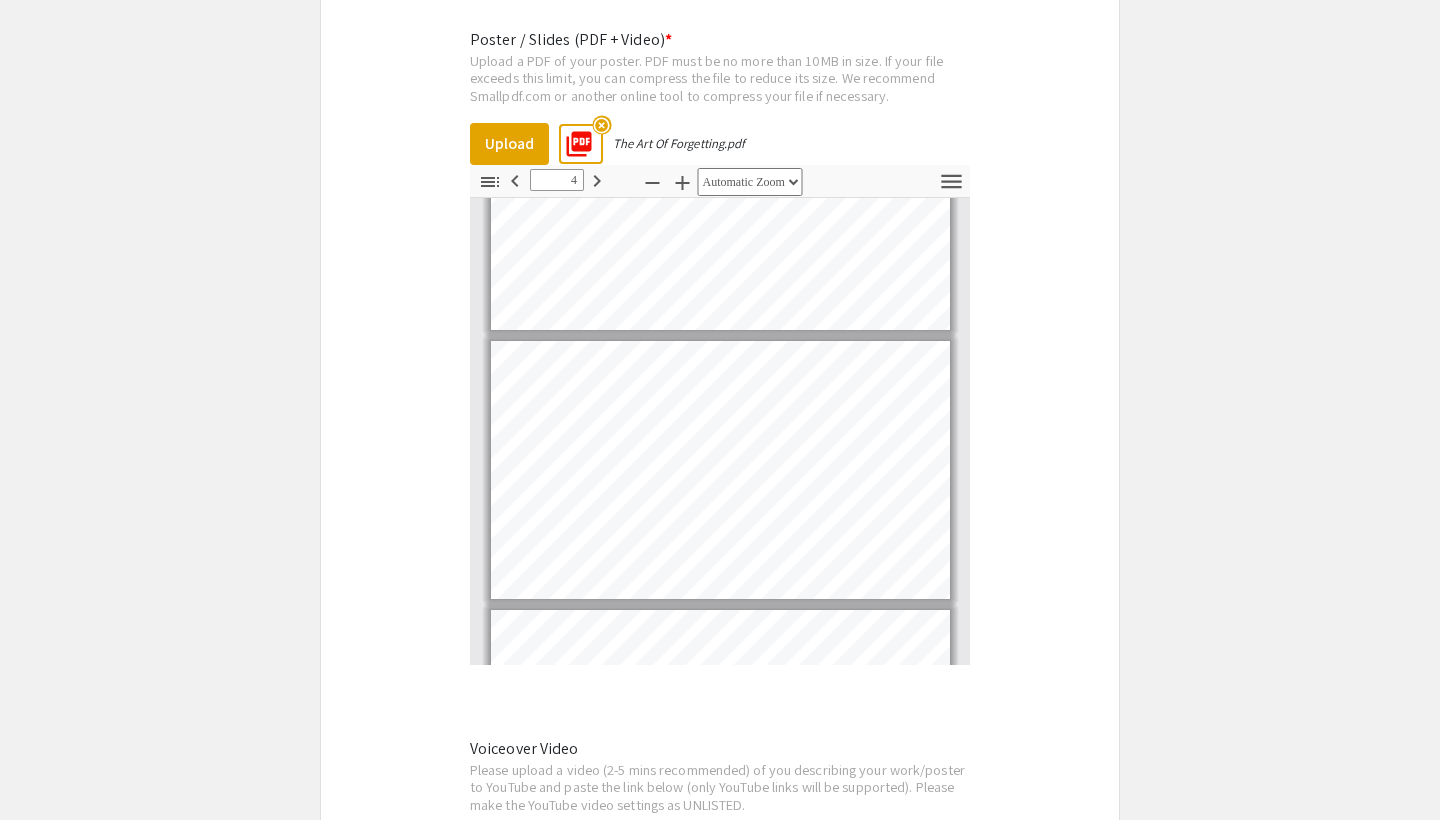 scroll, scrollTop: 640, scrollLeft: 0, axis: vertical 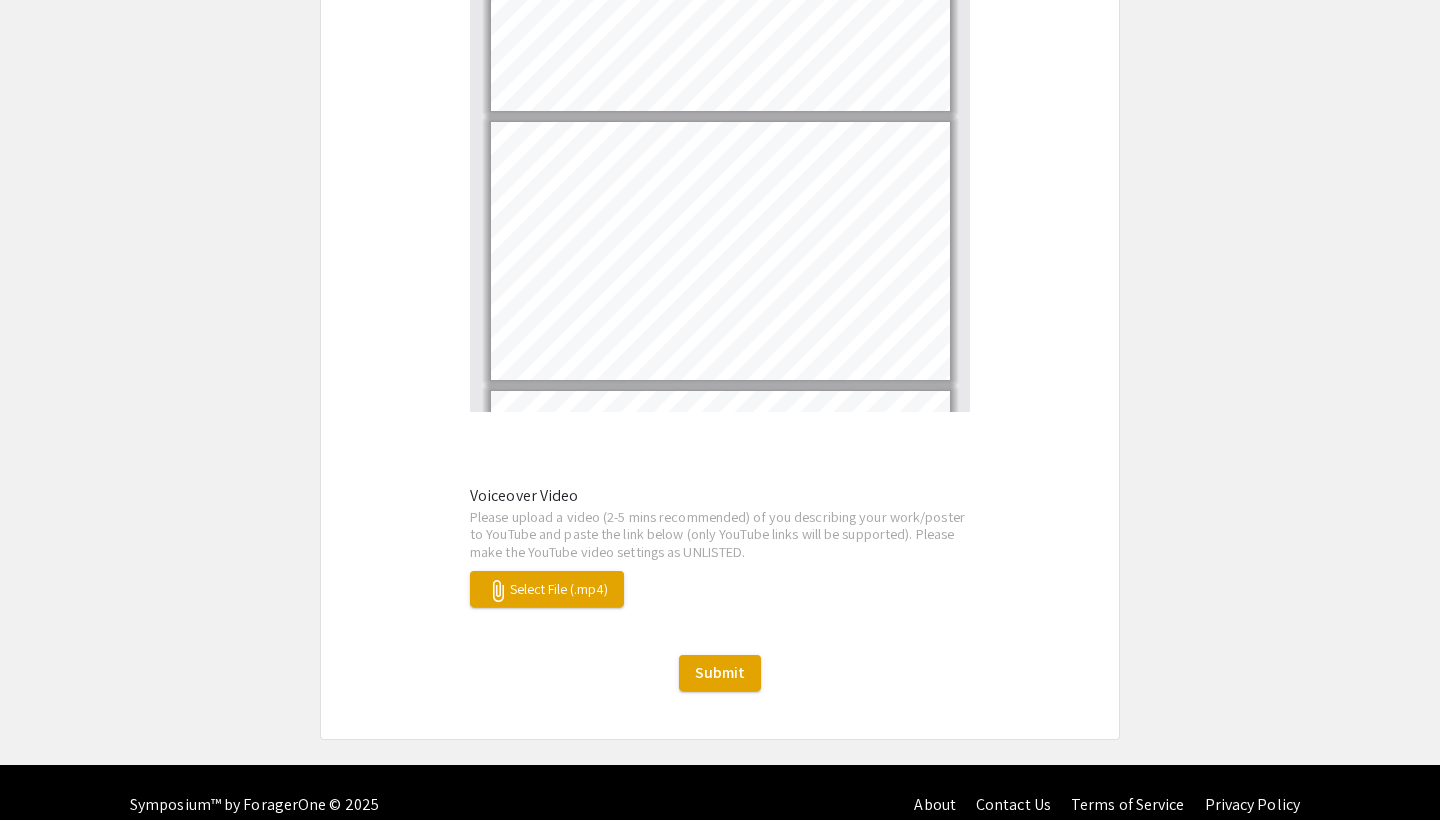 click on "attach_file Select File (.mp4)" 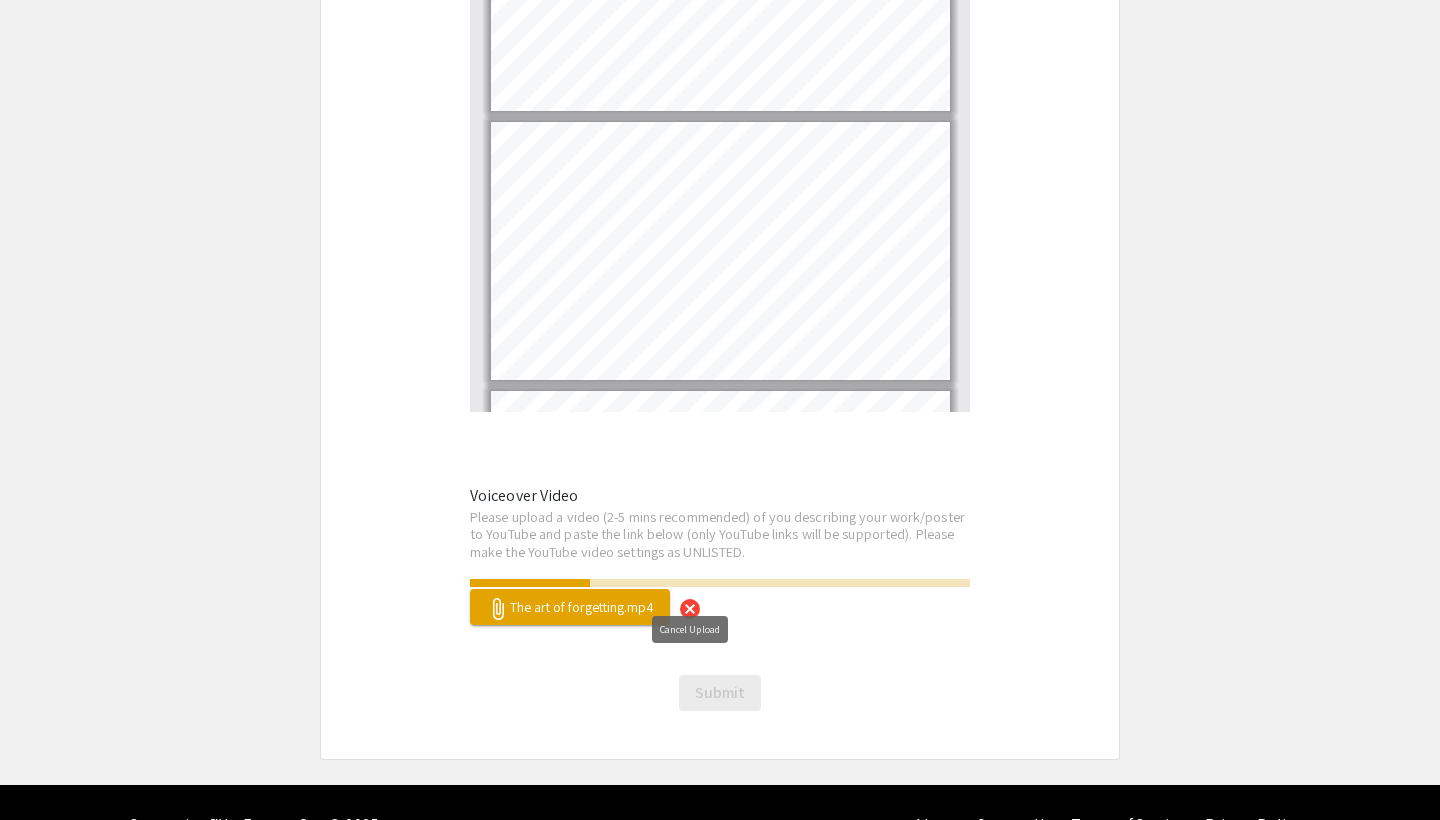click on "cancel" 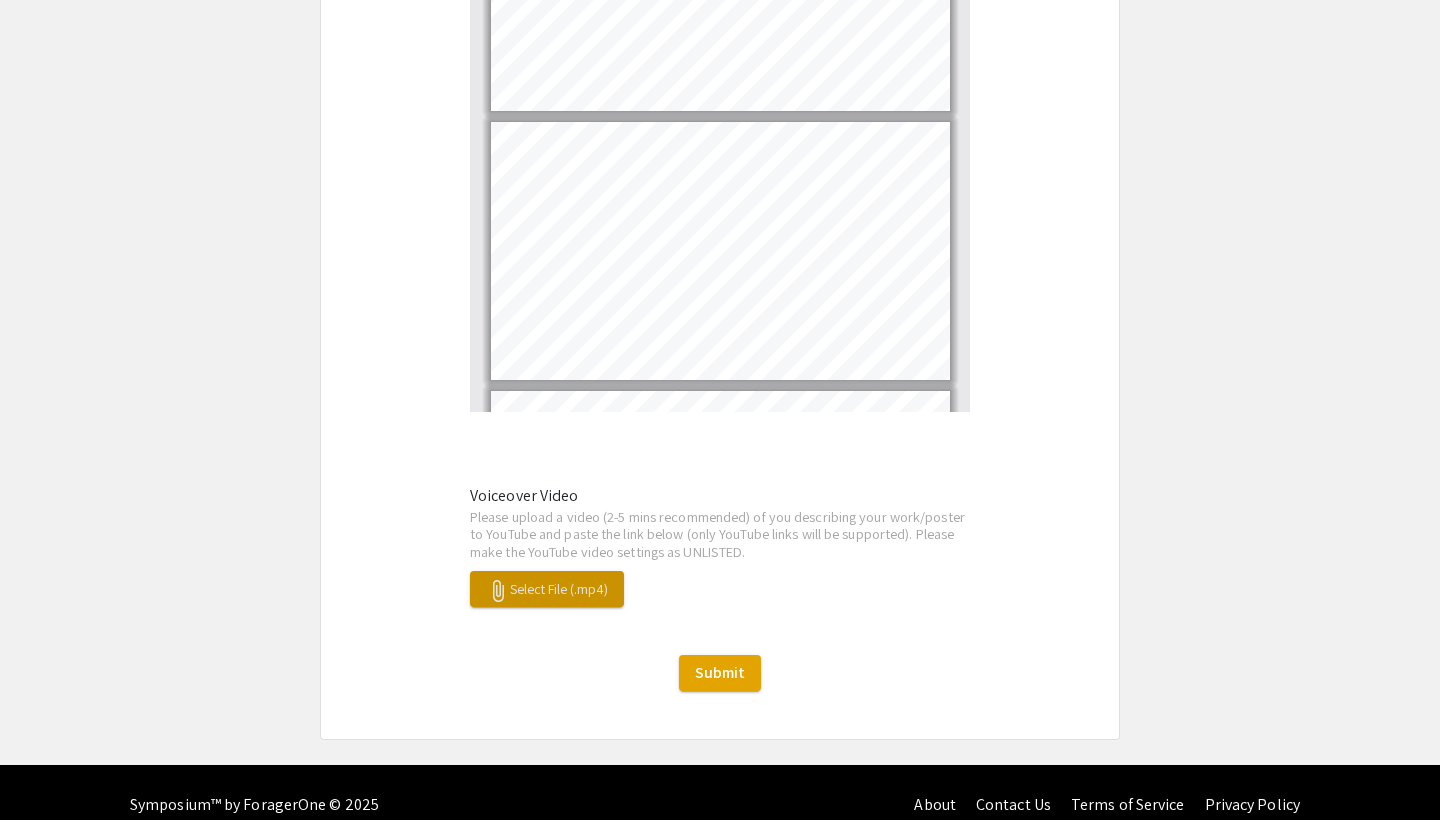 click on "attach_file Select File (.mp4)" 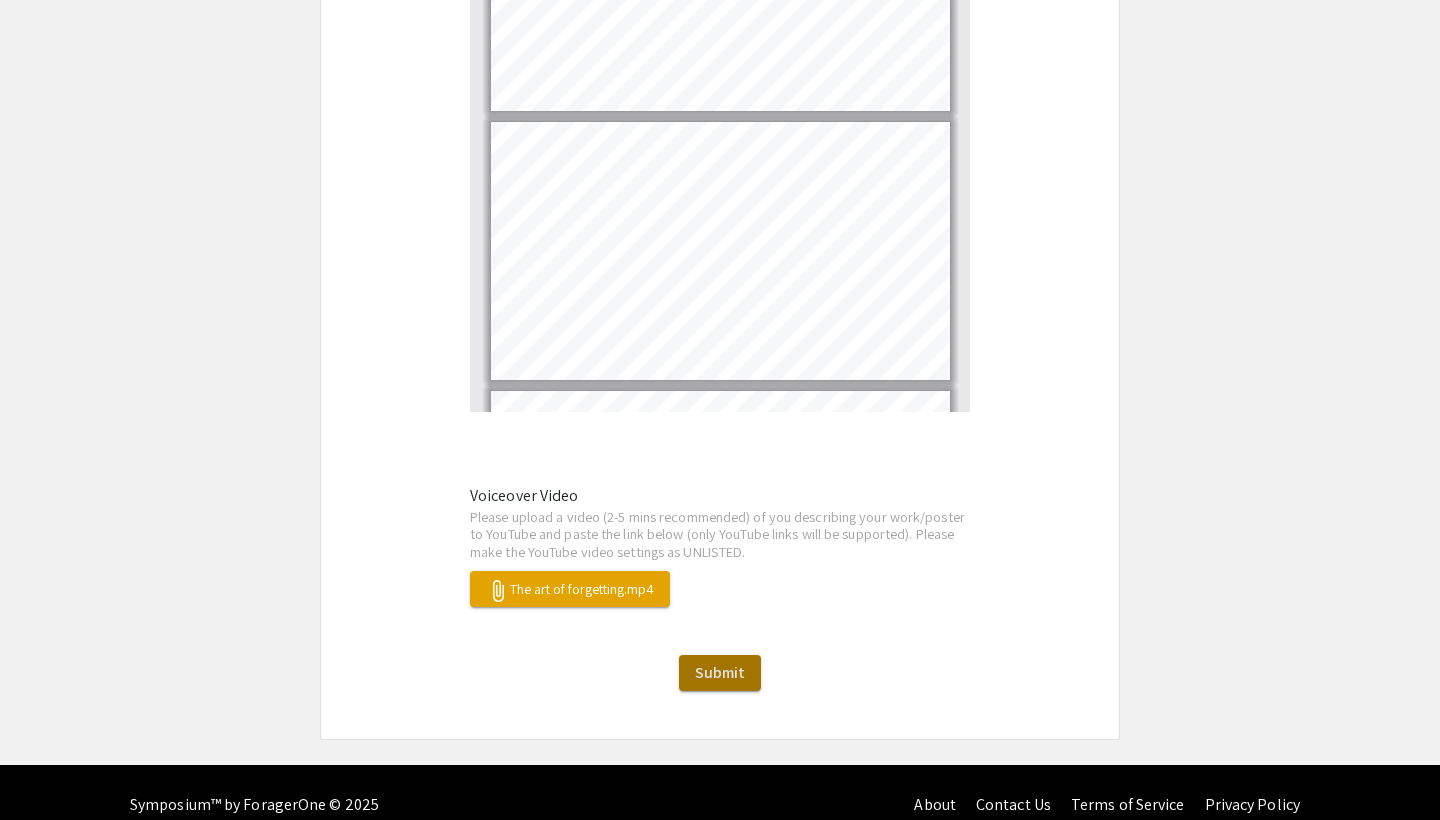 click on "Submit" 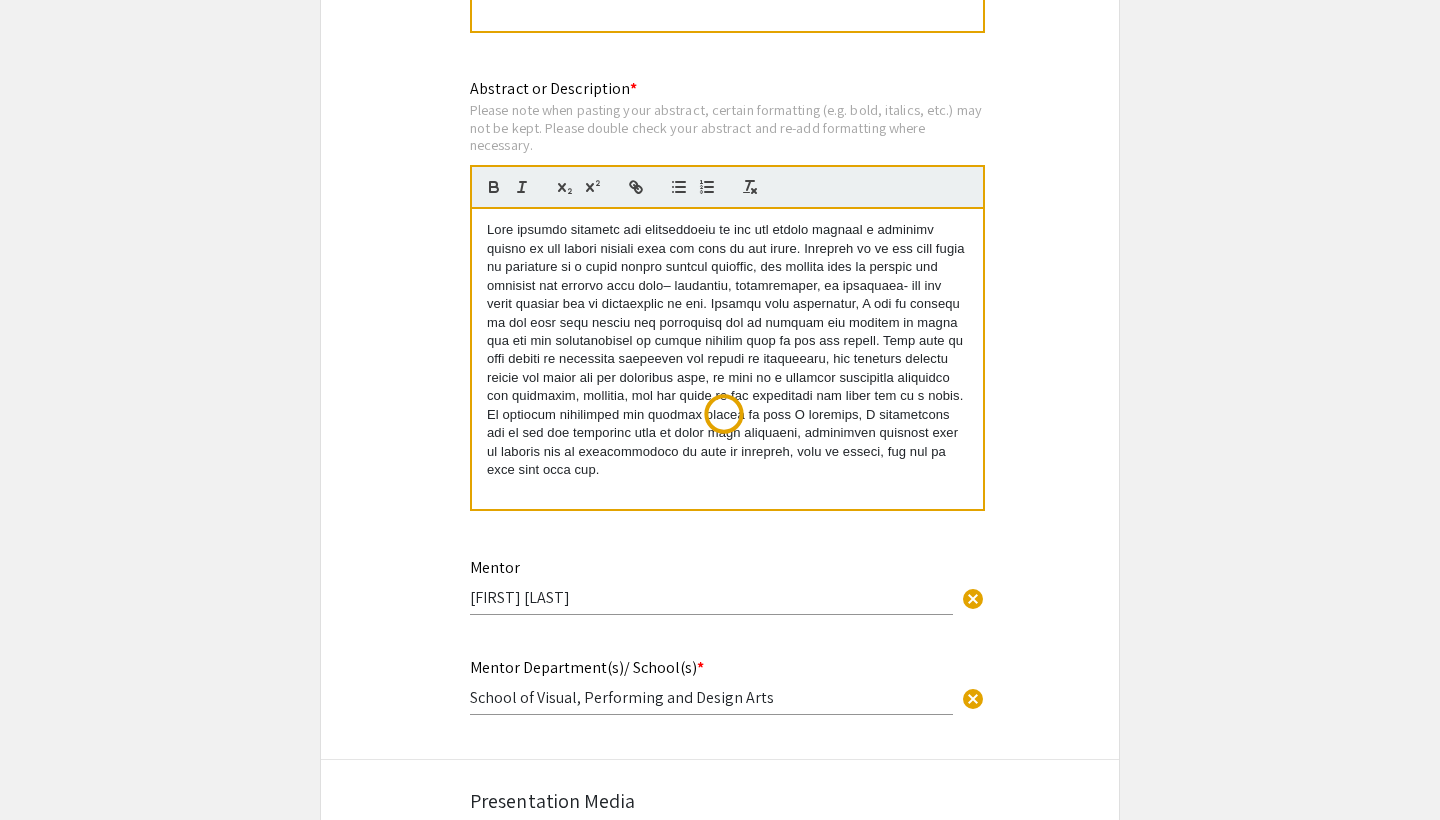 scroll, scrollTop: 0, scrollLeft: 0, axis: both 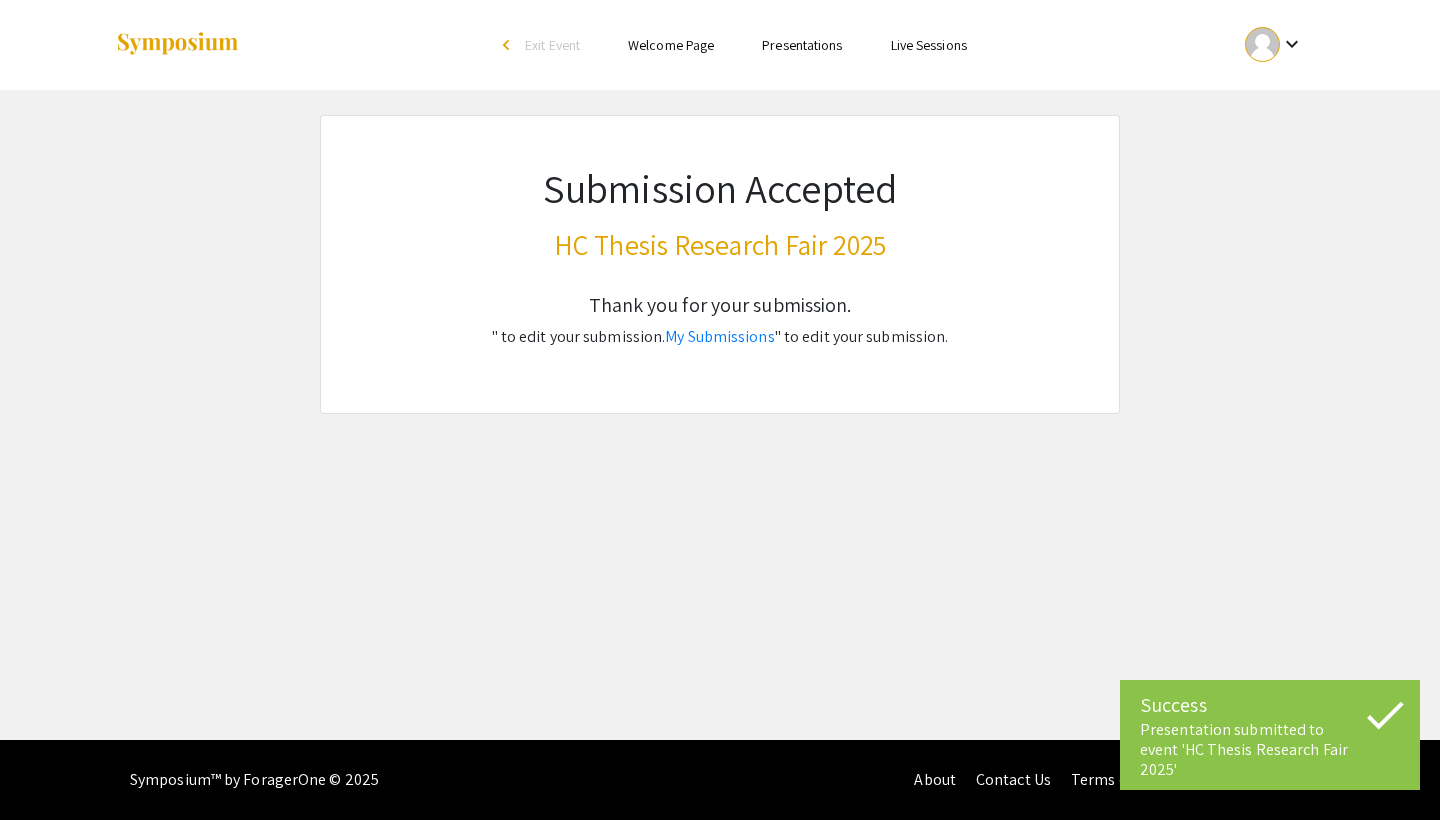 click on "Skip navigation  arrow_back_ios Exit Event Welcome Page Presentations Live Sessions keyboard_arrow_down Submission Accepted HC Thesis Research Fair 2025 Thank you for your submission. To make any changes before the submission deadline, you may click on " My Submissions " to edit your submission." at bounding box center [720, 370] 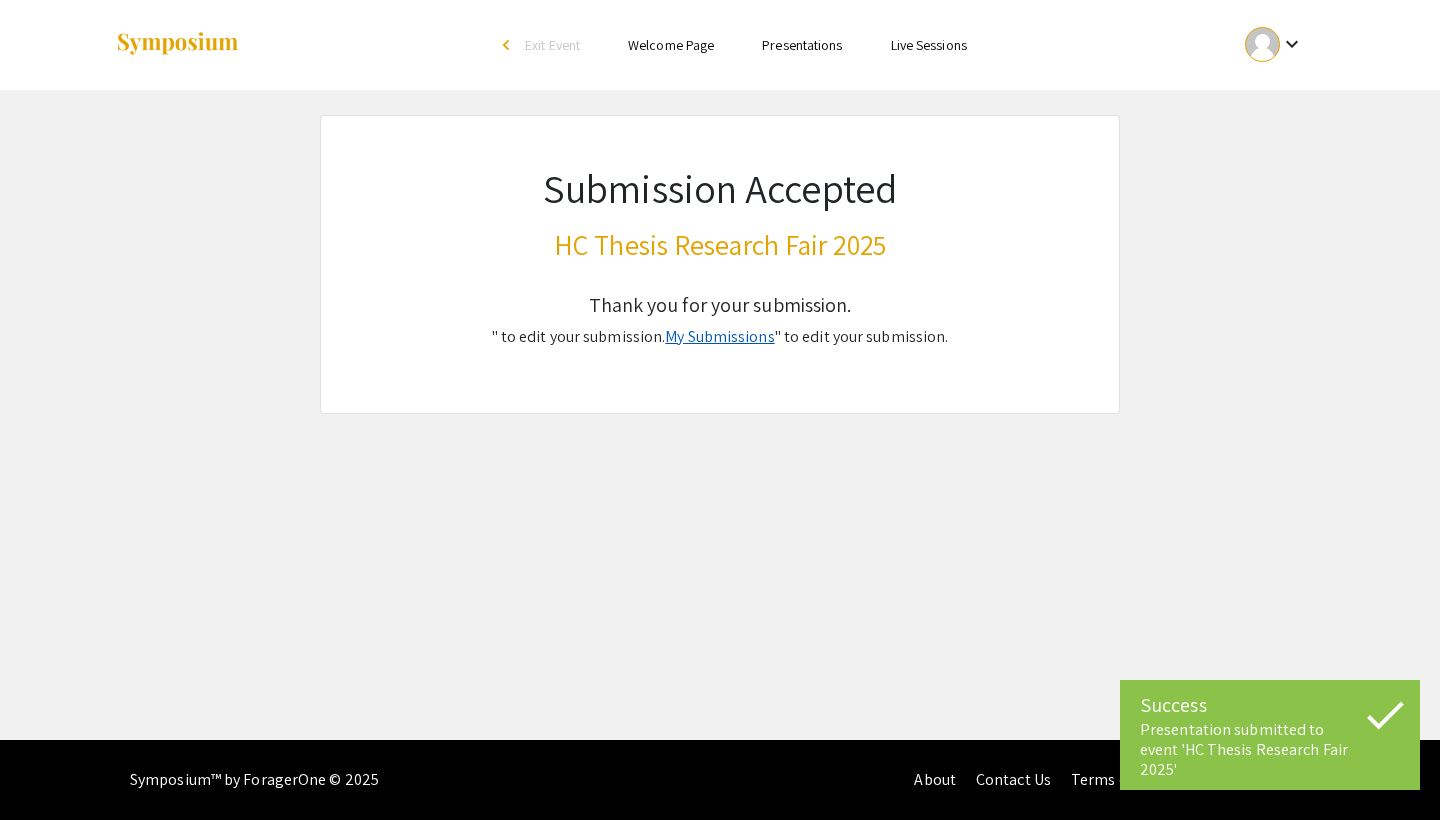 click on "My Submissions" 